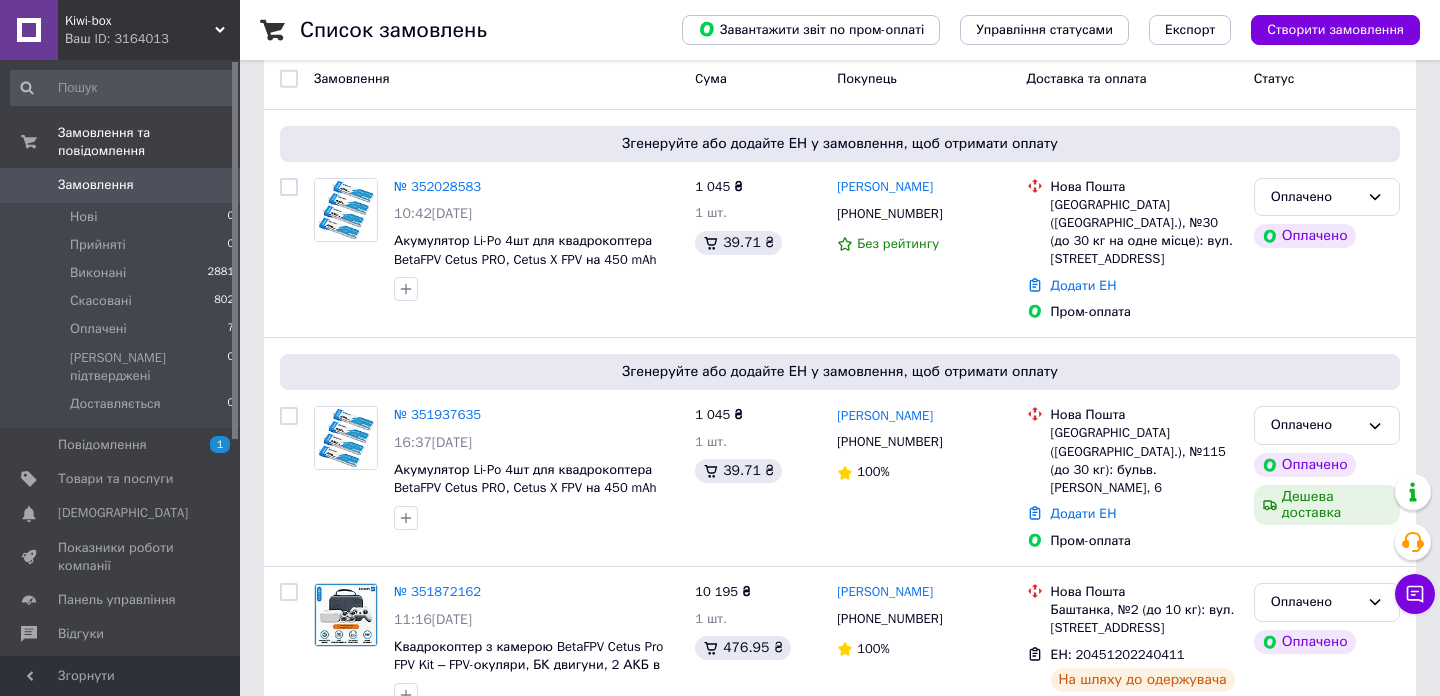 scroll, scrollTop: 107, scrollLeft: 0, axis: vertical 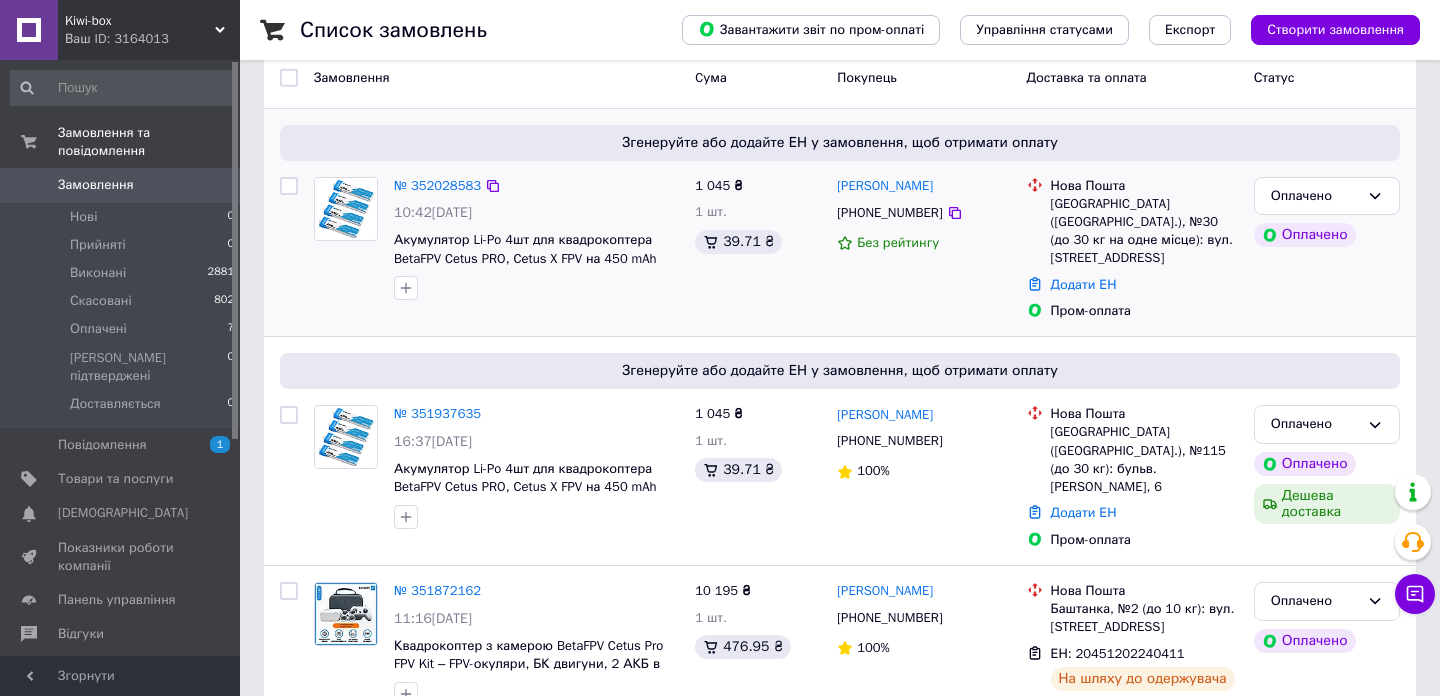 drag, startPoint x: 968, startPoint y: 192, endPoint x: 836, endPoint y: 184, distance: 132.2422 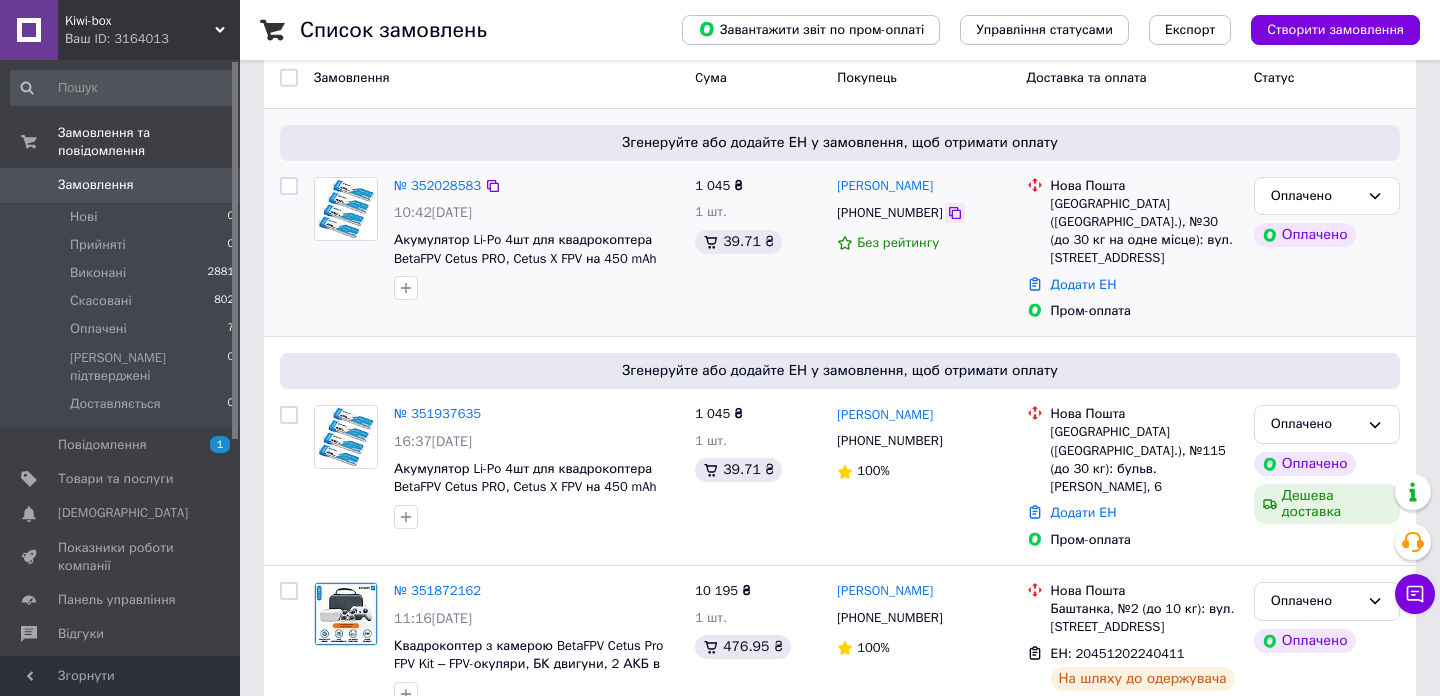 click 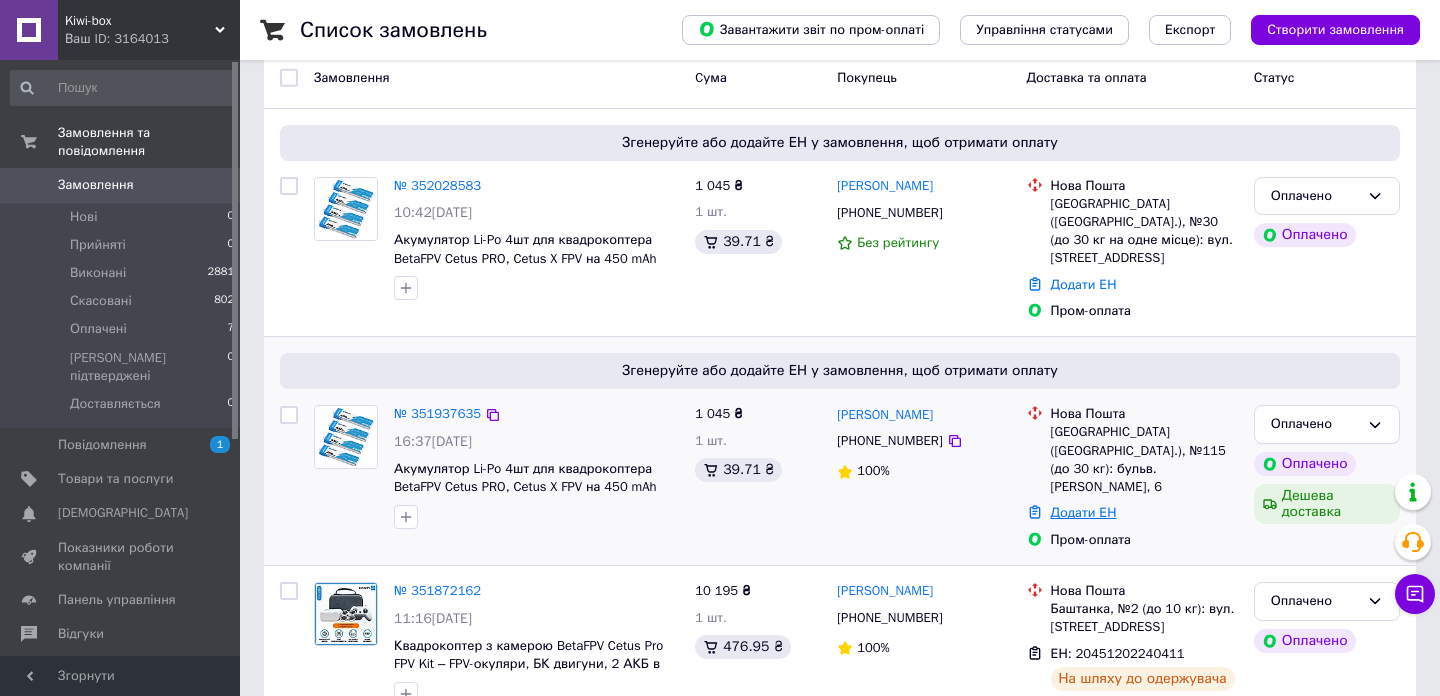 click on "Додати ЕН" at bounding box center (1084, 512) 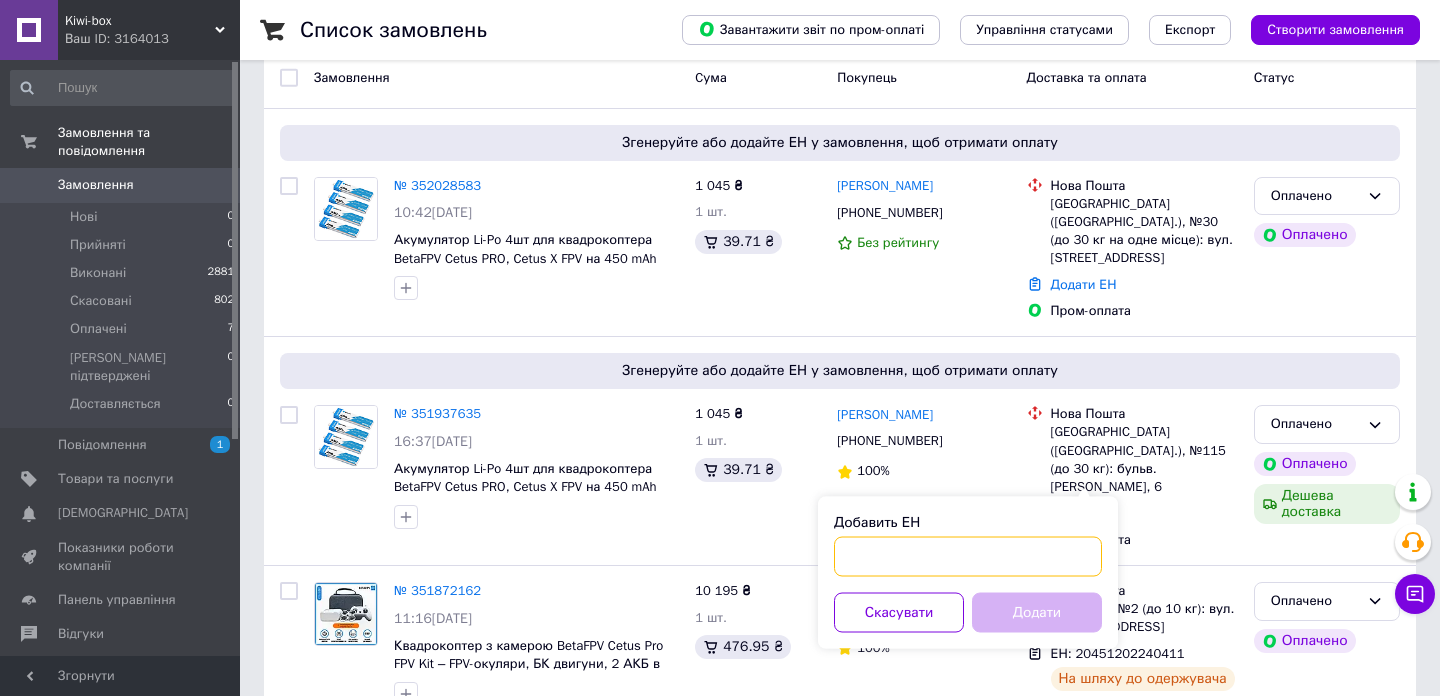 click on "Добавить ЕН" at bounding box center [968, 557] 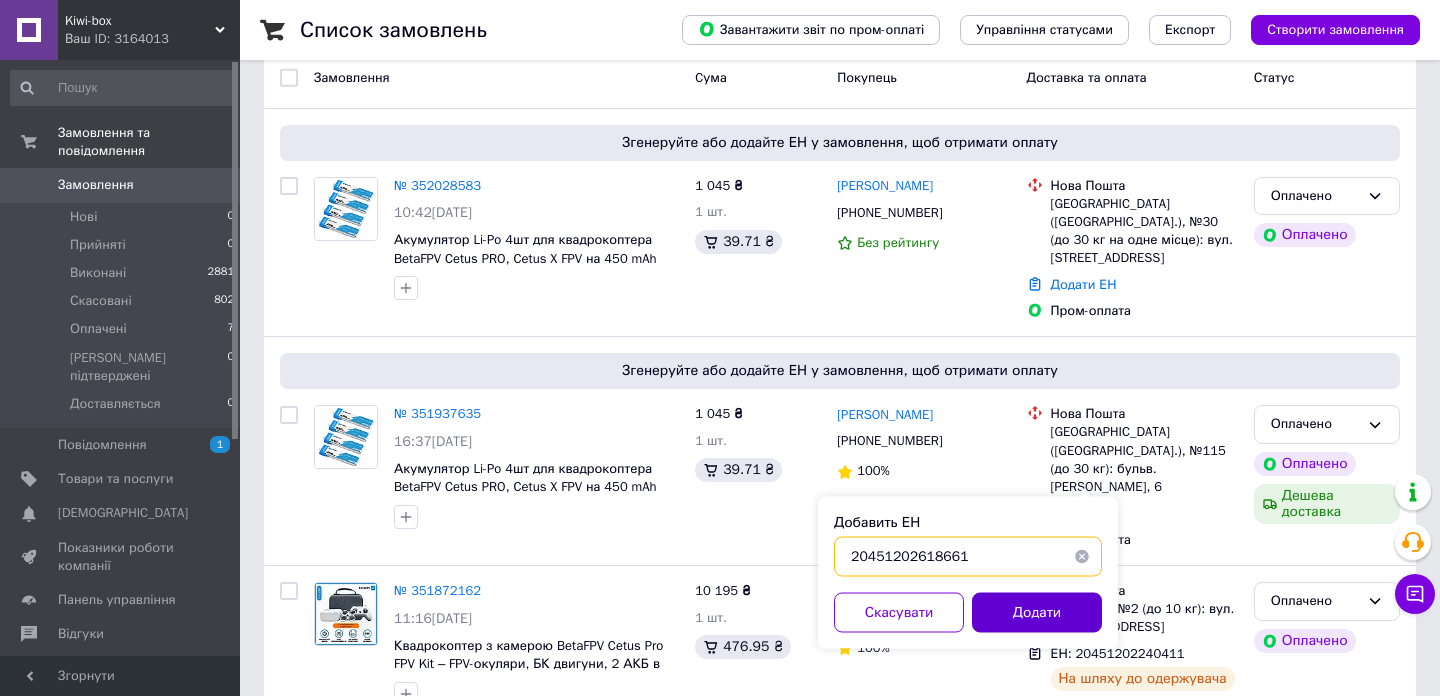 type on "20451202618661" 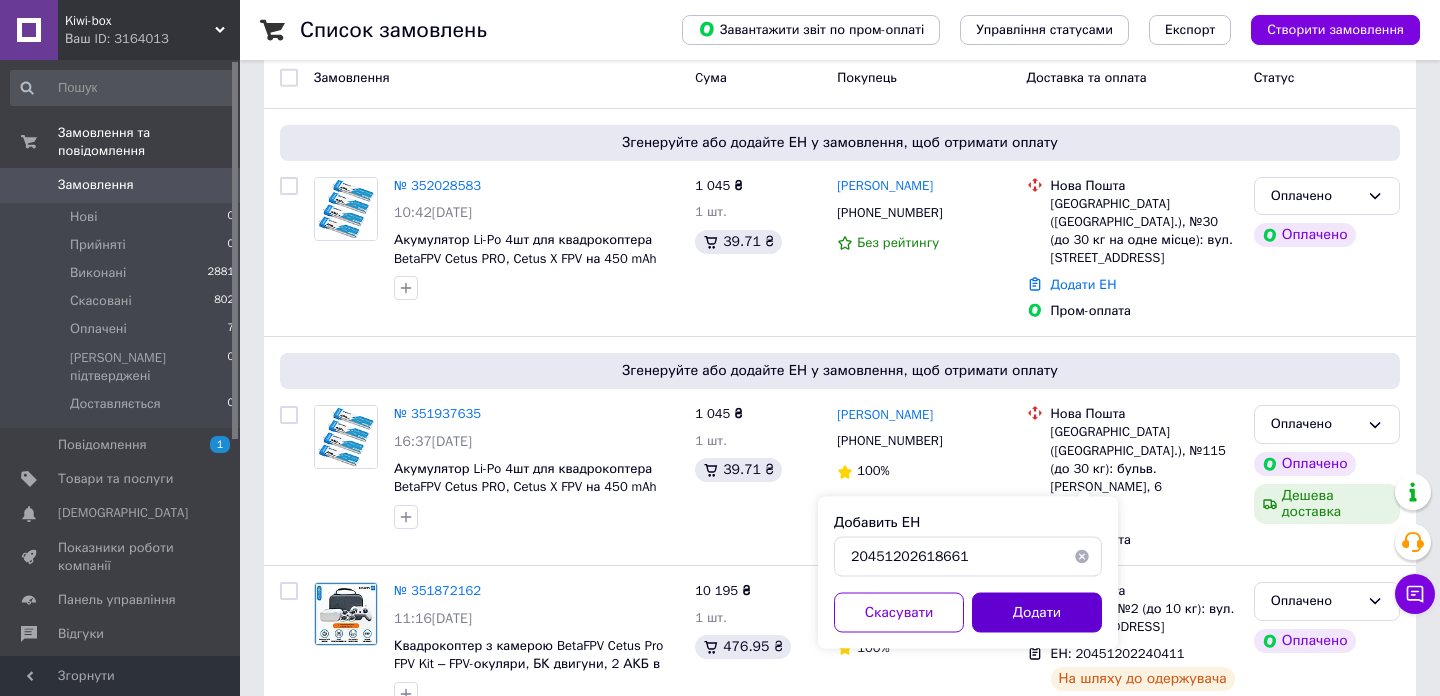 click on "Додати" at bounding box center (1037, 613) 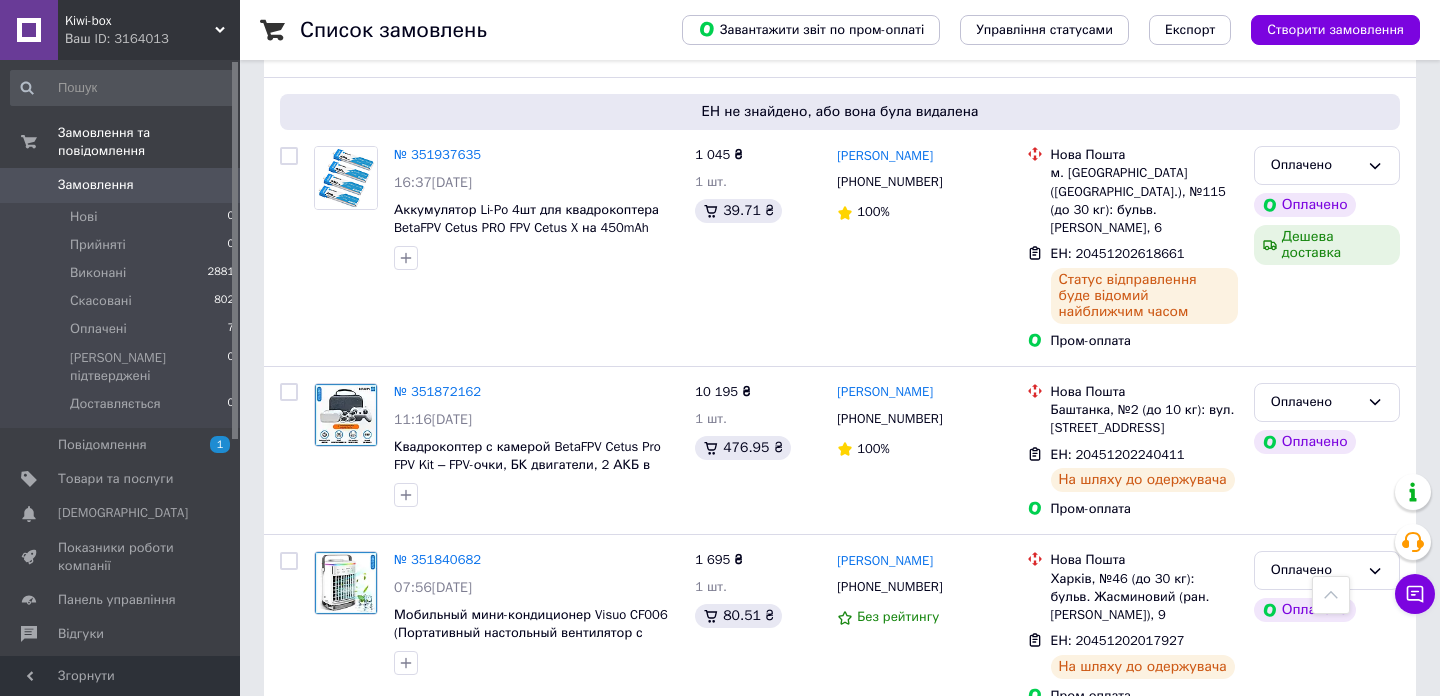 scroll, scrollTop: 0, scrollLeft: 0, axis: both 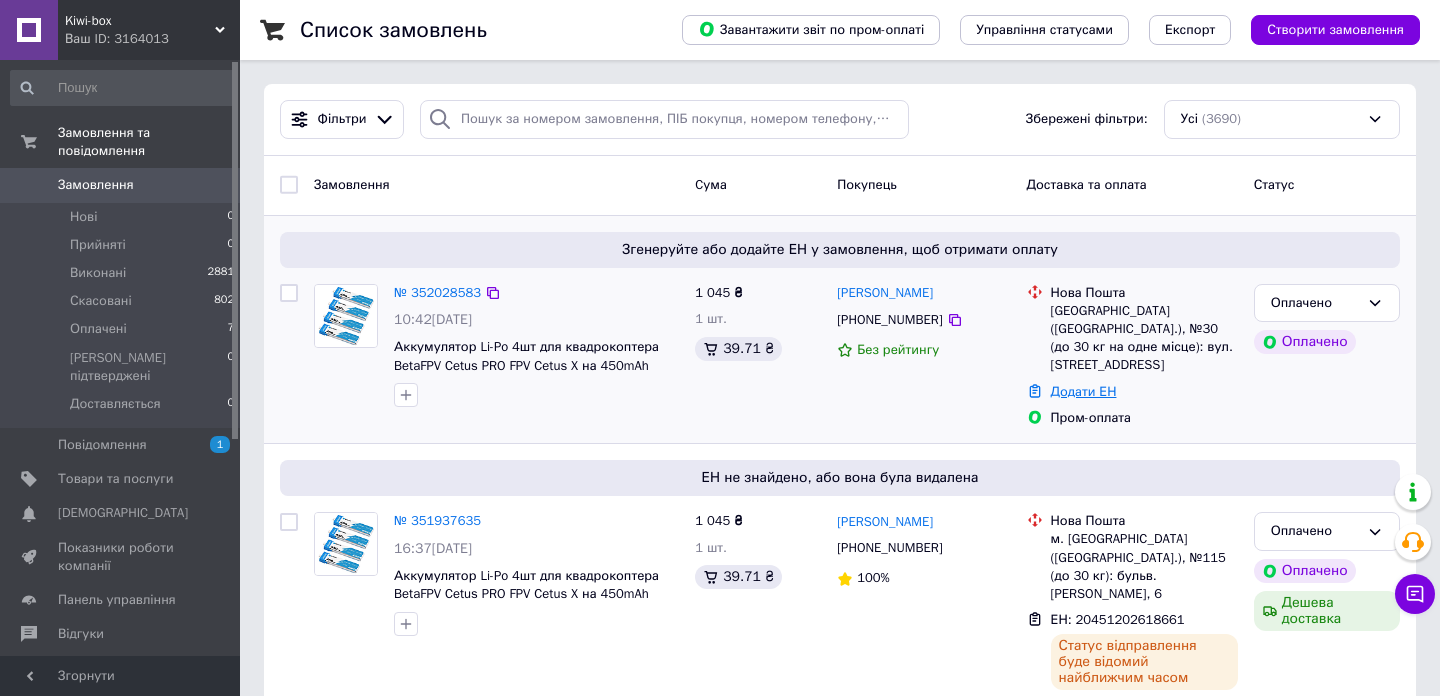 click on "Додати ЕН" at bounding box center (1084, 391) 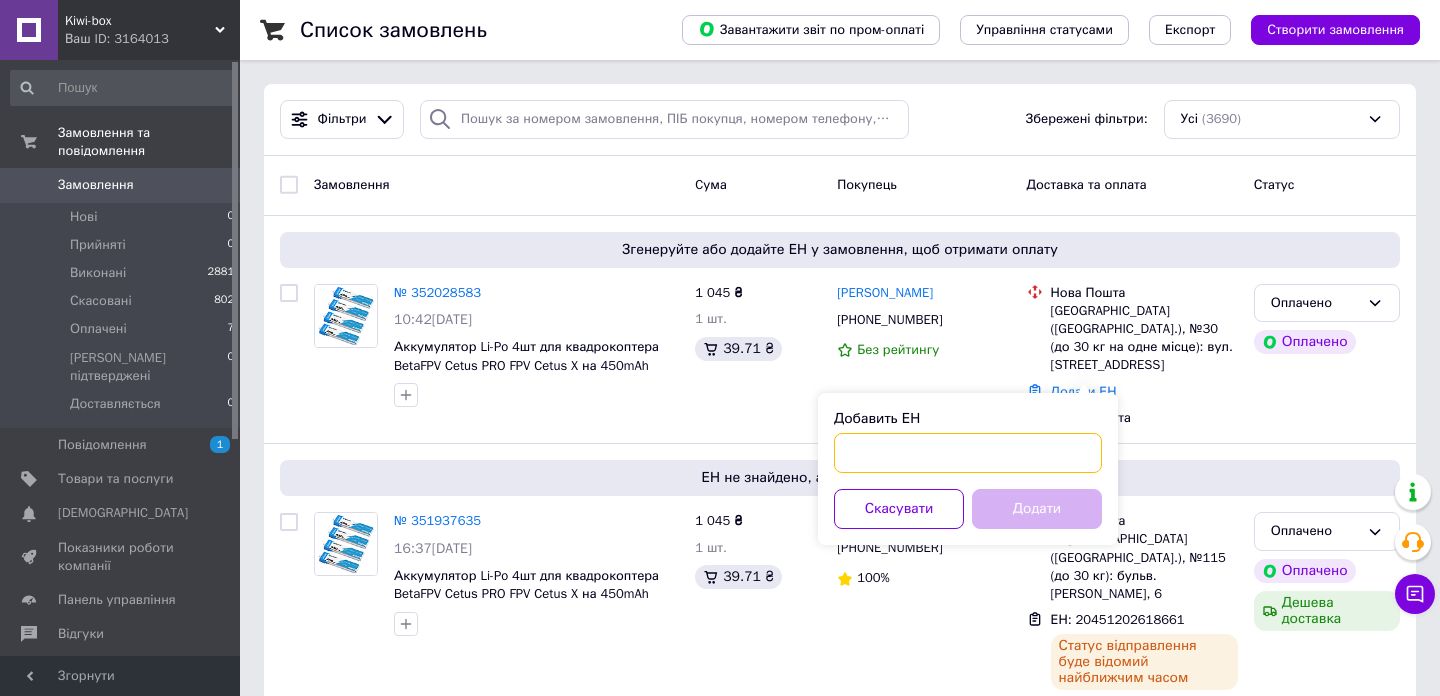 click on "Добавить ЕН" at bounding box center (968, 453) 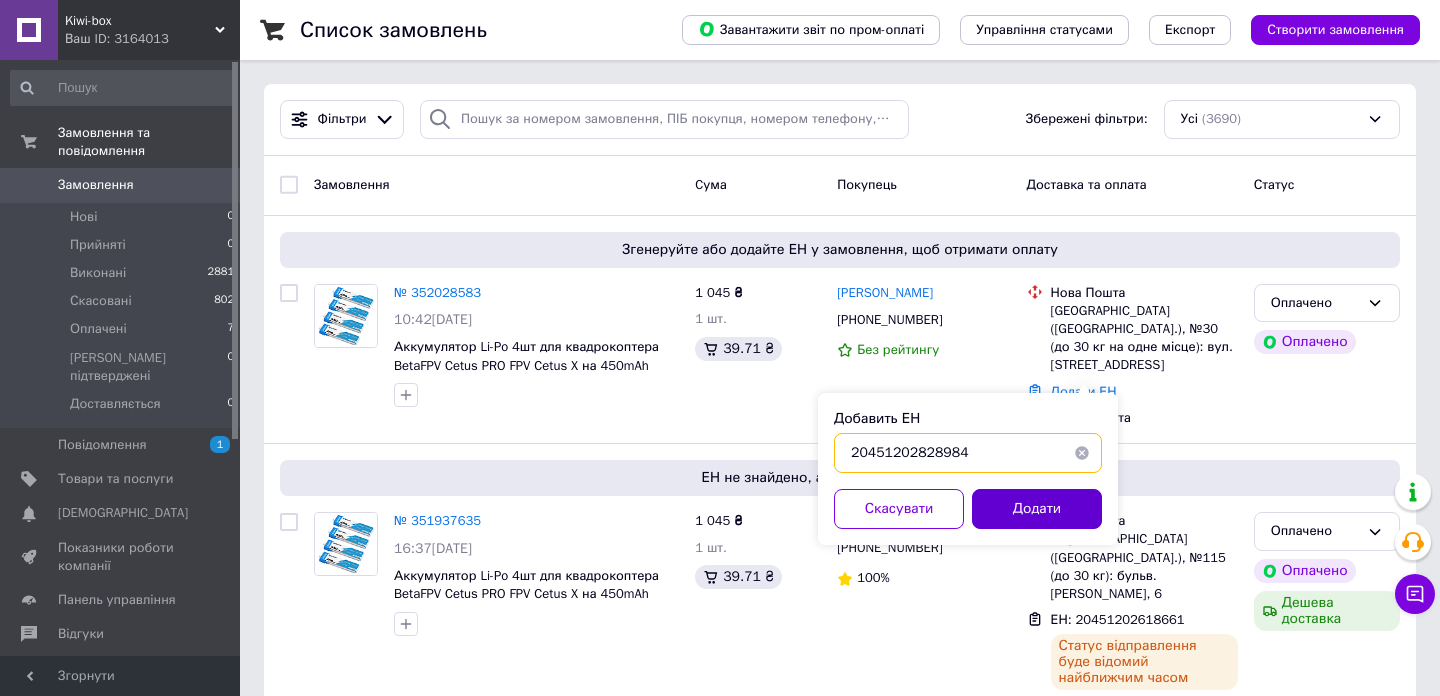 type on "20451202828984" 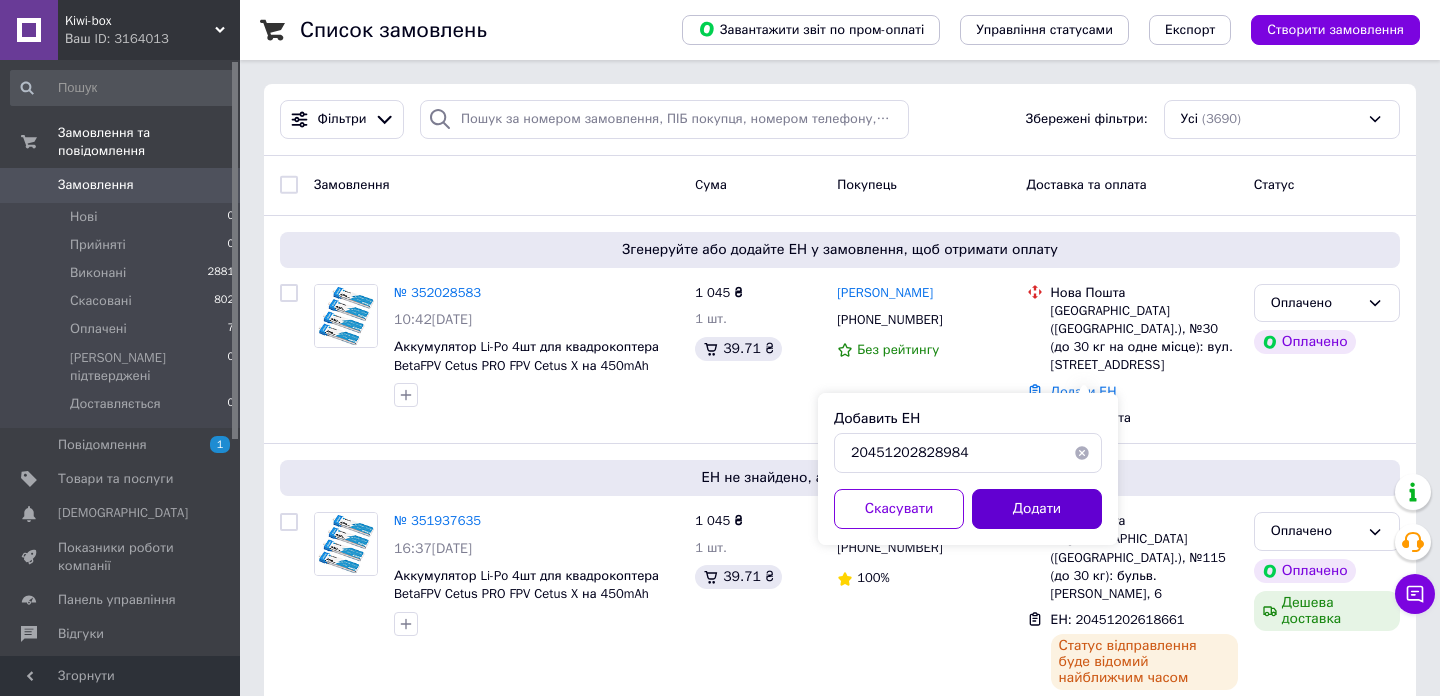 click on "Додати" at bounding box center [1037, 509] 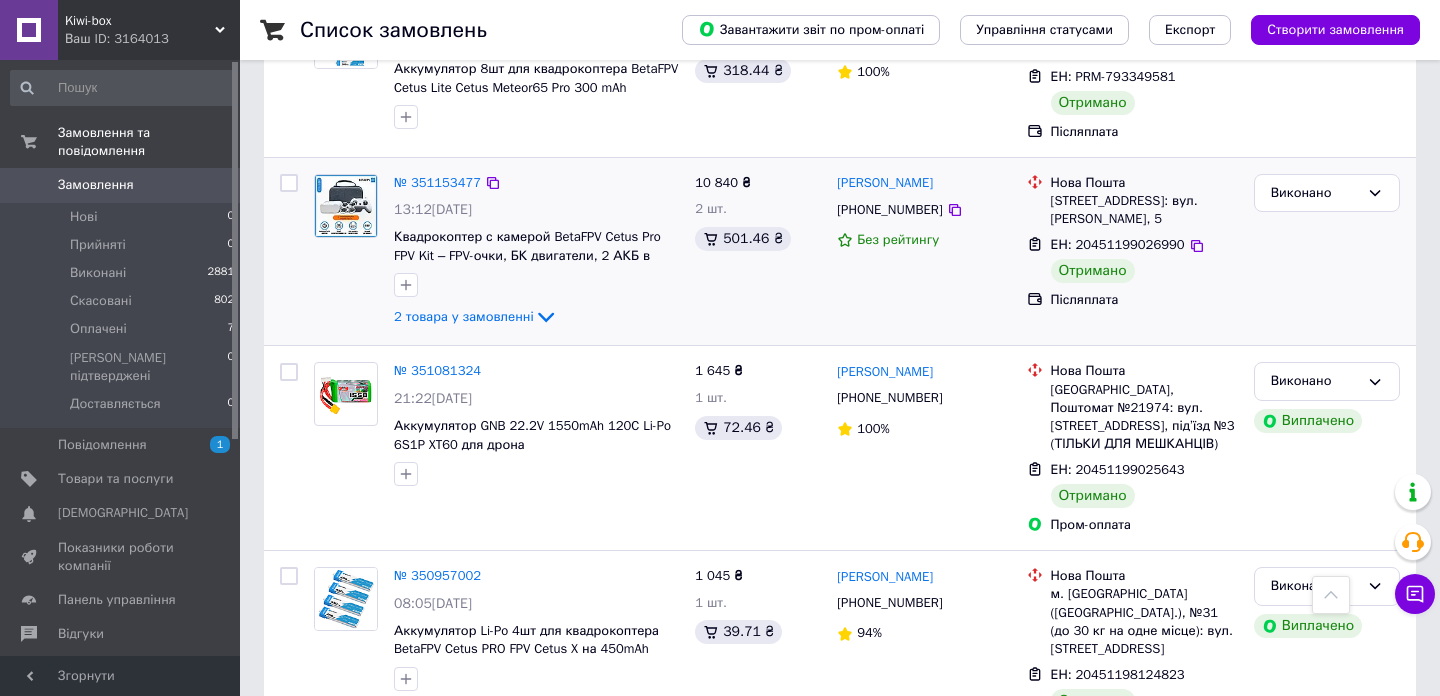 scroll, scrollTop: 2851, scrollLeft: 0, axis: vertical 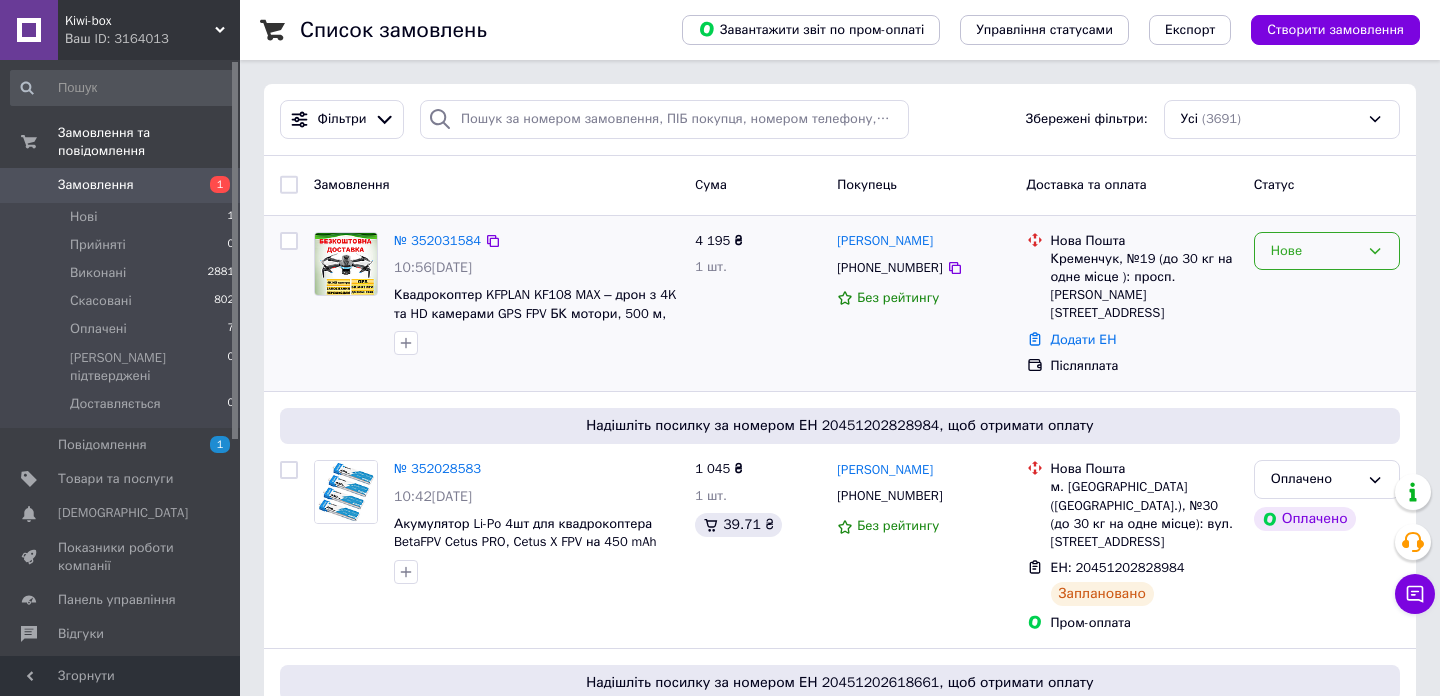 click on "Нове" at bounding box center (1315, 251) 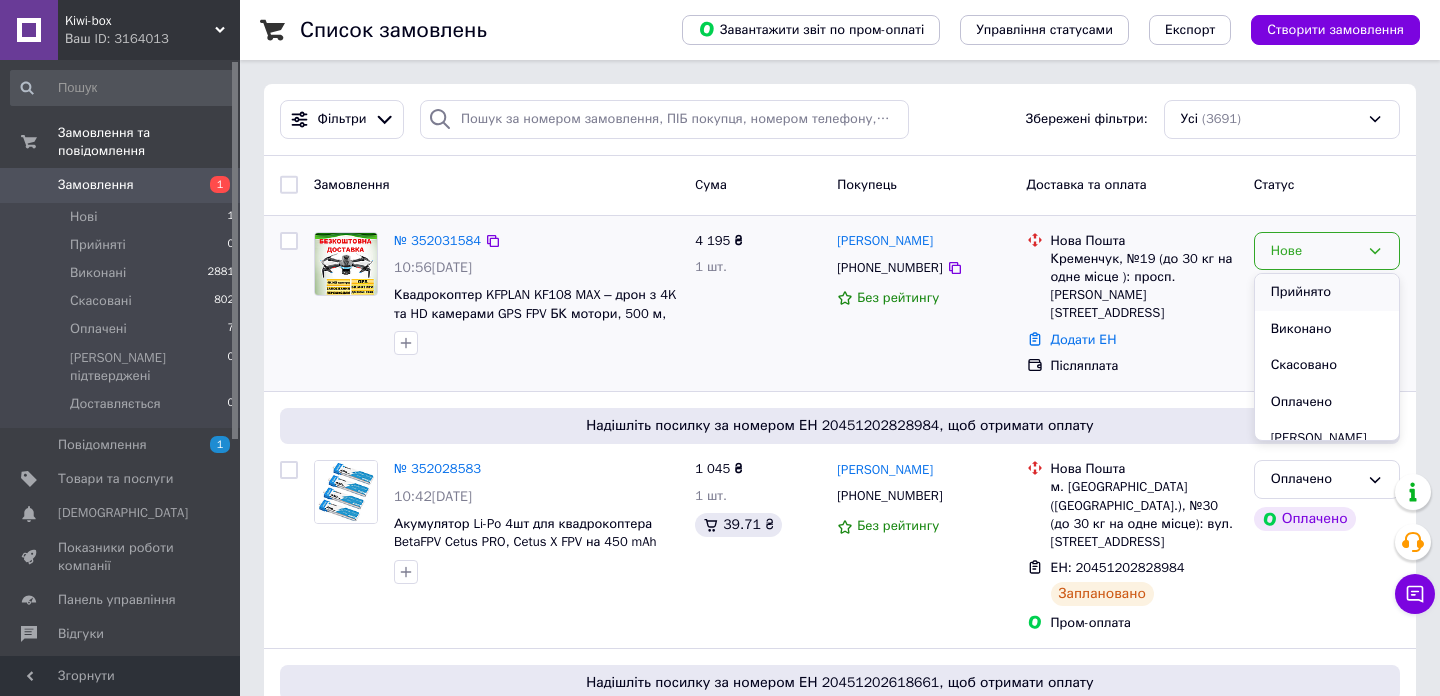 click on "Прийнято" at bounding box center [1327, 292] 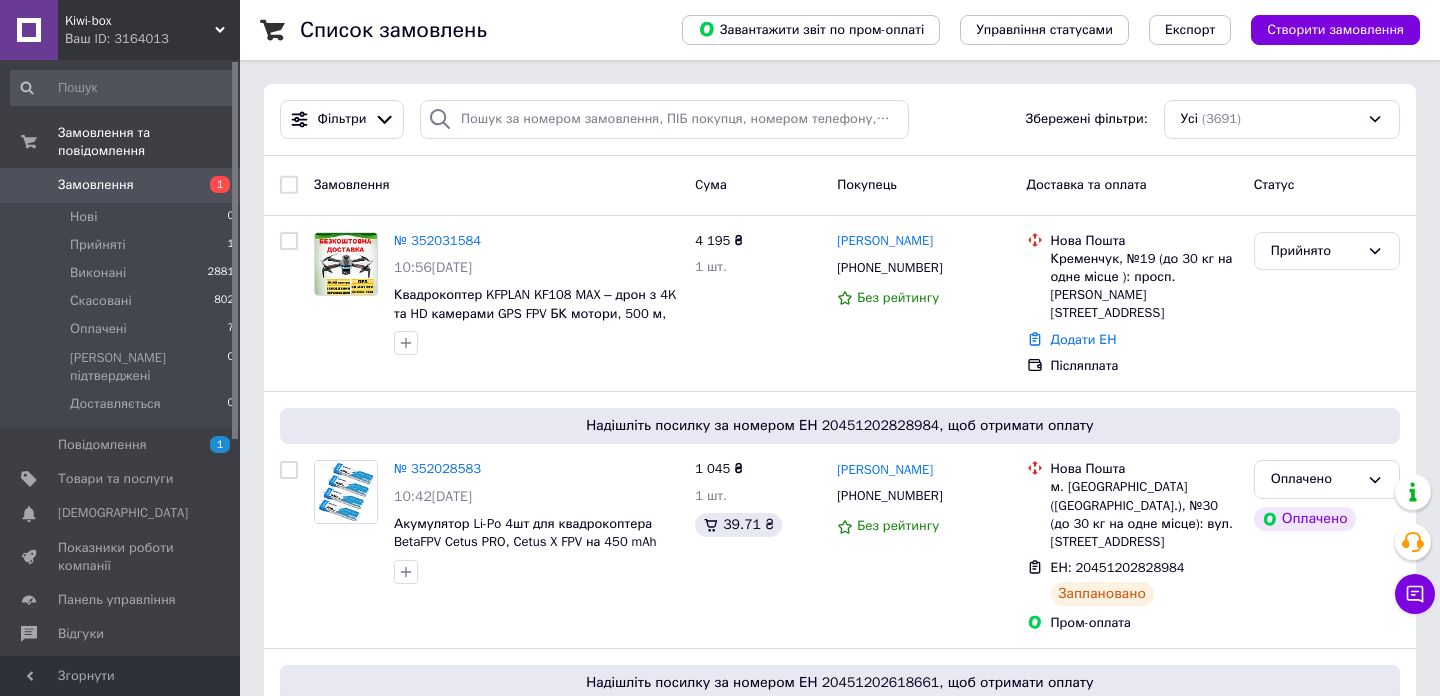 scroll, scrollTop: 0, scrollLeft: 0, axis: both 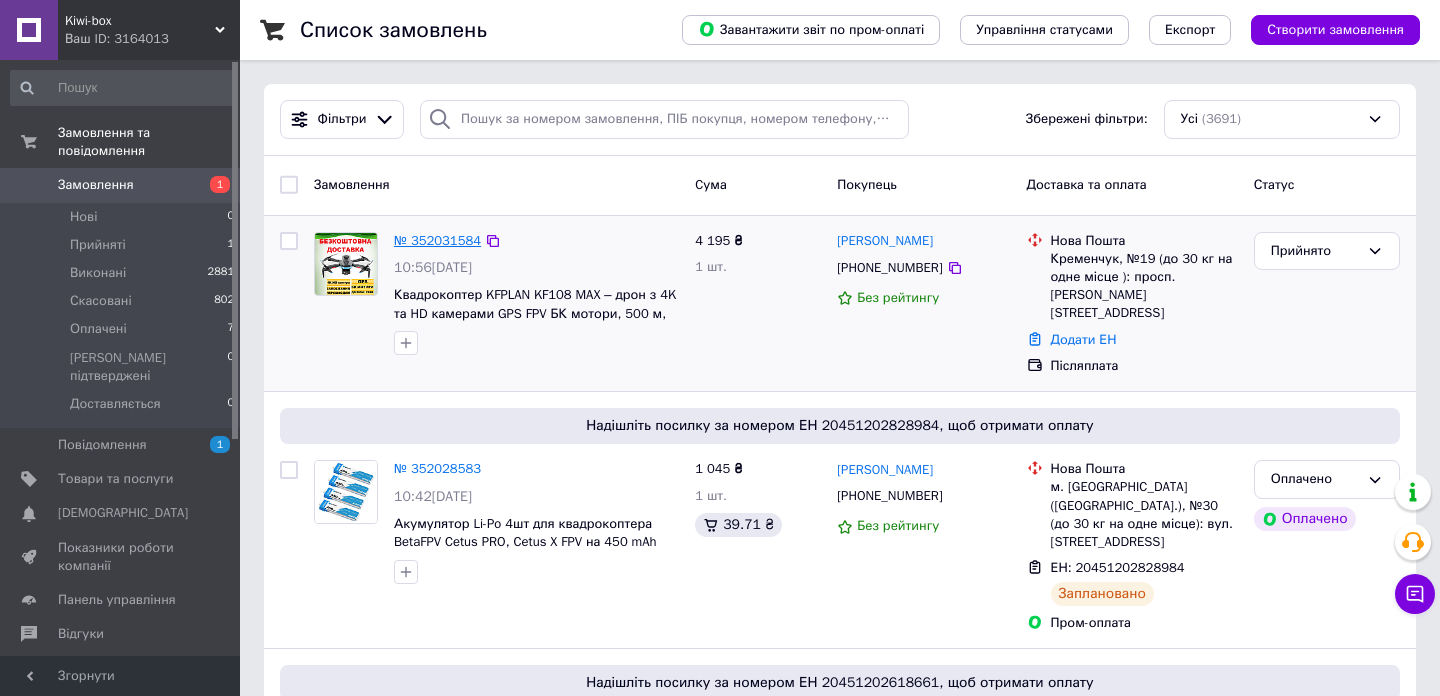 click on "№ 352031584" at bounding box center [437, 240] 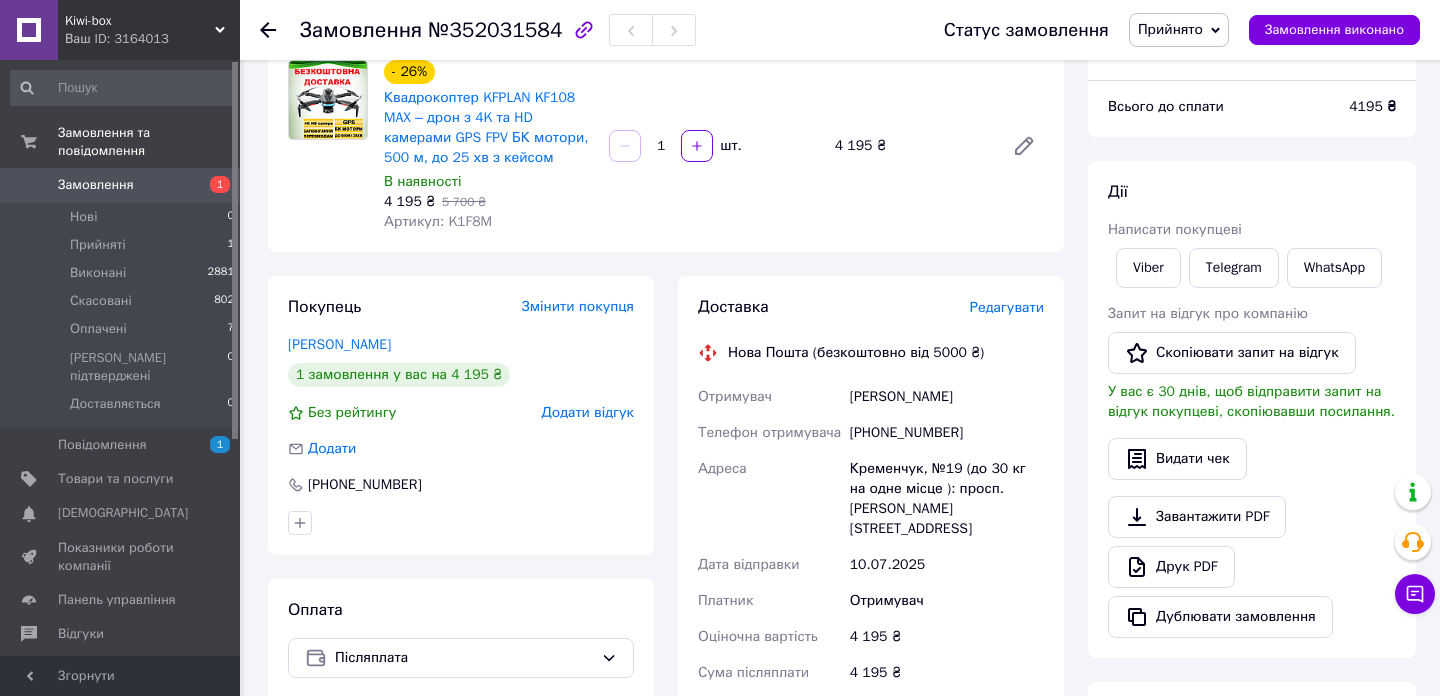 scroll, scrollTop: 0, scrollLeft: 0, axis: both 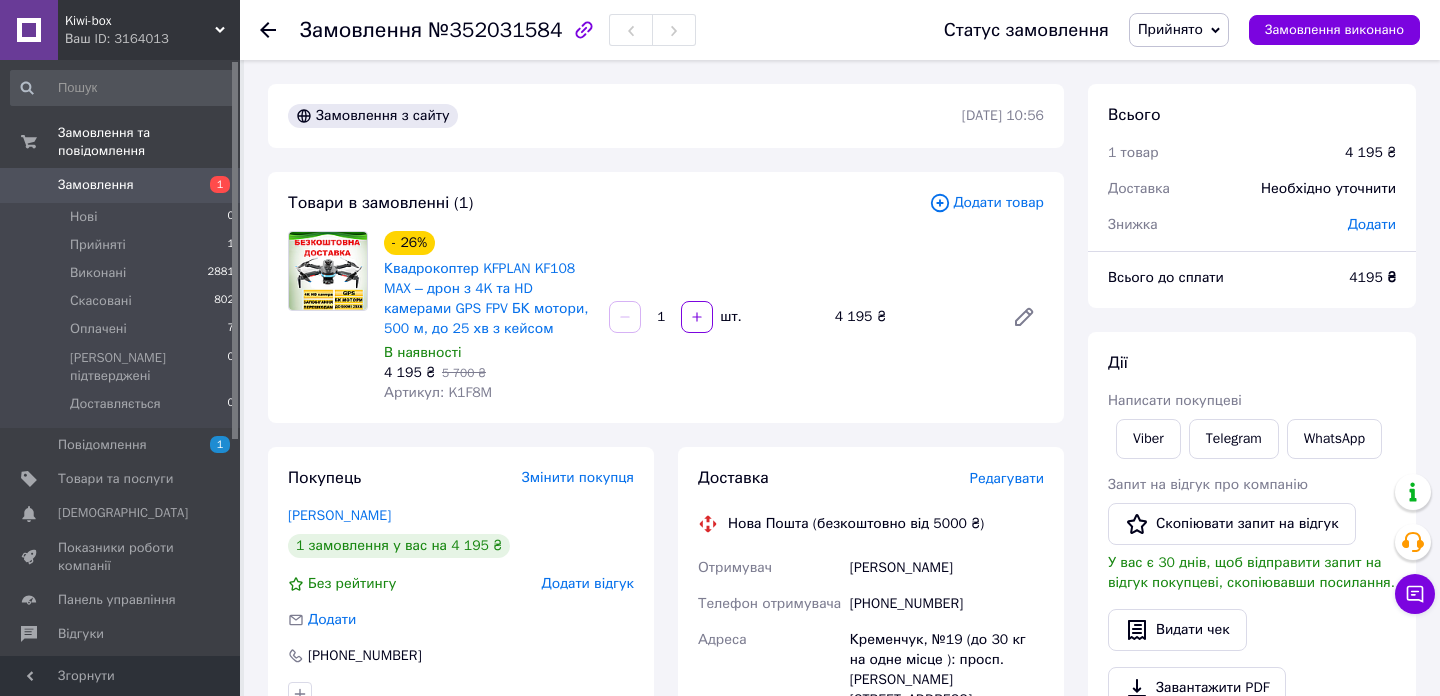 click on "Додати товар" at bounding box center [986, 203] 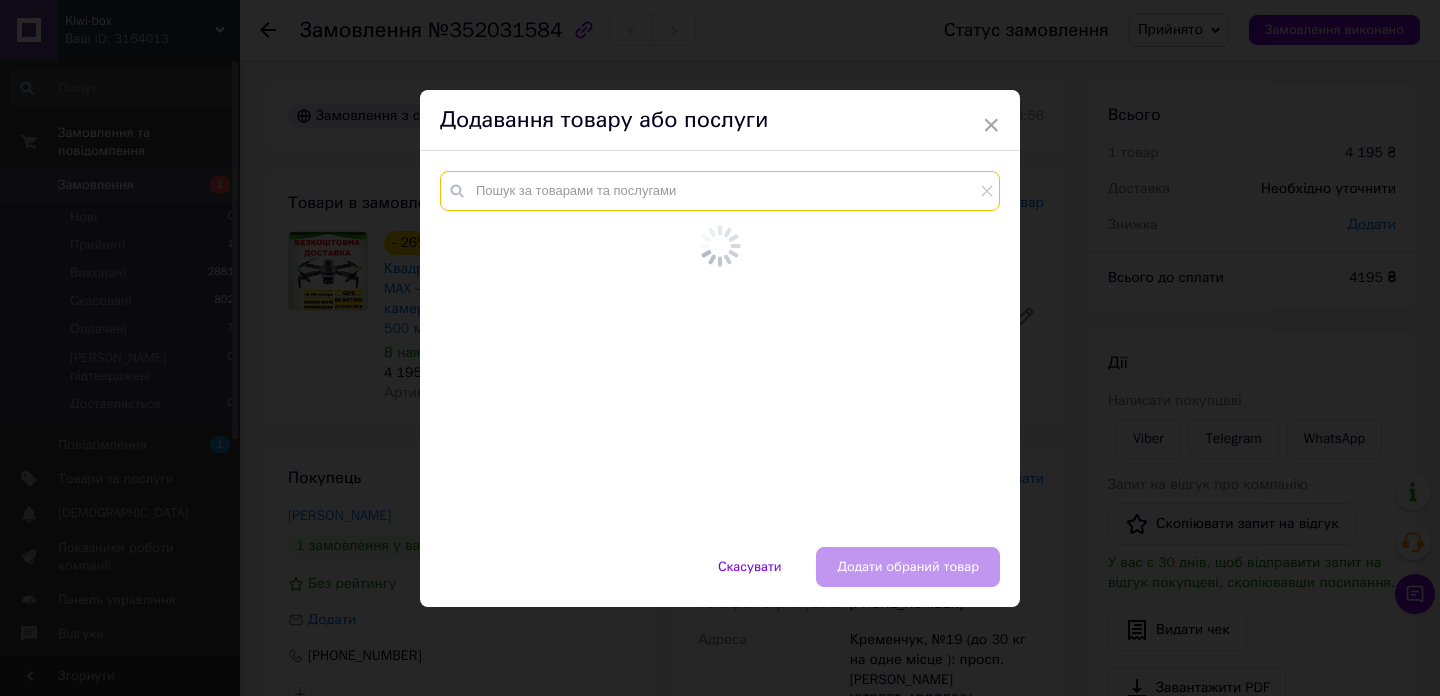 click at bounding box center (720, 191) 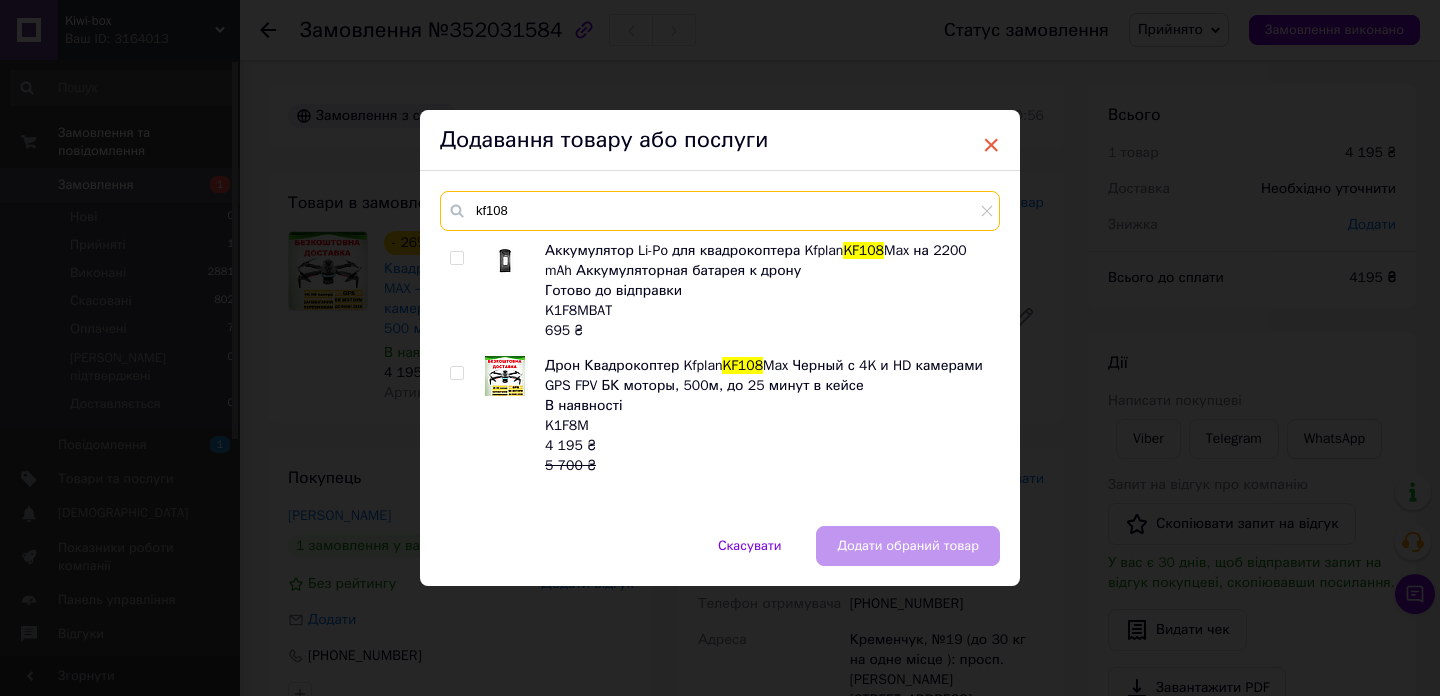type on "kf108" 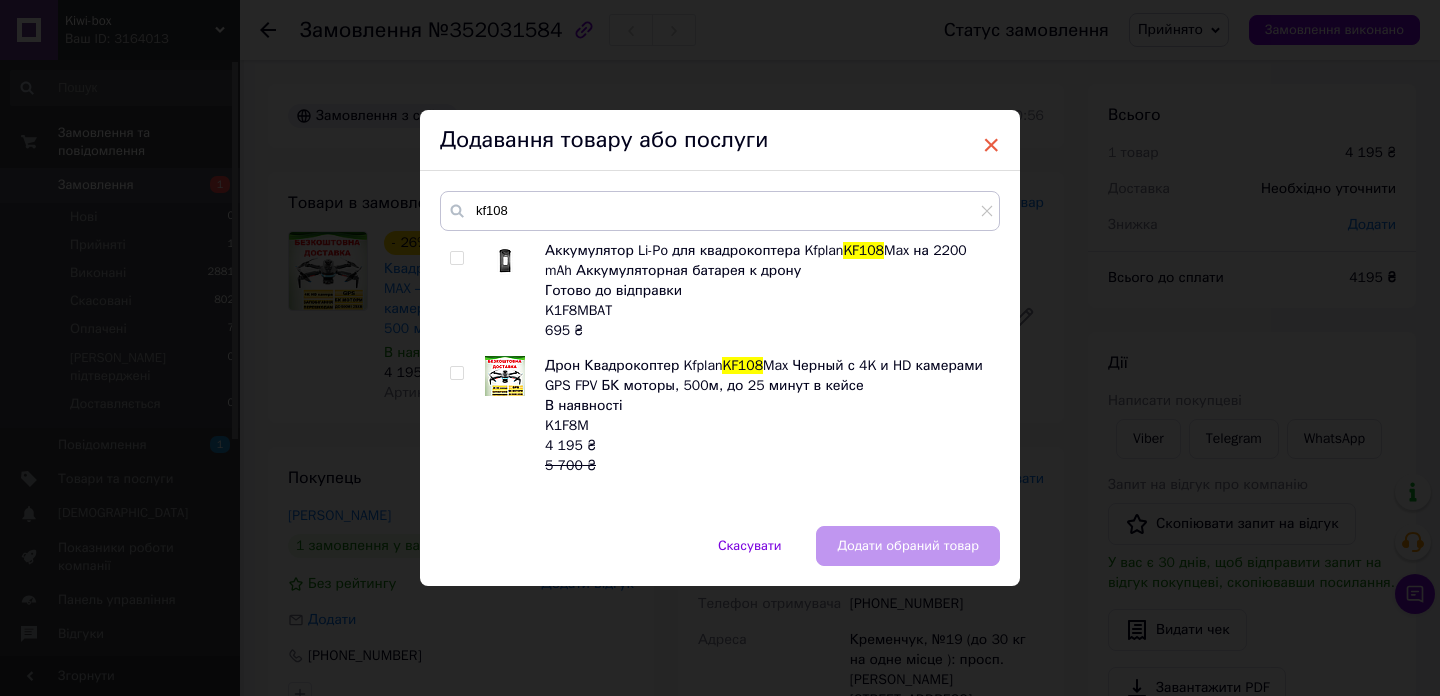 click on "×" at bounding box center (991, 145) 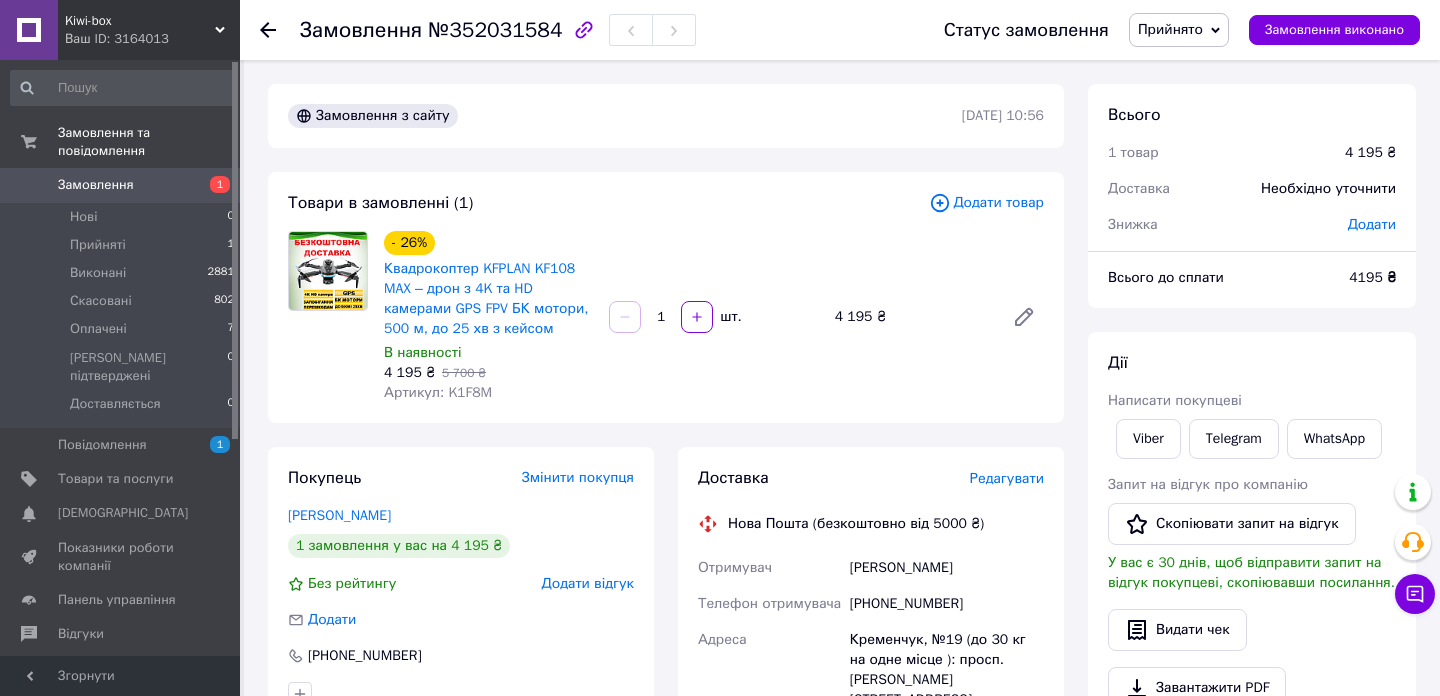 click on "Замовлення" at bounding box center [121, 185] 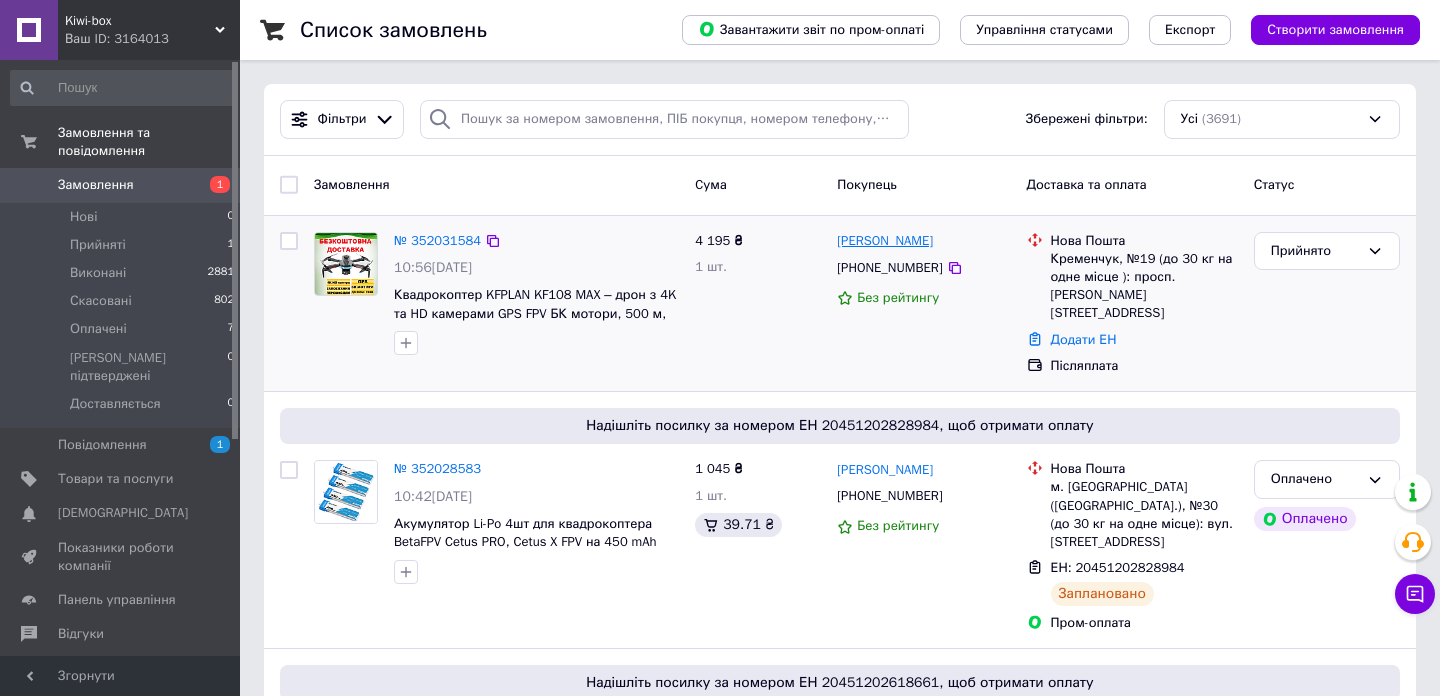 drag, startPoint x: 961, startPoint y: 237, endPoint x: 882, endPoint y: 234, distance: 79.05694 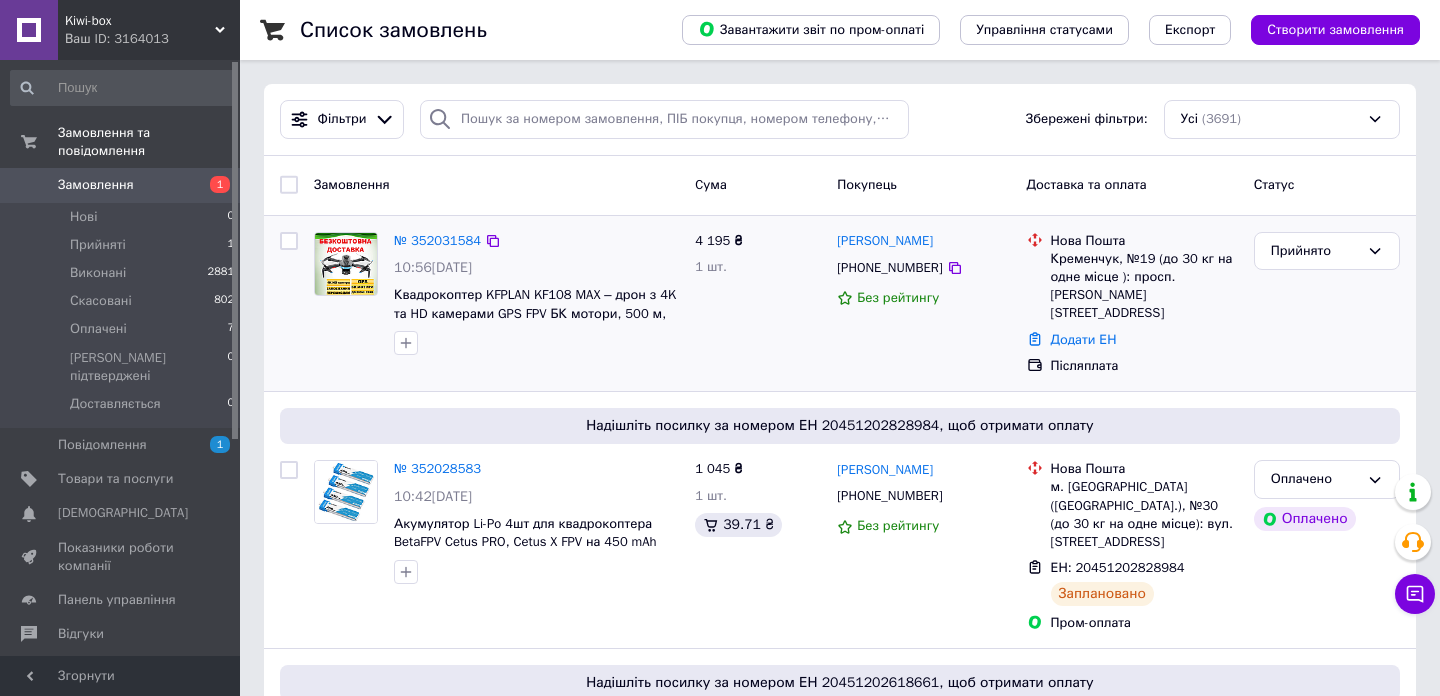 click on "Кременчук, №19 (до 30 кг на одне місце ): просп. [PERSON_NAME][STREET_ADDRESS]" at bounding box center (1144, 286) 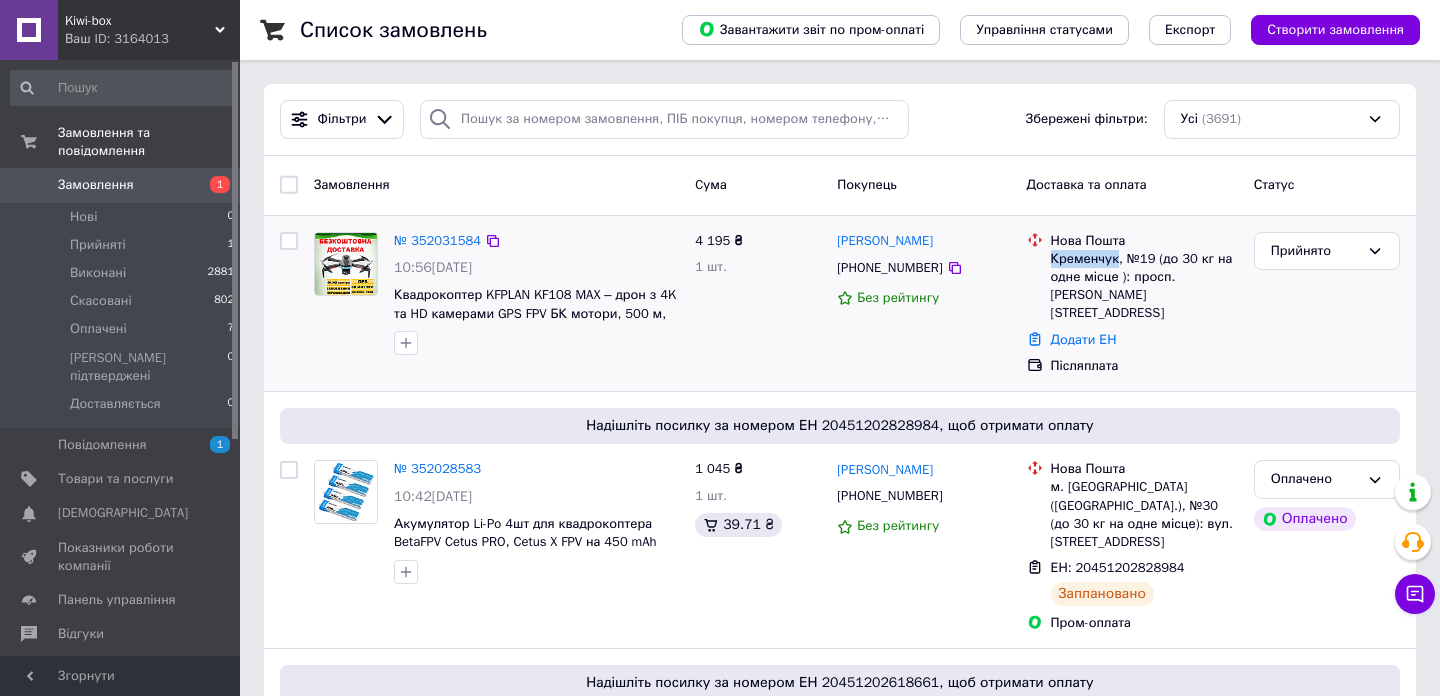 click on "Кременчук, №19 (до 30 кг на одне місце ): просп. [PERSON_NAME][STREET_ADDRESS]" at bounding box center [1144, 286] 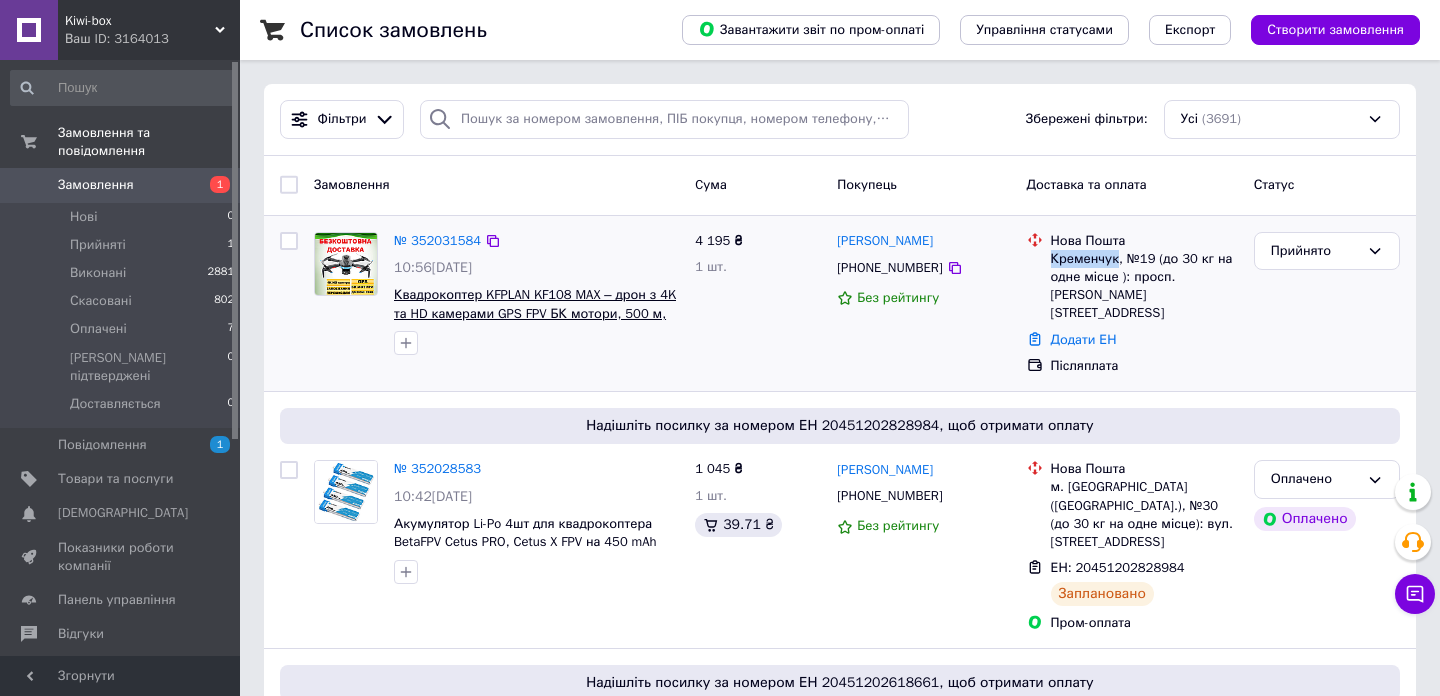 click on "Квадрокоптер KFPLAN KF108 MAX – дрон з 4K та HD камерами GPS FPV БК мотори, 500 м, до 25 хв з кейсом" at bounding box center [535, 313] 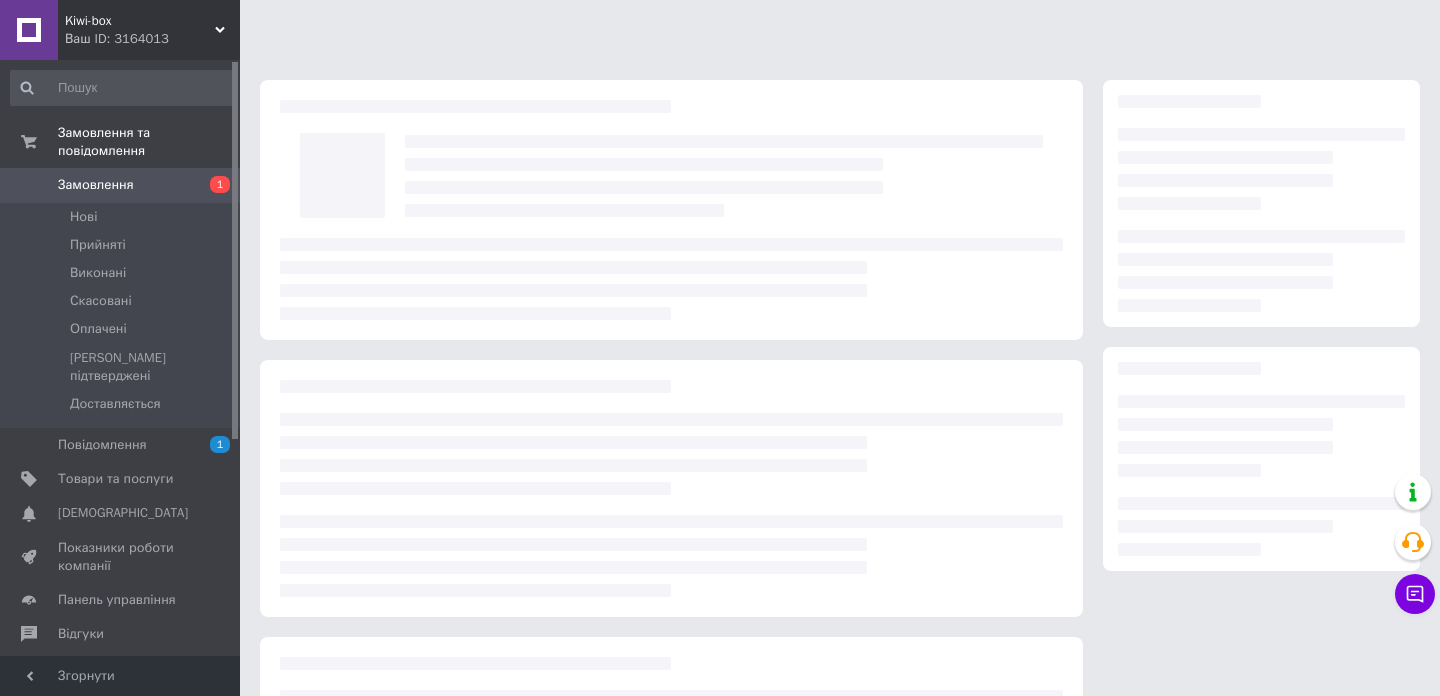scroll, scrollTop: 0, scrollLeft: 0, axis: both 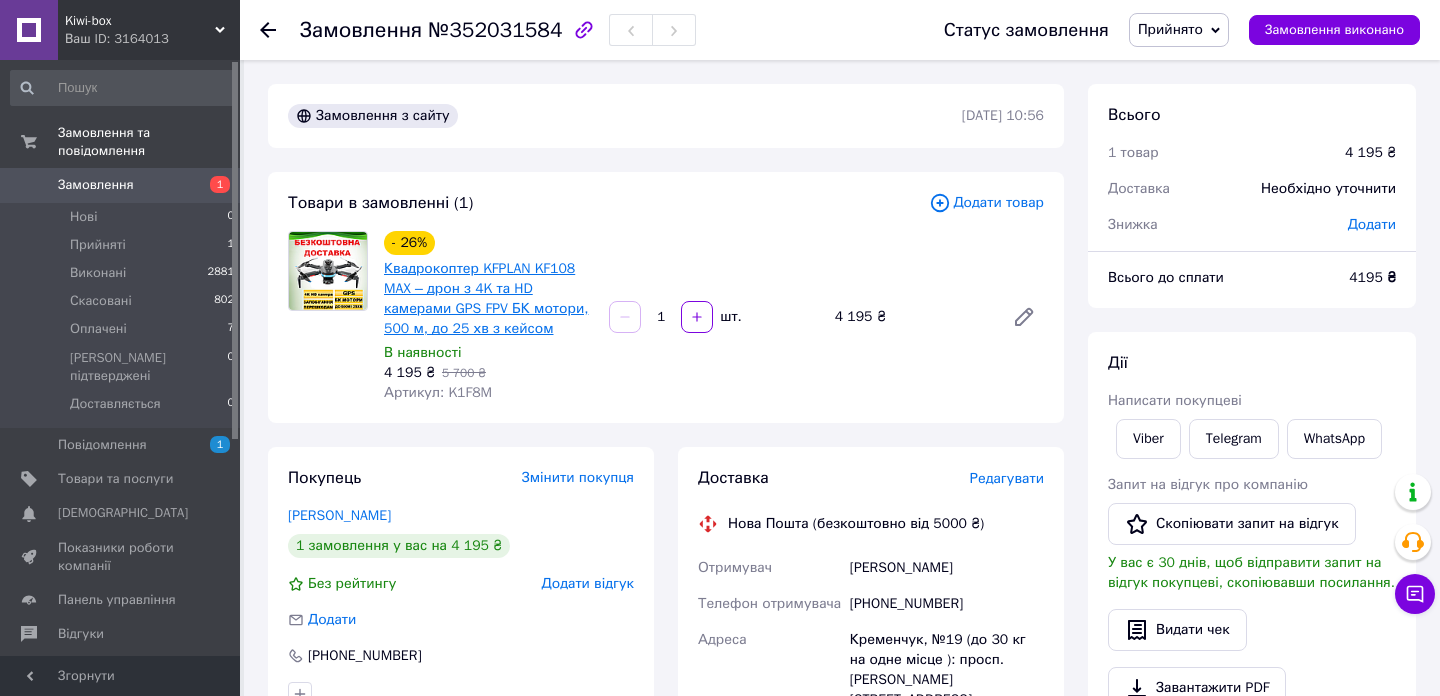 click on "Квадрокоптер KFPLAN KF108 MAX – дрон з 4K та HD камерами GPS FPV БК мотори, 500 м, до 25 хв з кейсом" at bounding box center [486, 298] 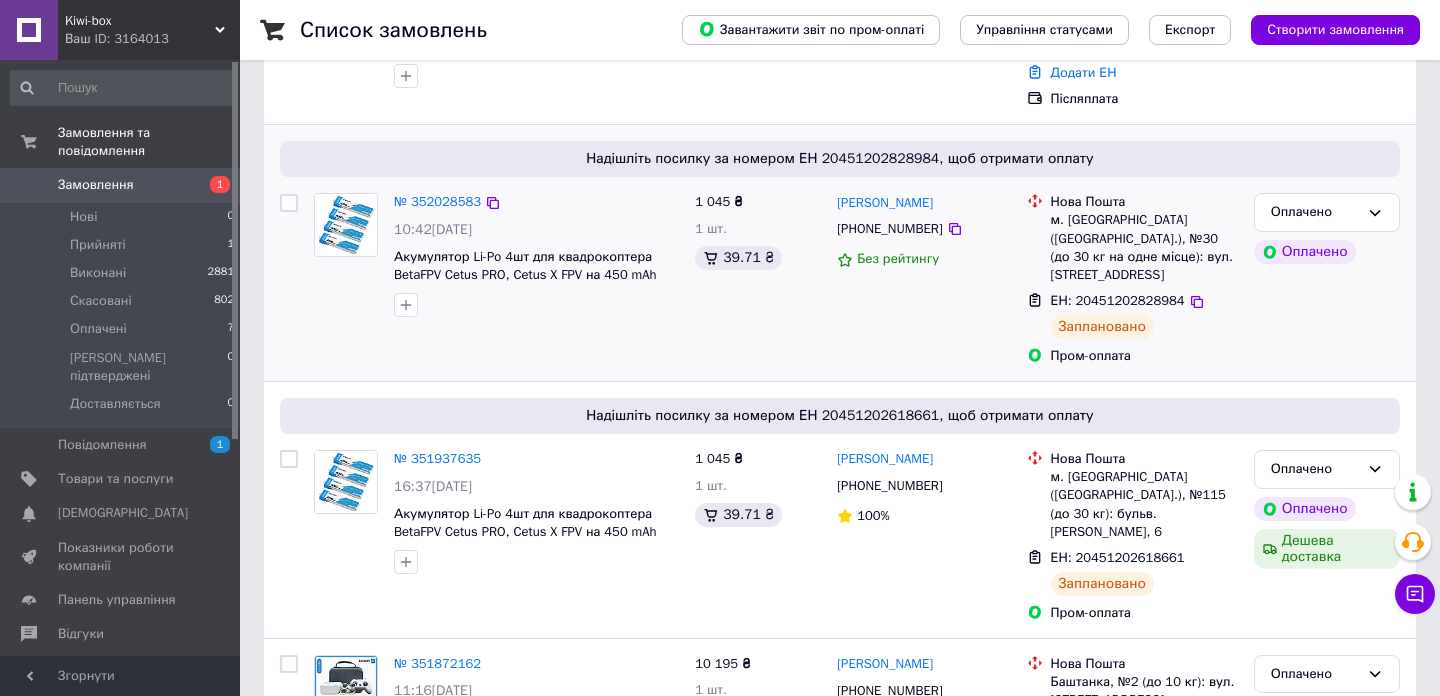scroll, scrollTop: 0, scrollLeft: 0, axis: both 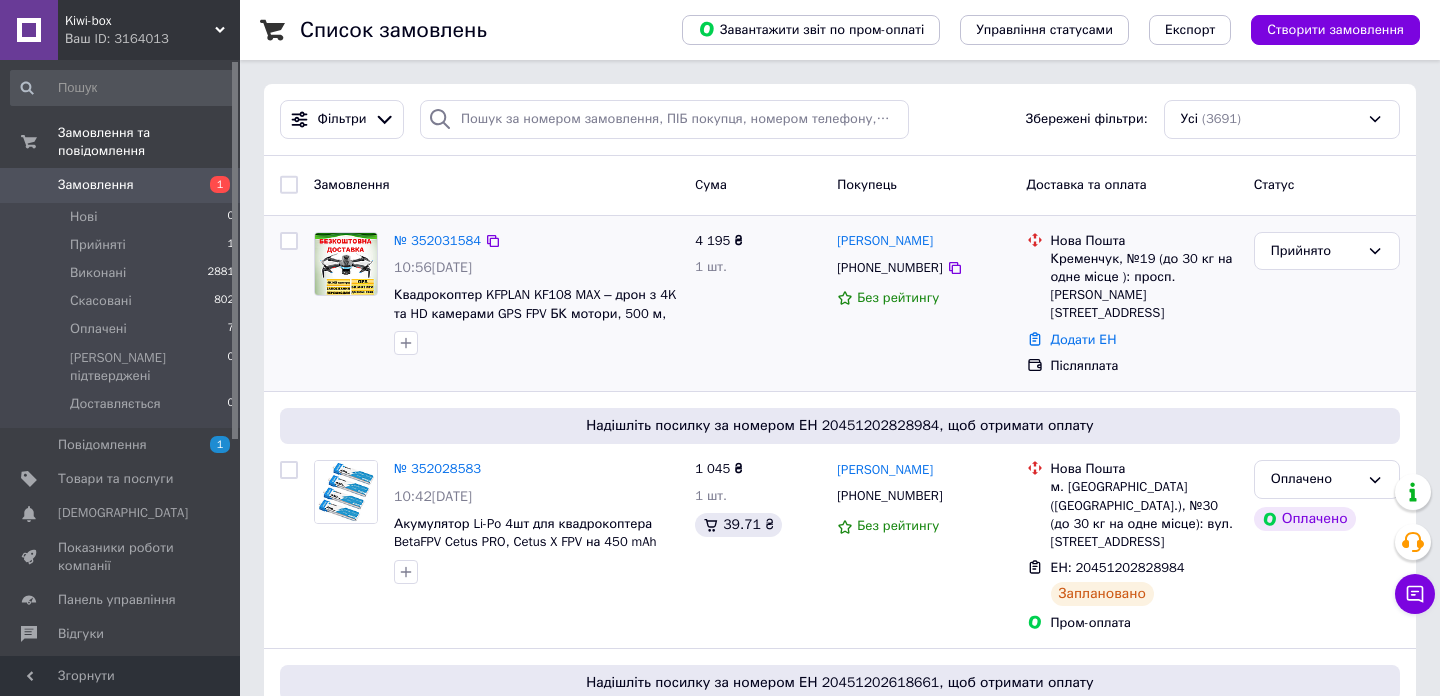 click on "Квадрокоптер KFPLAN KF108 MAX – дрон з 4K та HD камерами GPS FPV БК мотори, 500 м, до 25 хв з кейсом" at bounding box center [536, 304] 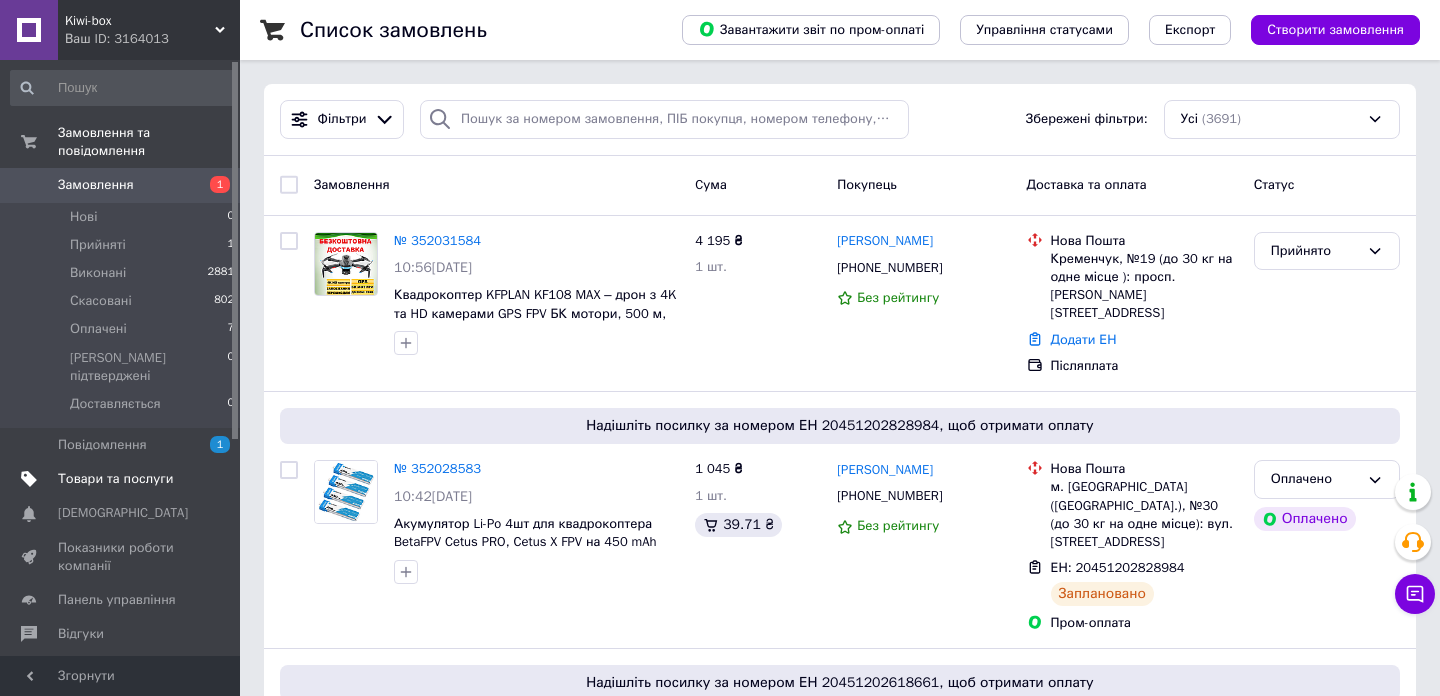 click on "Товари та послуги" at bounding box center (115, 479) 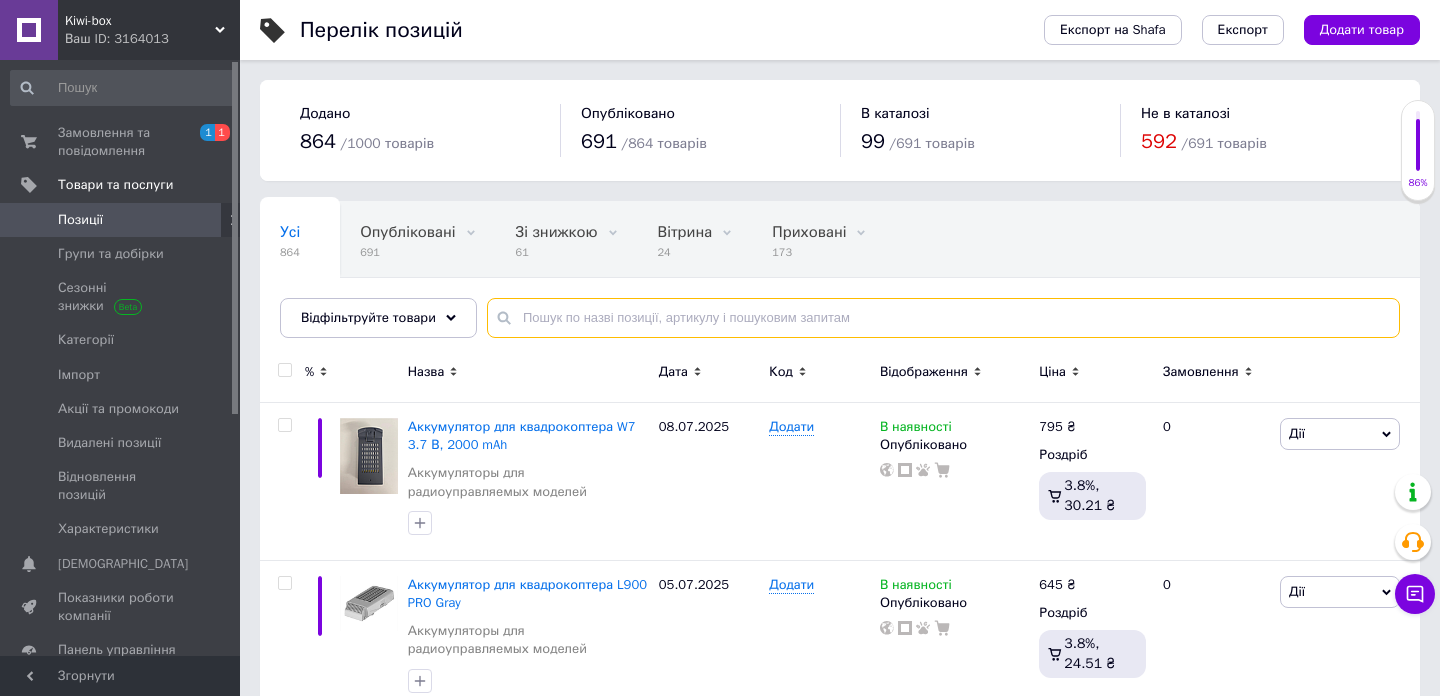 click at bounding box center [943, 318] 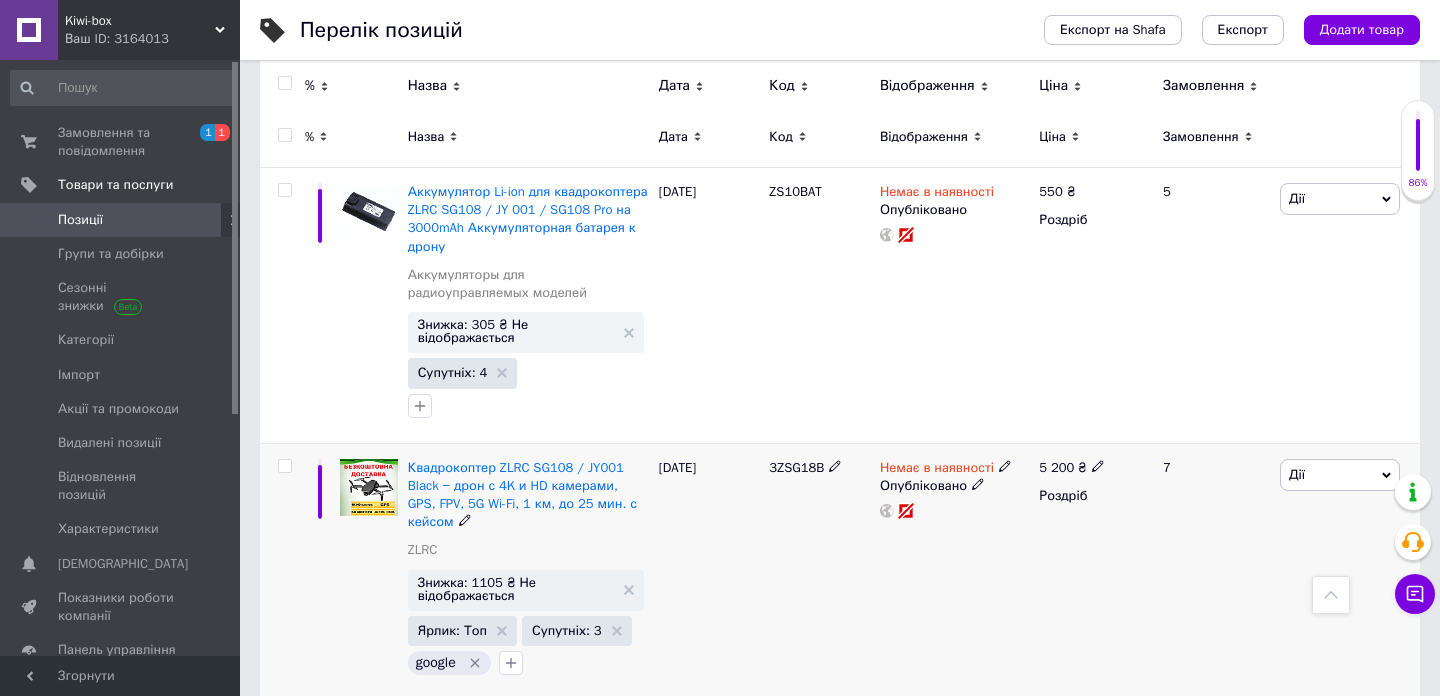 scroll, scrollTop: 0, scrollLeft: 0, axis: both 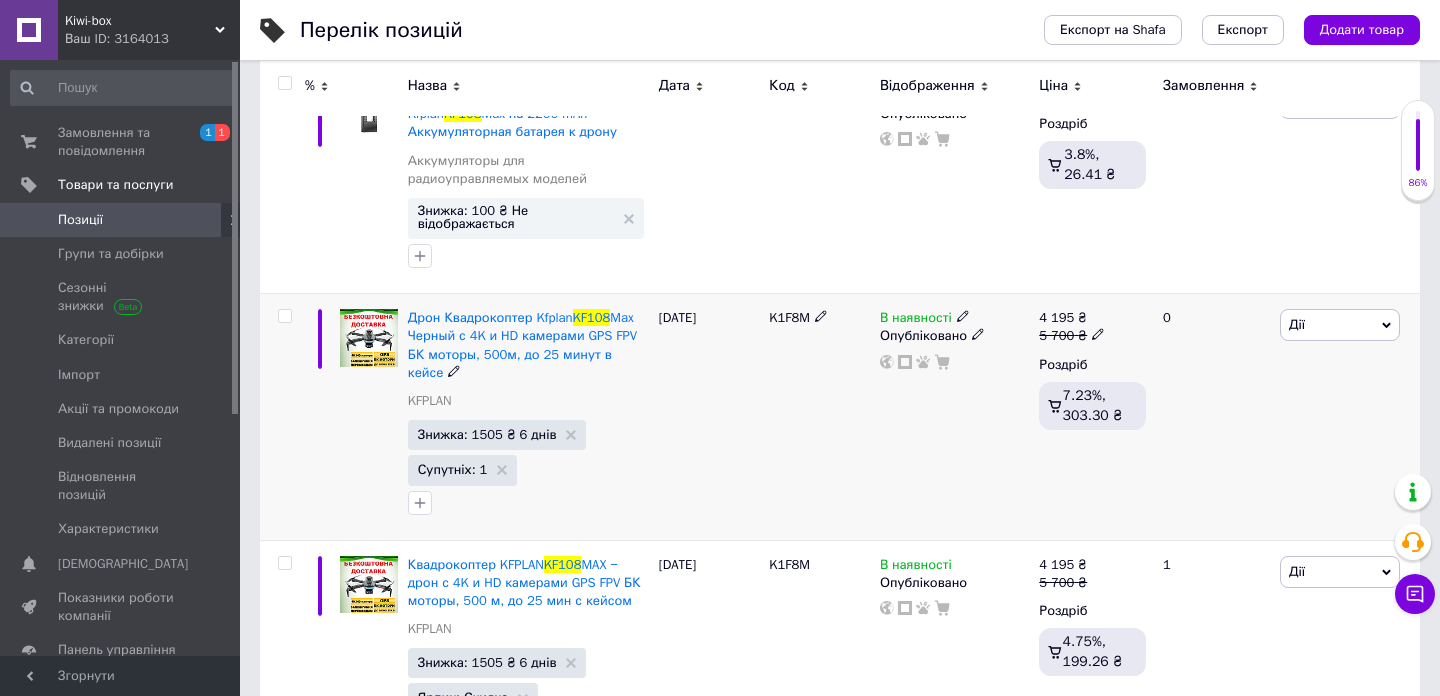 type on "kf108" 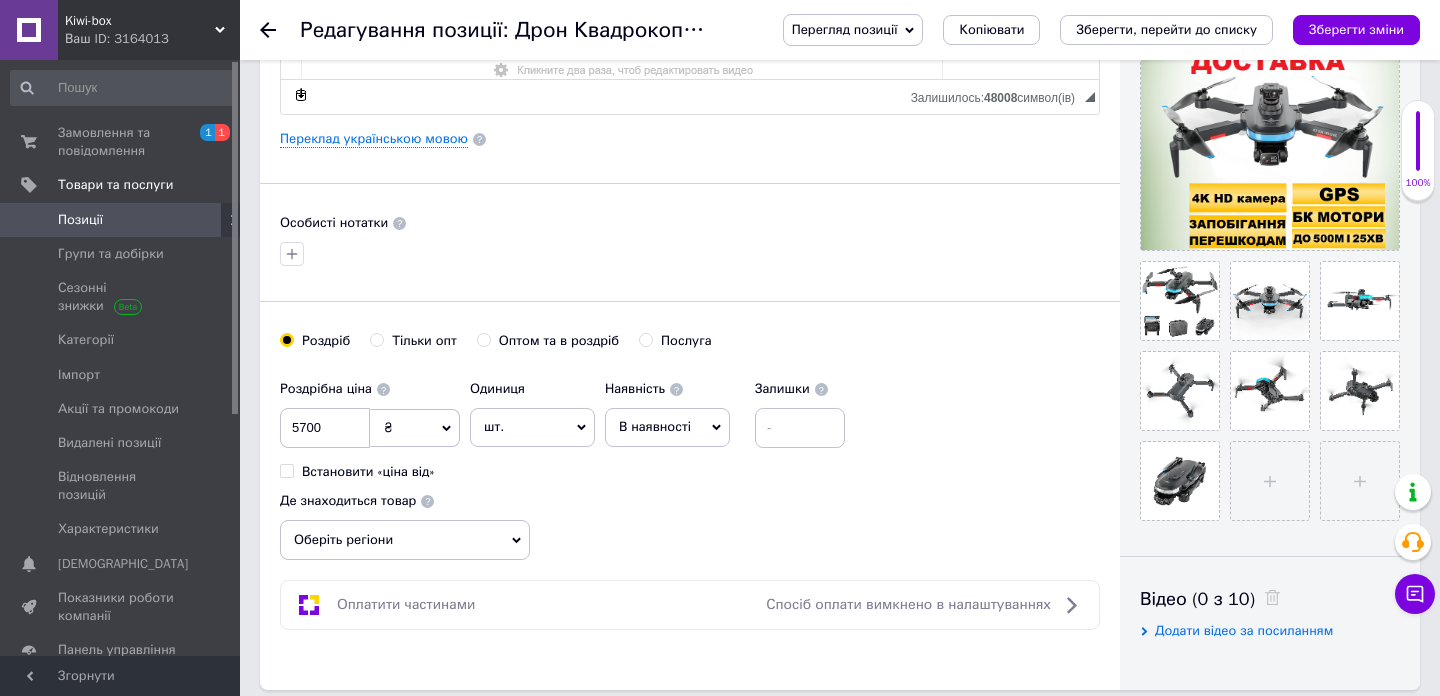 scroll, scrollTop: 507, scrollLeft: 0, axis: vertical 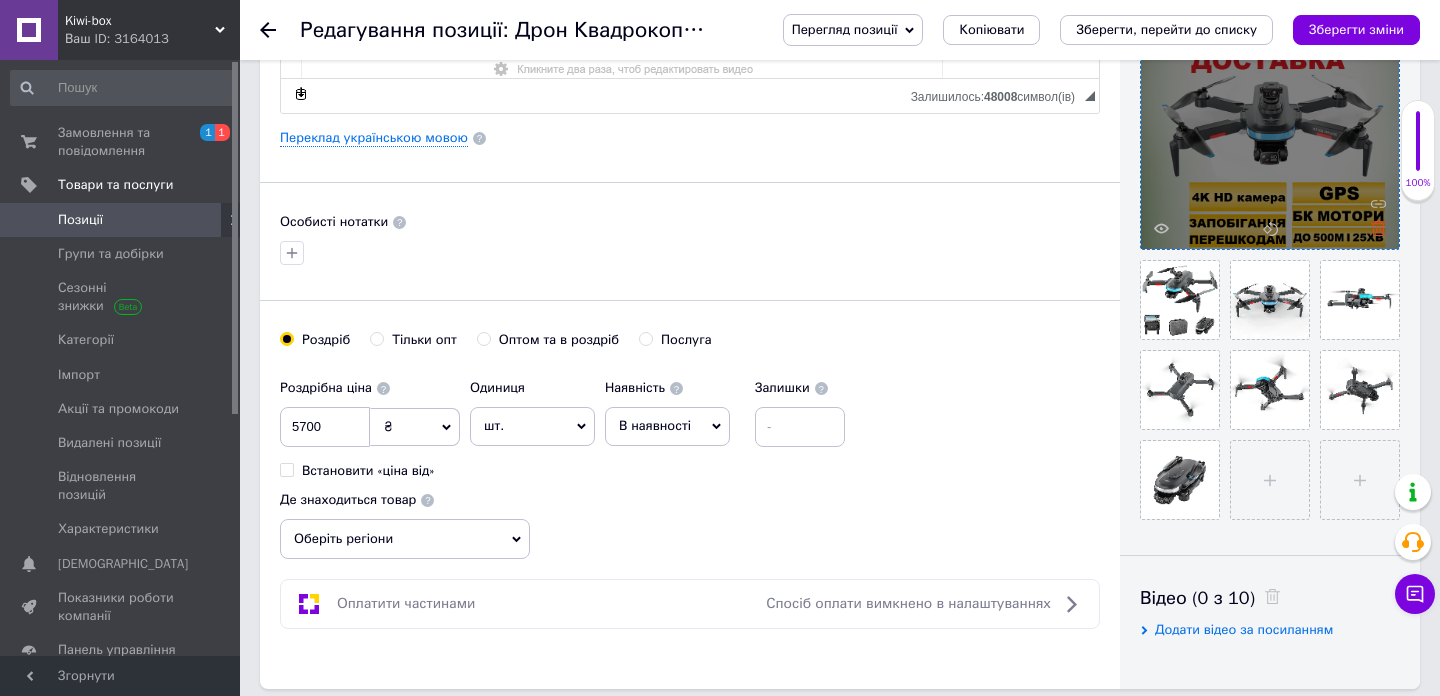 click 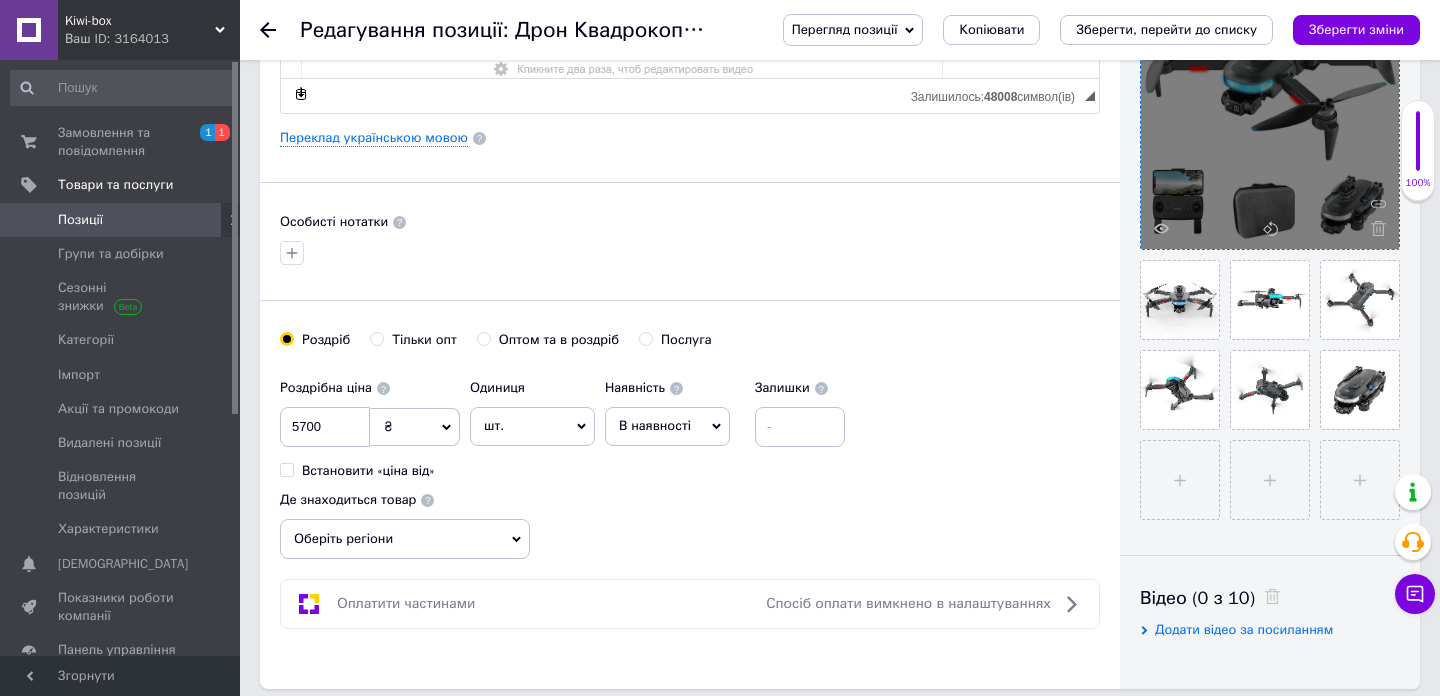 scroll, scrollTop: 0, scrollLeft: 0, axis: both 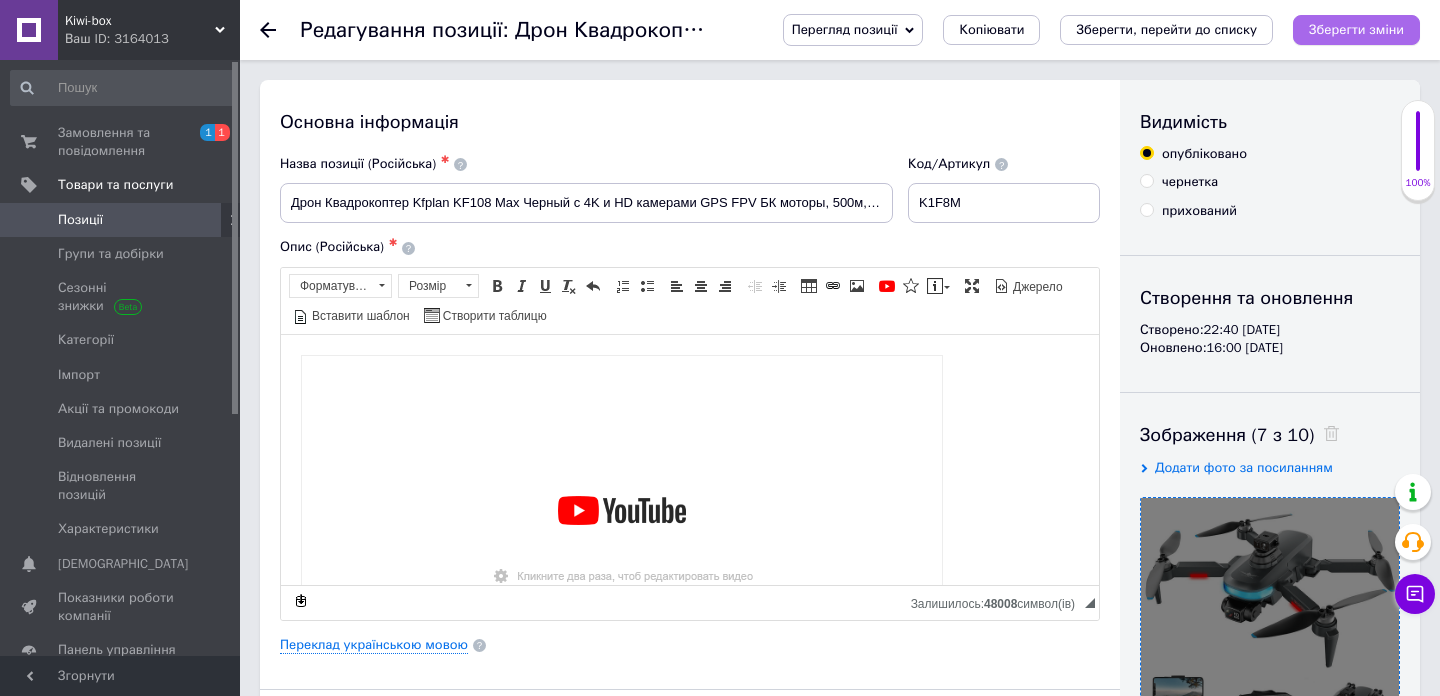 click on "Зберегти зміни" at bounding box center [1356, 30] 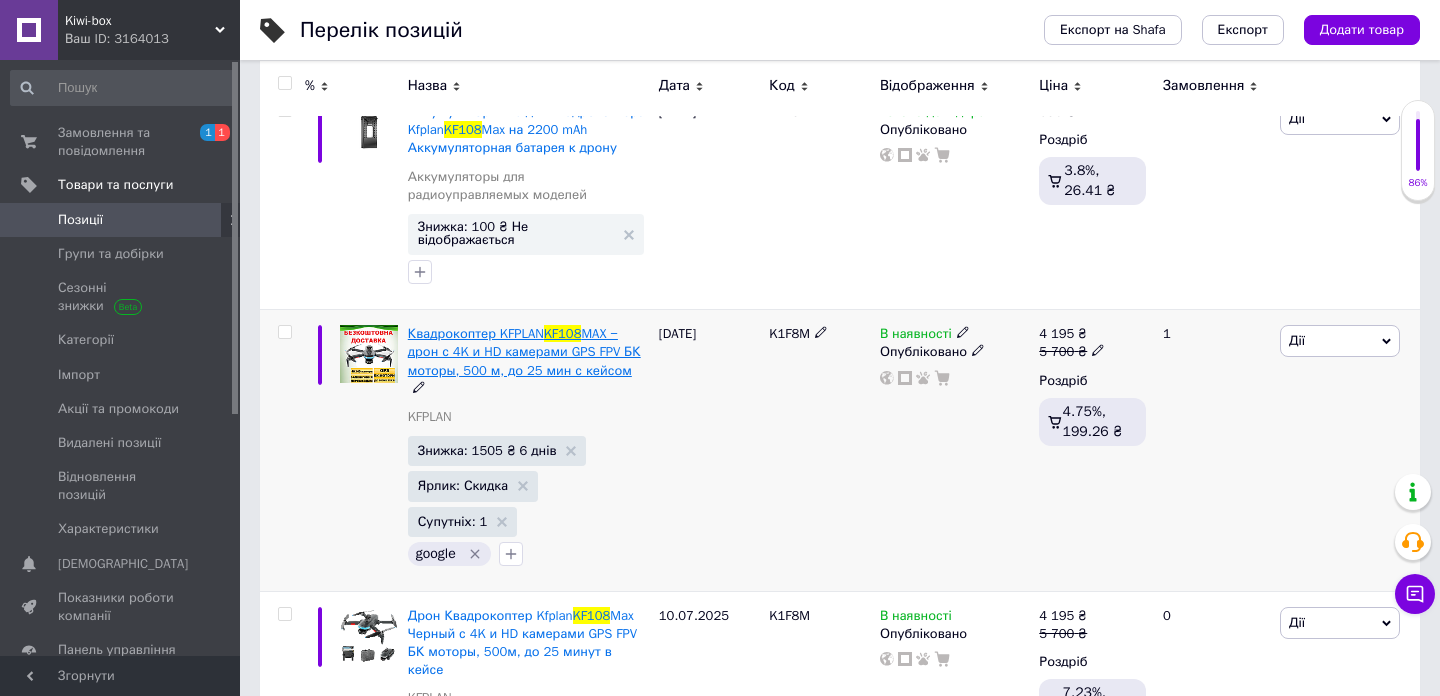 scroll, scrollTop: 494, scrollLeft: 0, axis: vertical 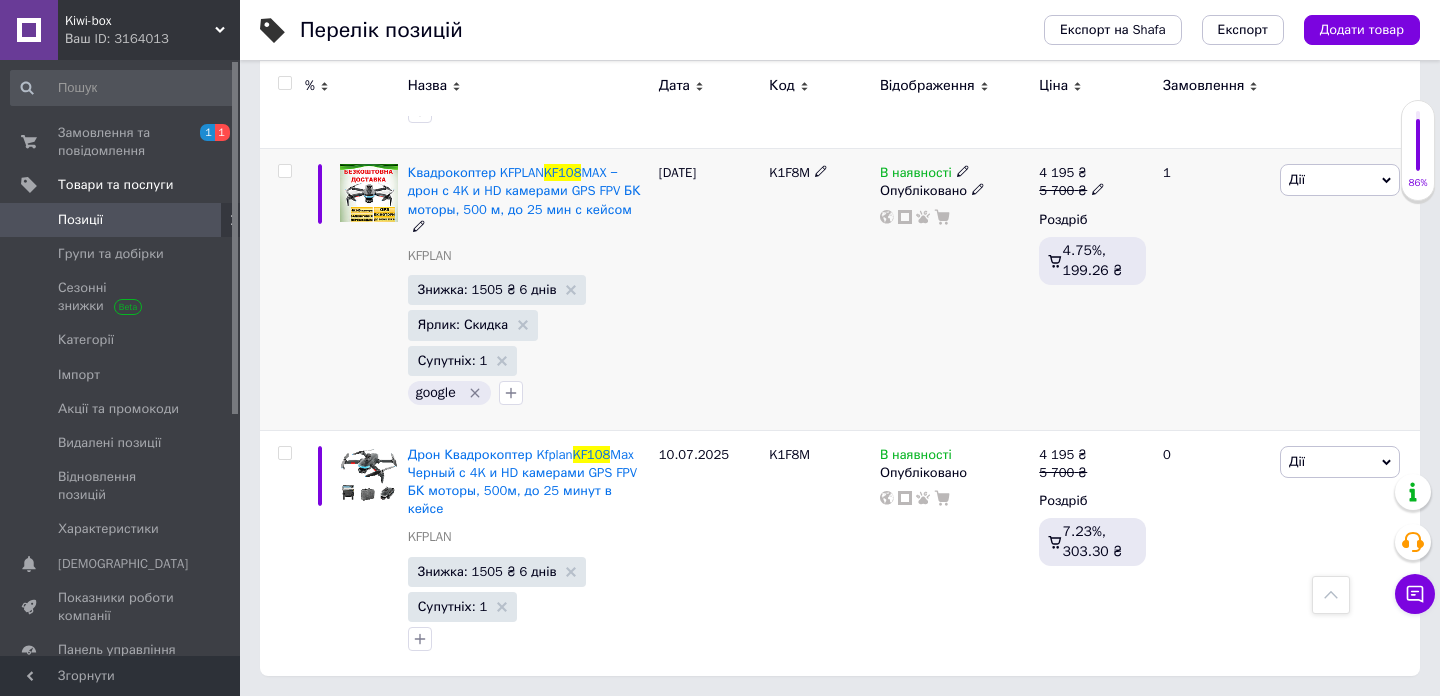click at bounding box center (369, 193) 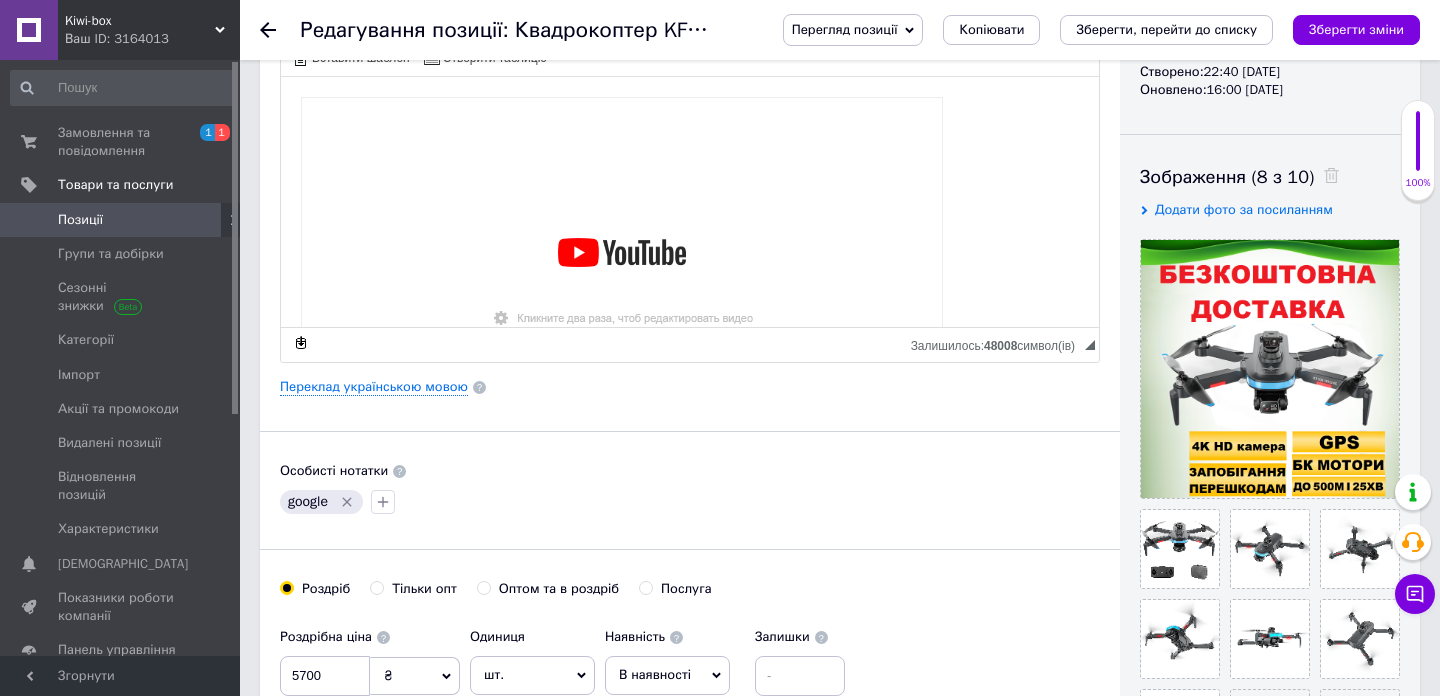 scroll, scrollTop: 317, scrollLeft: 0, axis: vertical 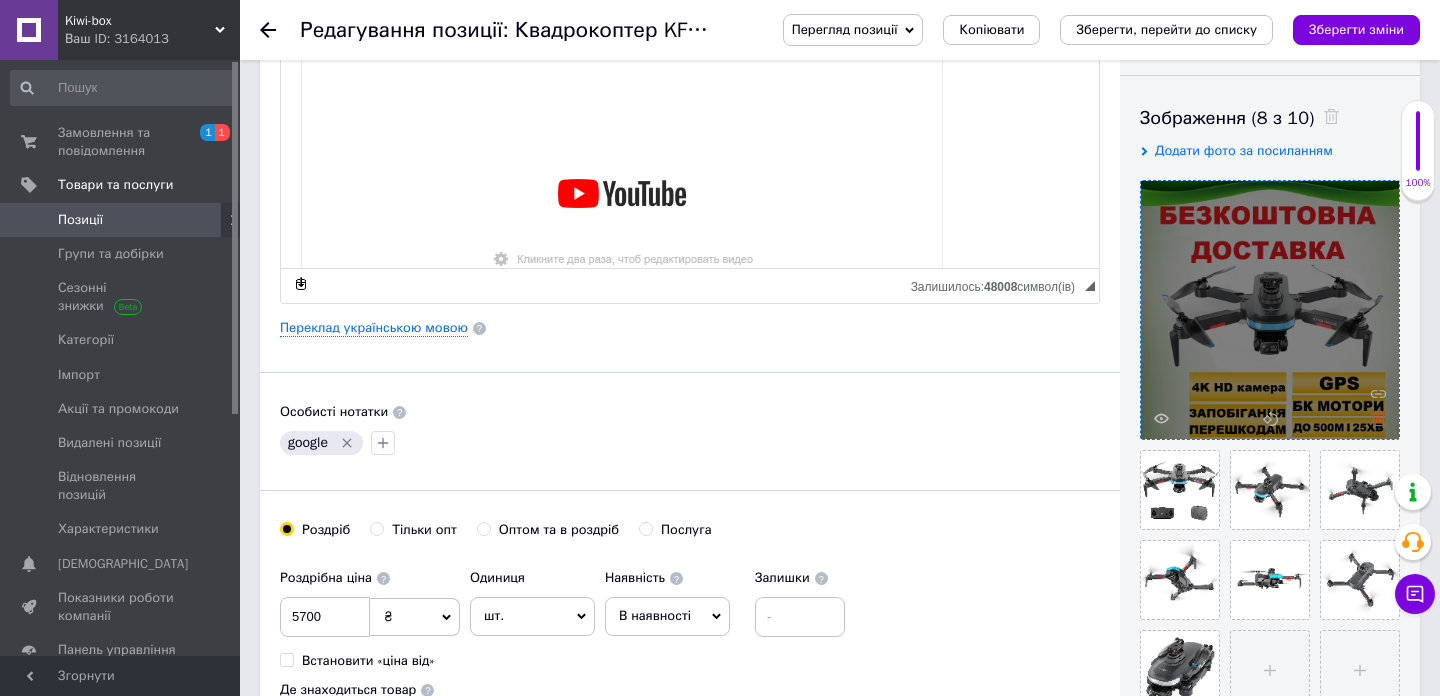 click 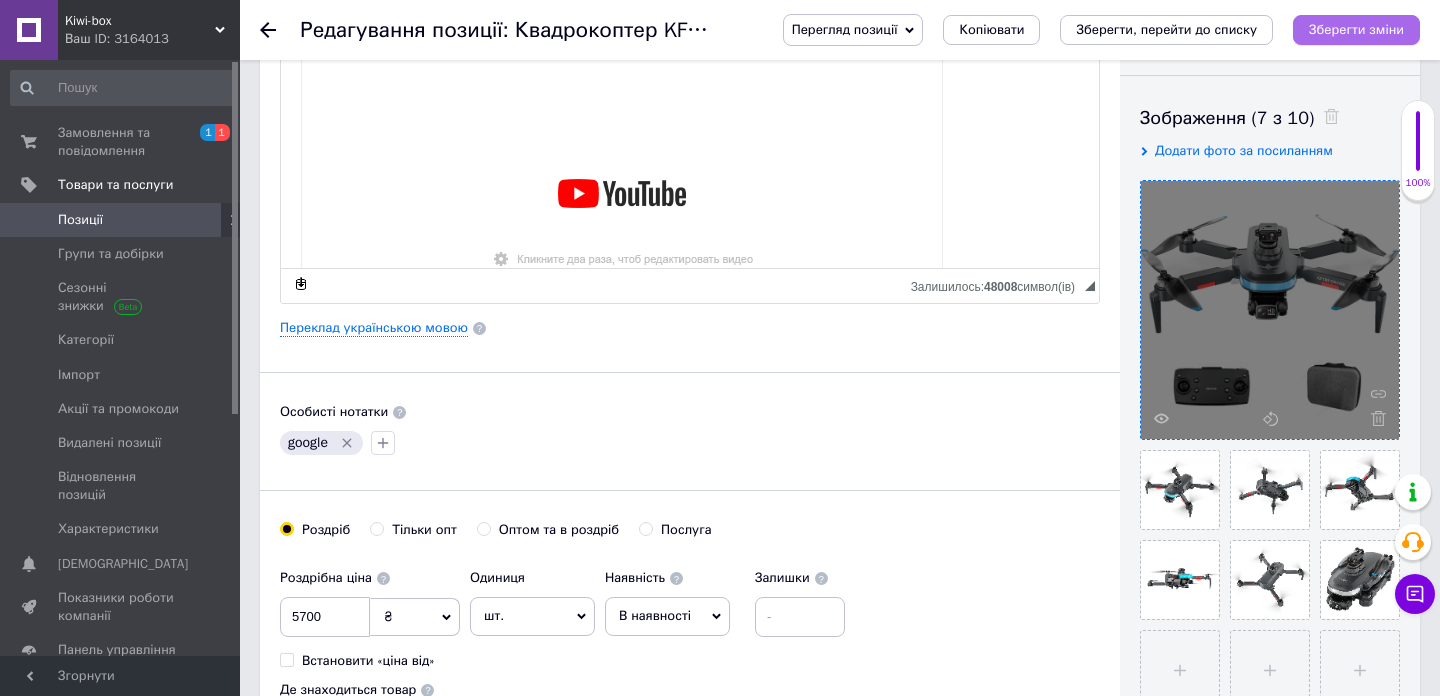 click on "Зберегти зміни" at bounding box center [1356, 29] 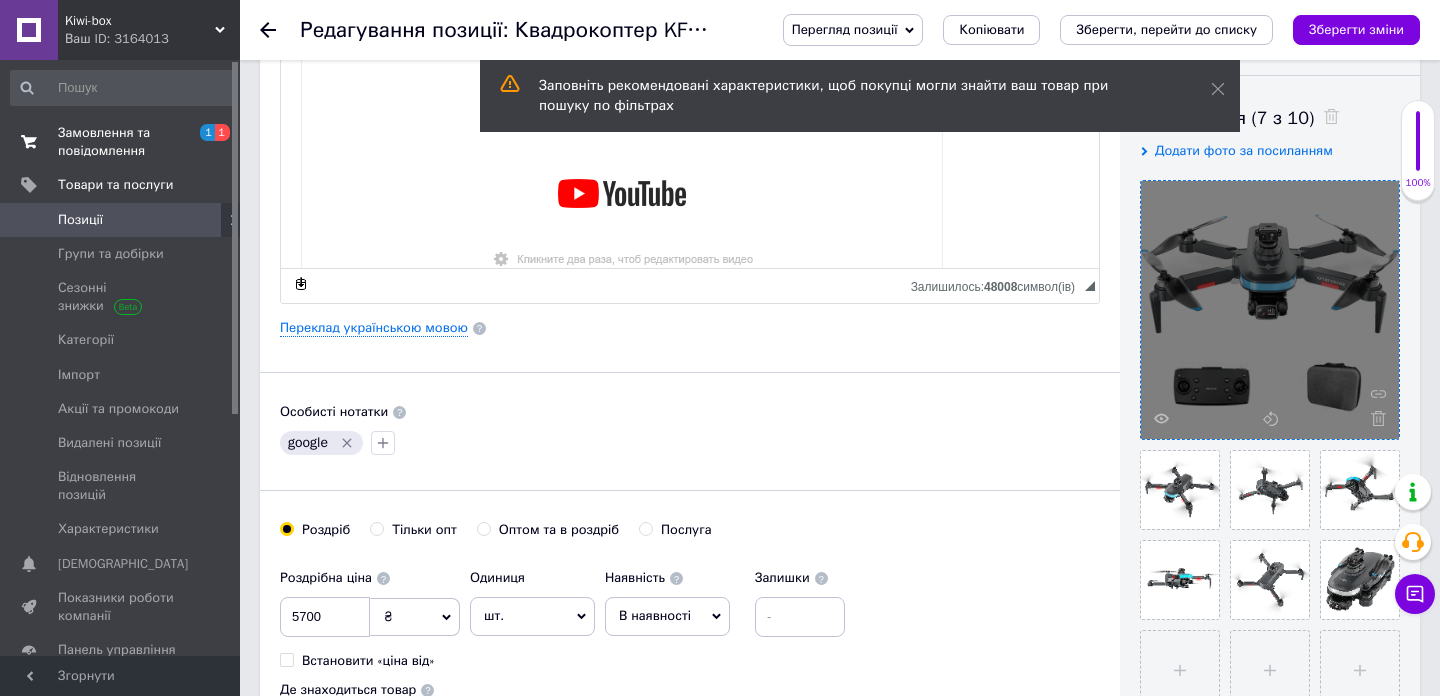 click on "Замовлення та повідомлення" at bounding box center (121, 142) 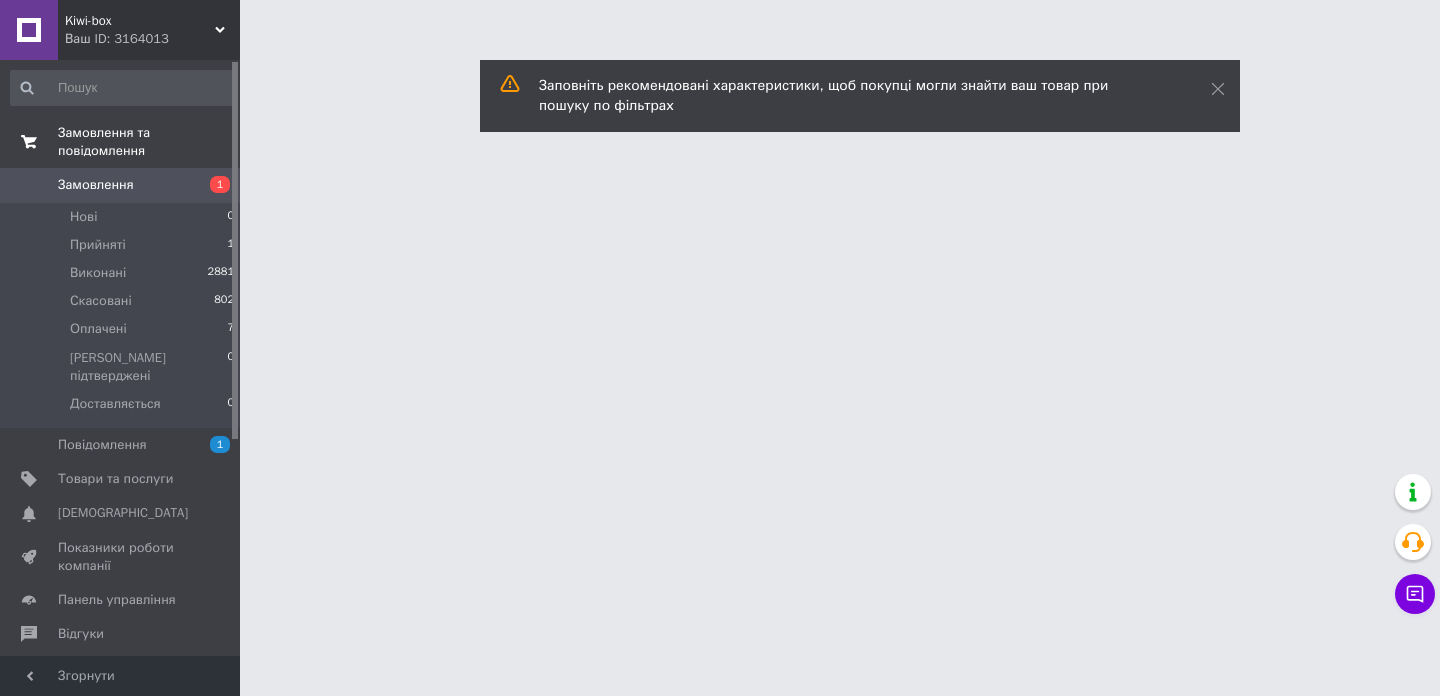 scroll, scrollTop: 0, scrollLeft: 0, axis: both 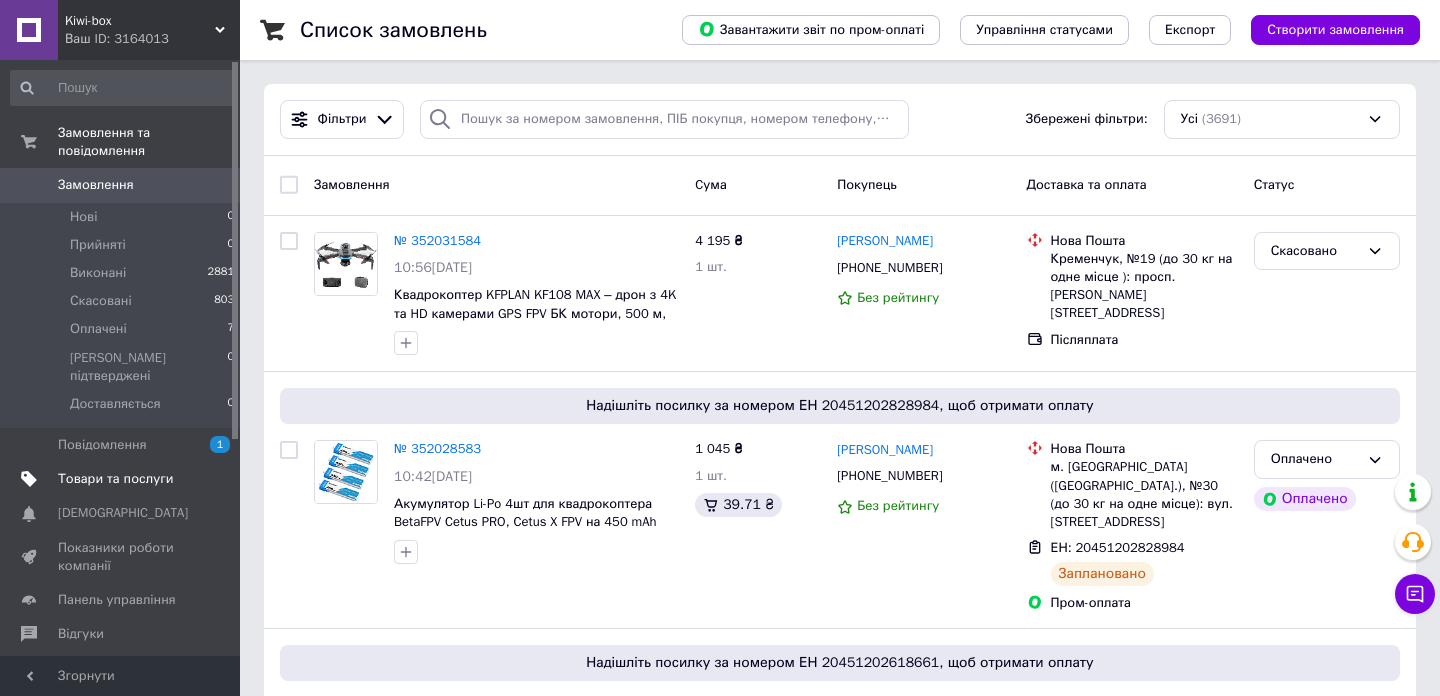 click on "Товари та послуги" at bounding box center (115, 479) 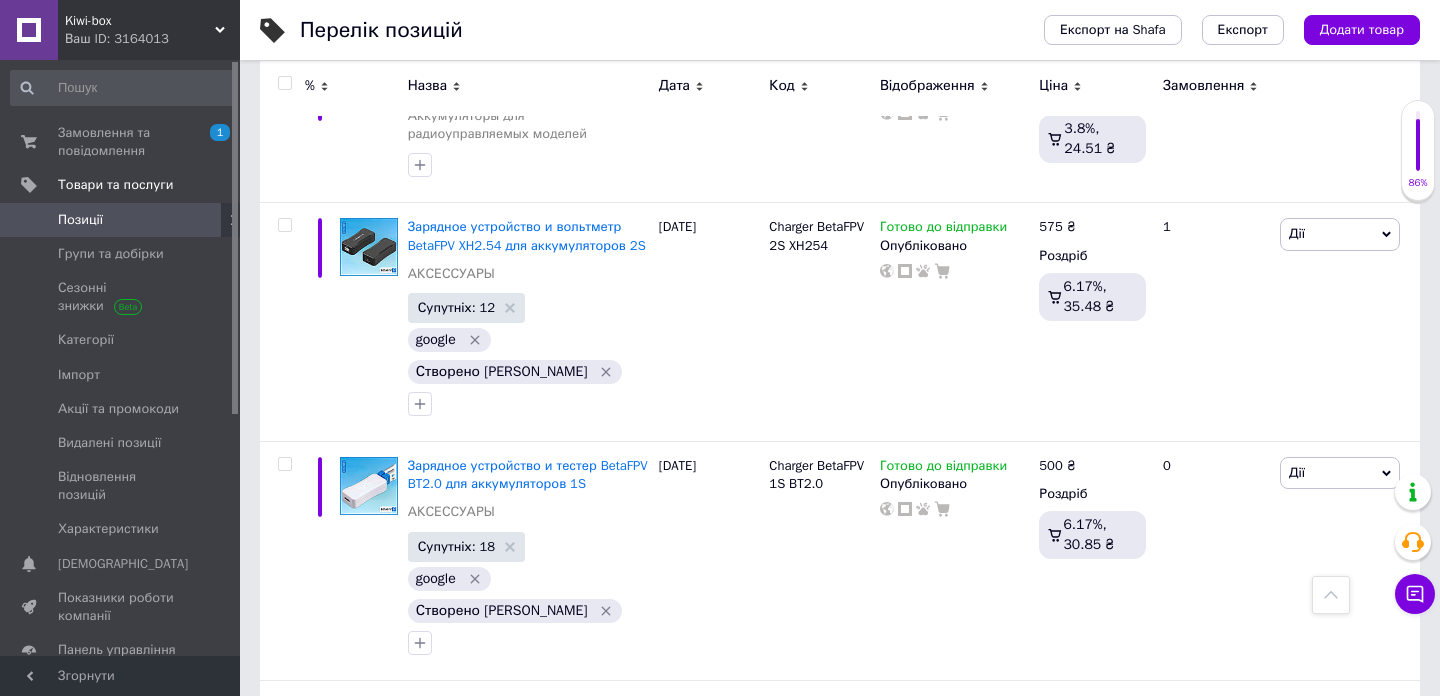 scroll, scrollTop: 0, scrollLeft: 0, axis: both 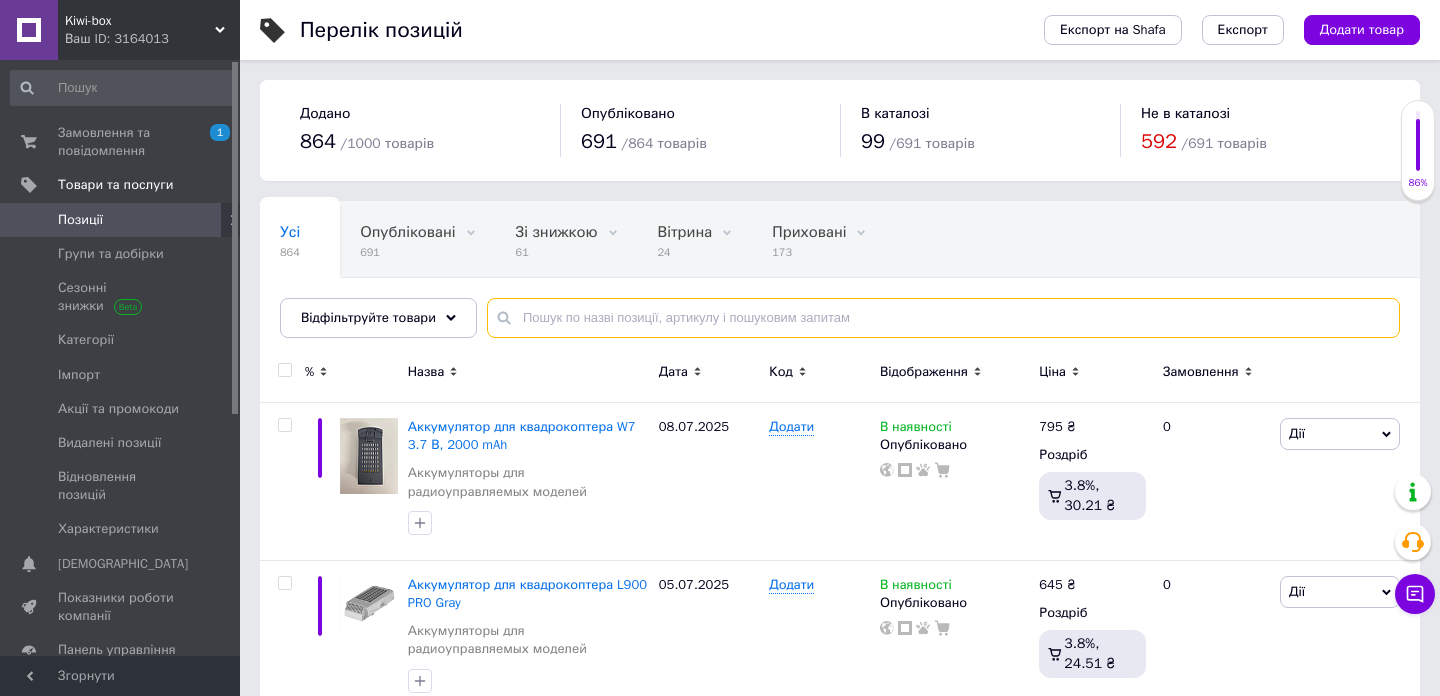 click at bounding box center (943, 318) 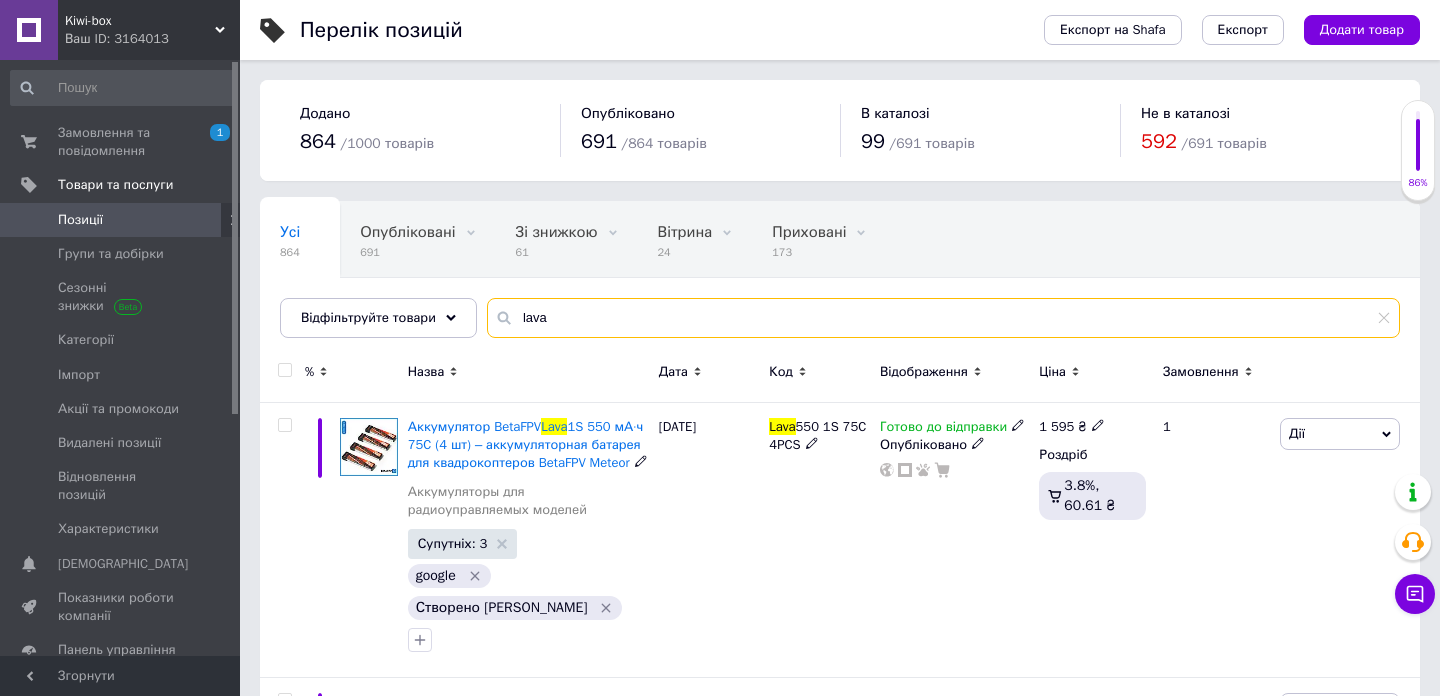 type on "lava" 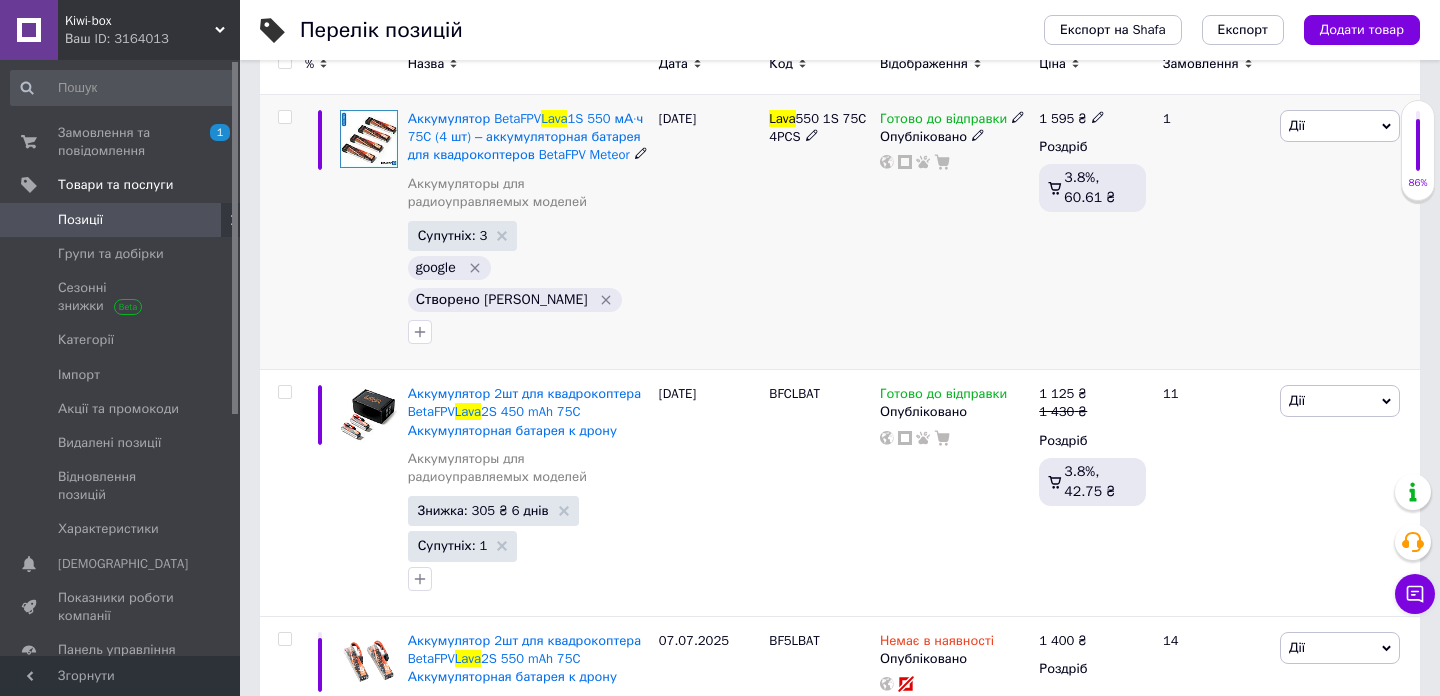 scroll, scrollTop: 309, scrollLeft: 0, axis: vertical 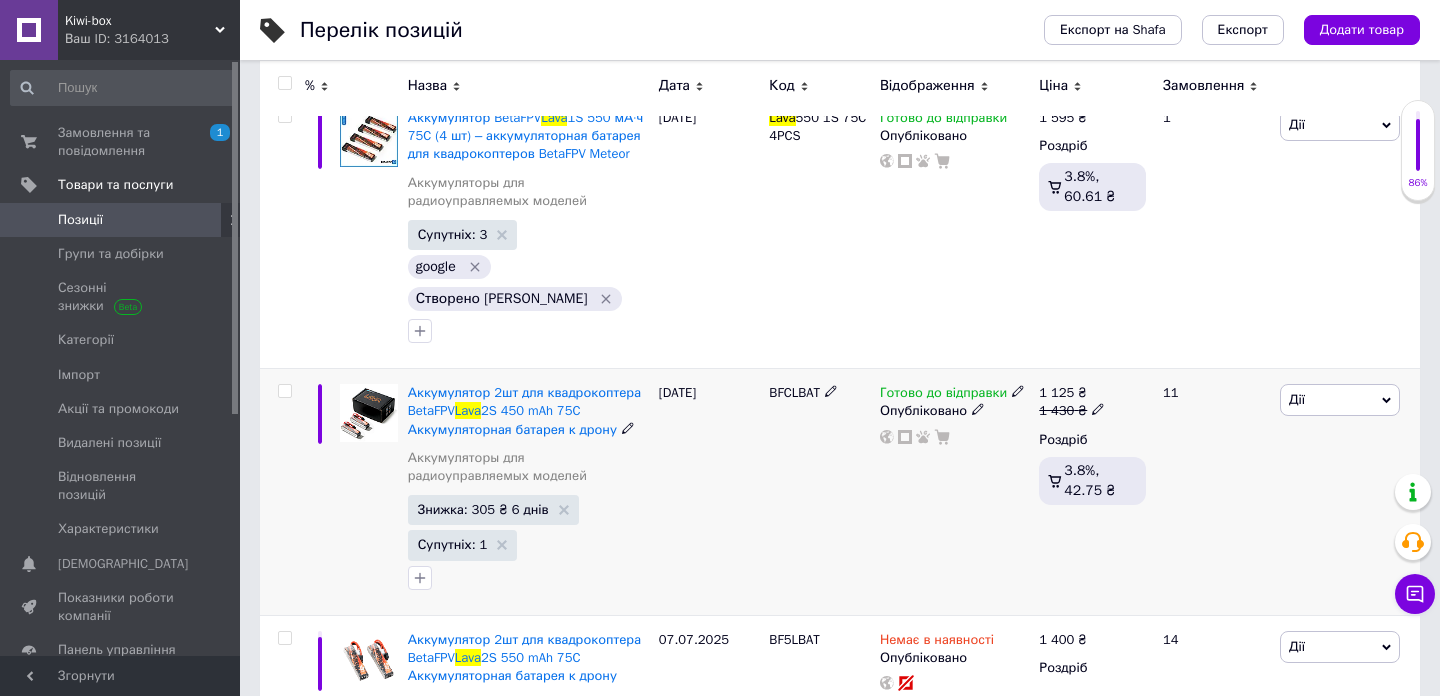 click on "1 125" at bounding box center [1056, 392] 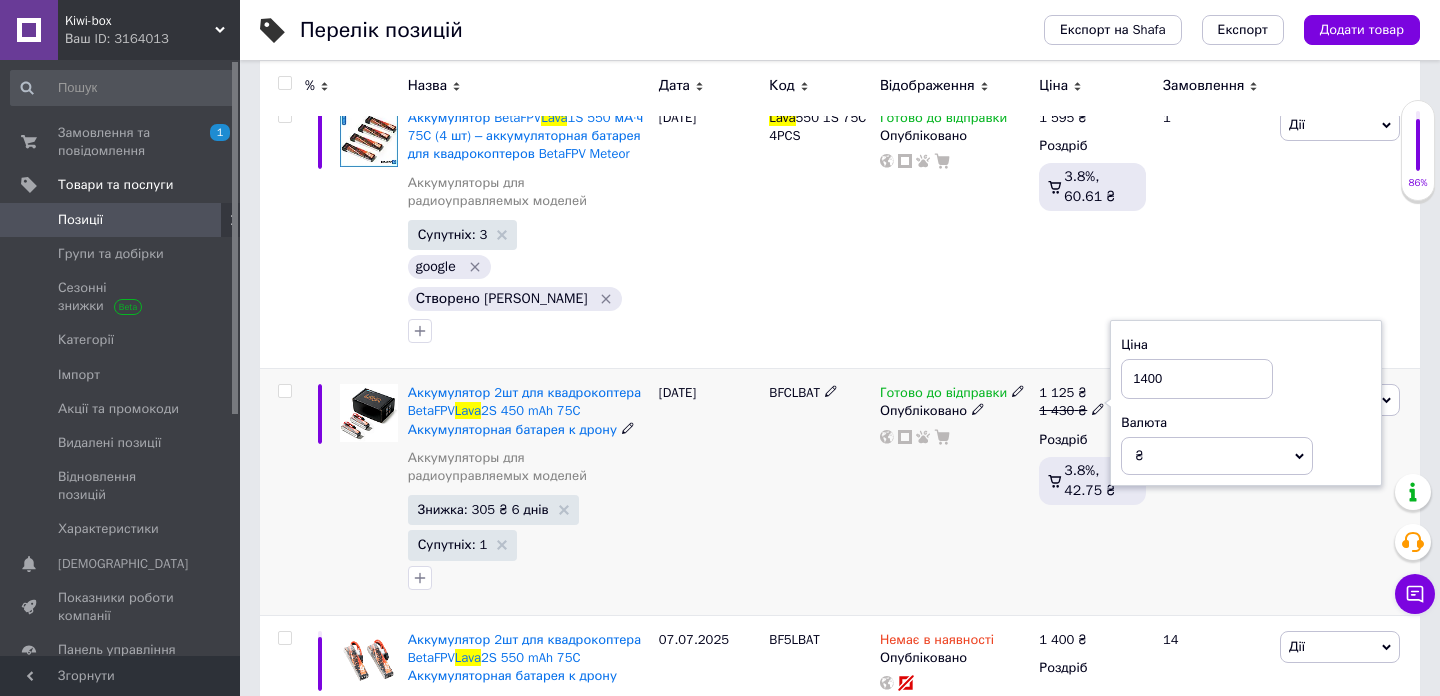 type on "1400" 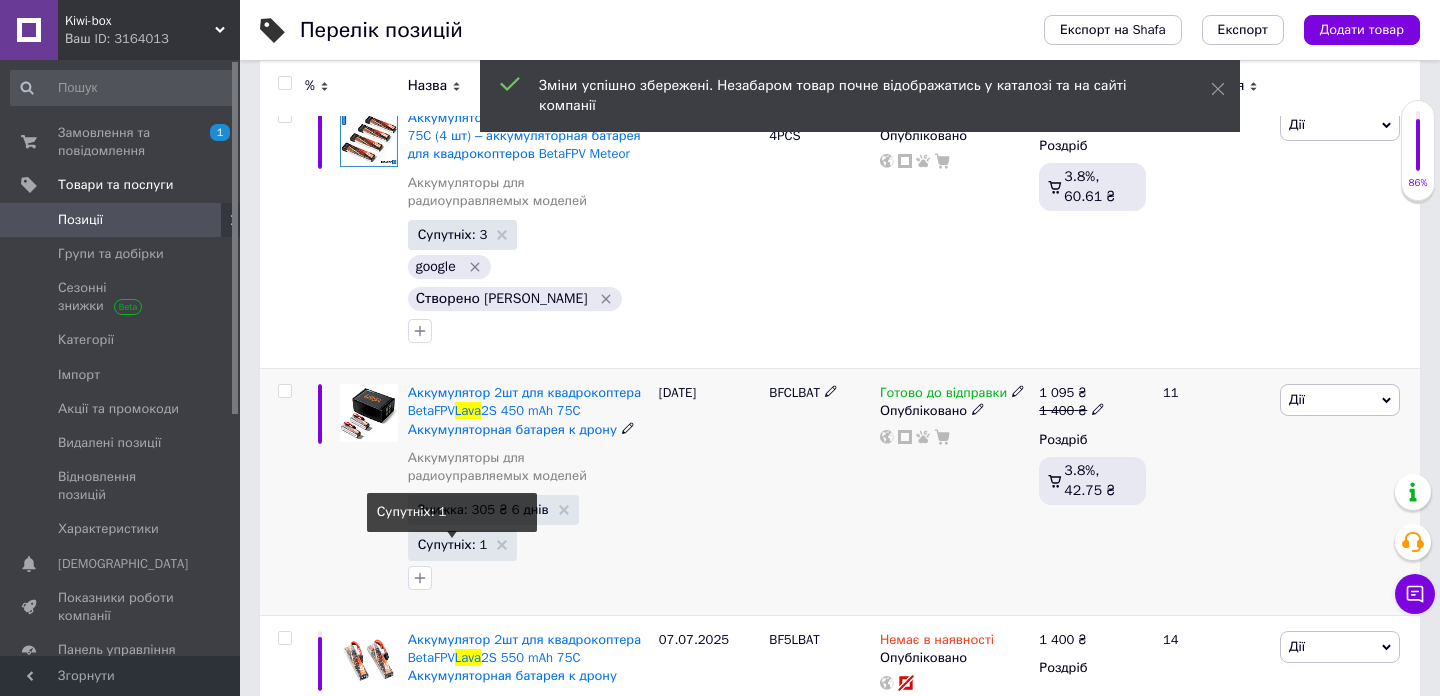scroll, scrollTop: 0, scrollLeft: 0, axis: both 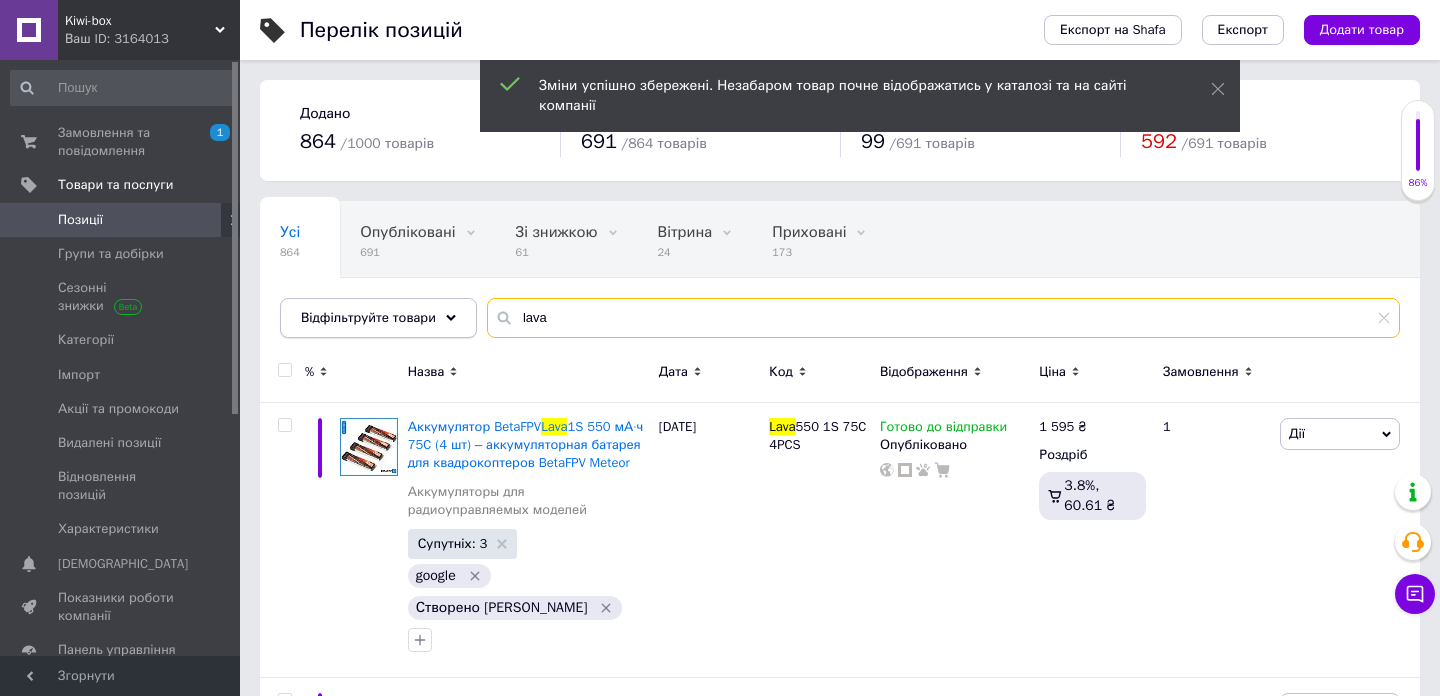 drag, startPoint x: 569, startPoint y: 320, endPoint x: 457, endPoint y: 317, distance: 112.04017 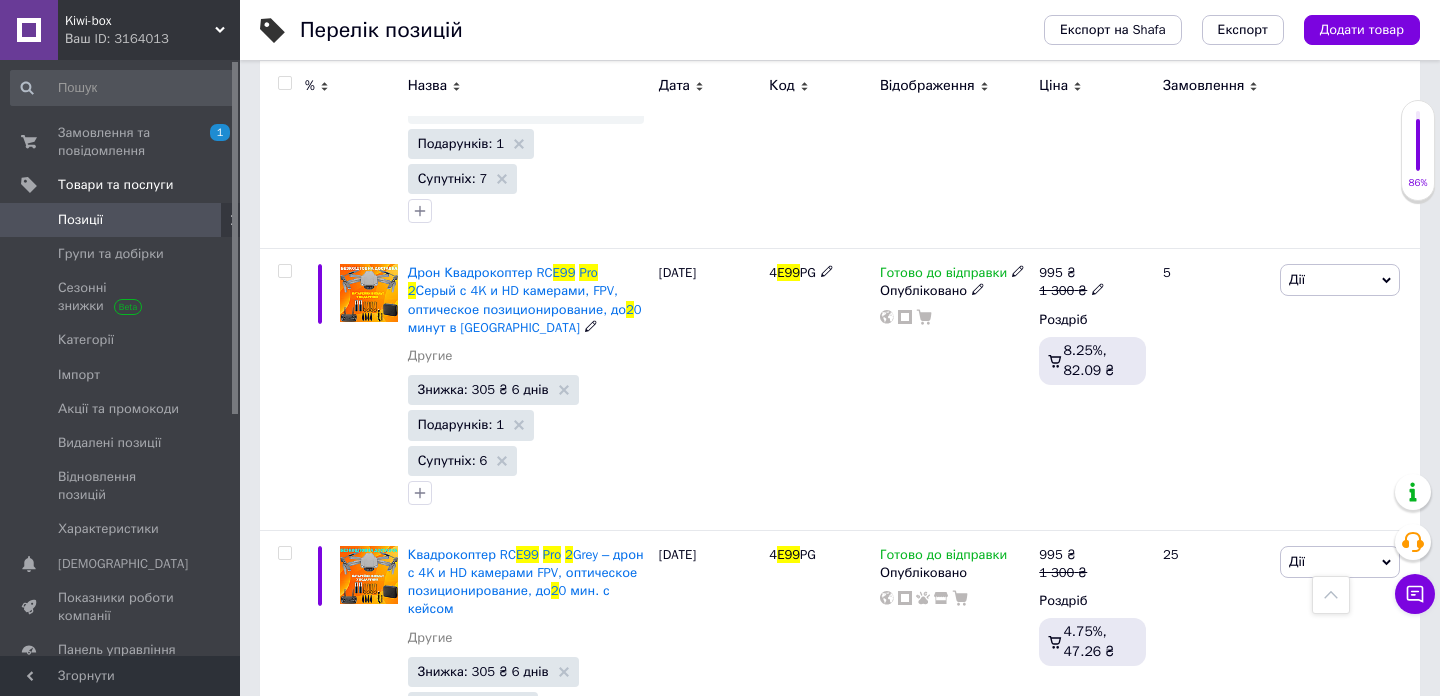 scroll, scrollTop: 1375, scrollLeft: 0, axis: vertical 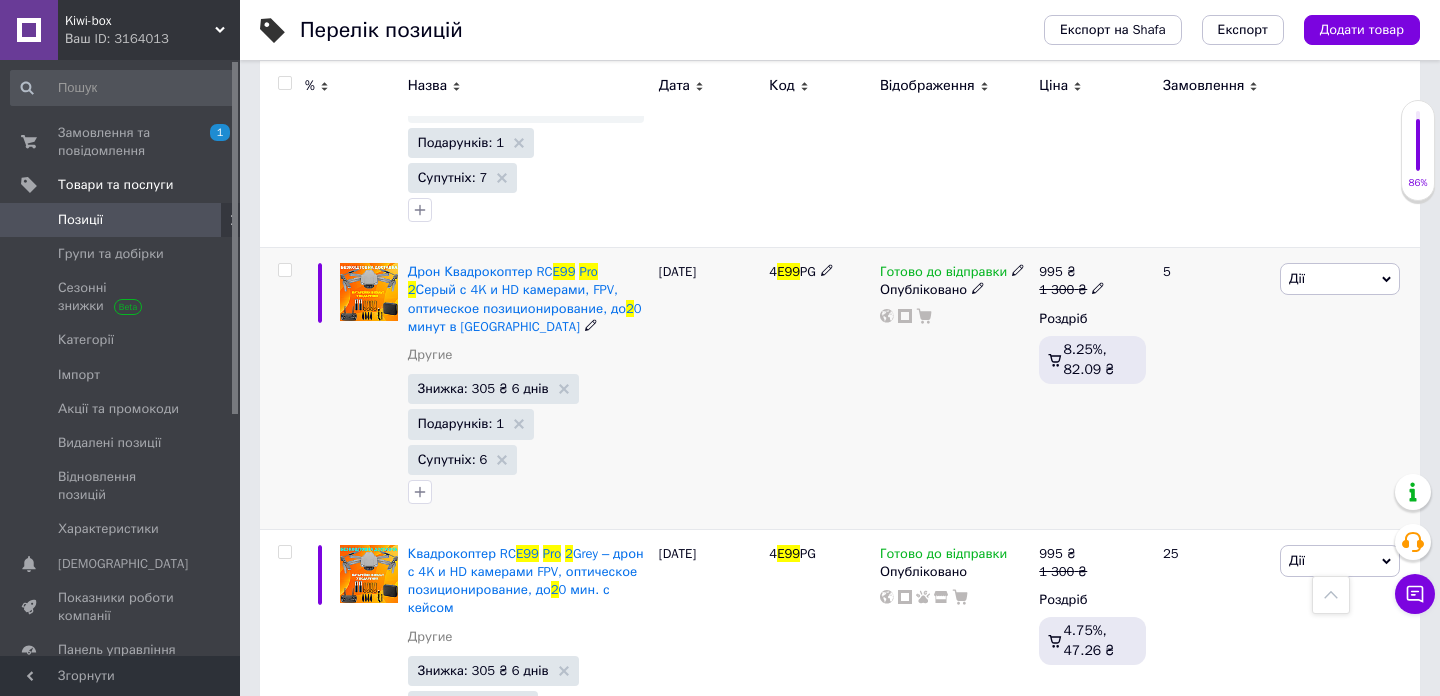 type on "e99 pro 2" 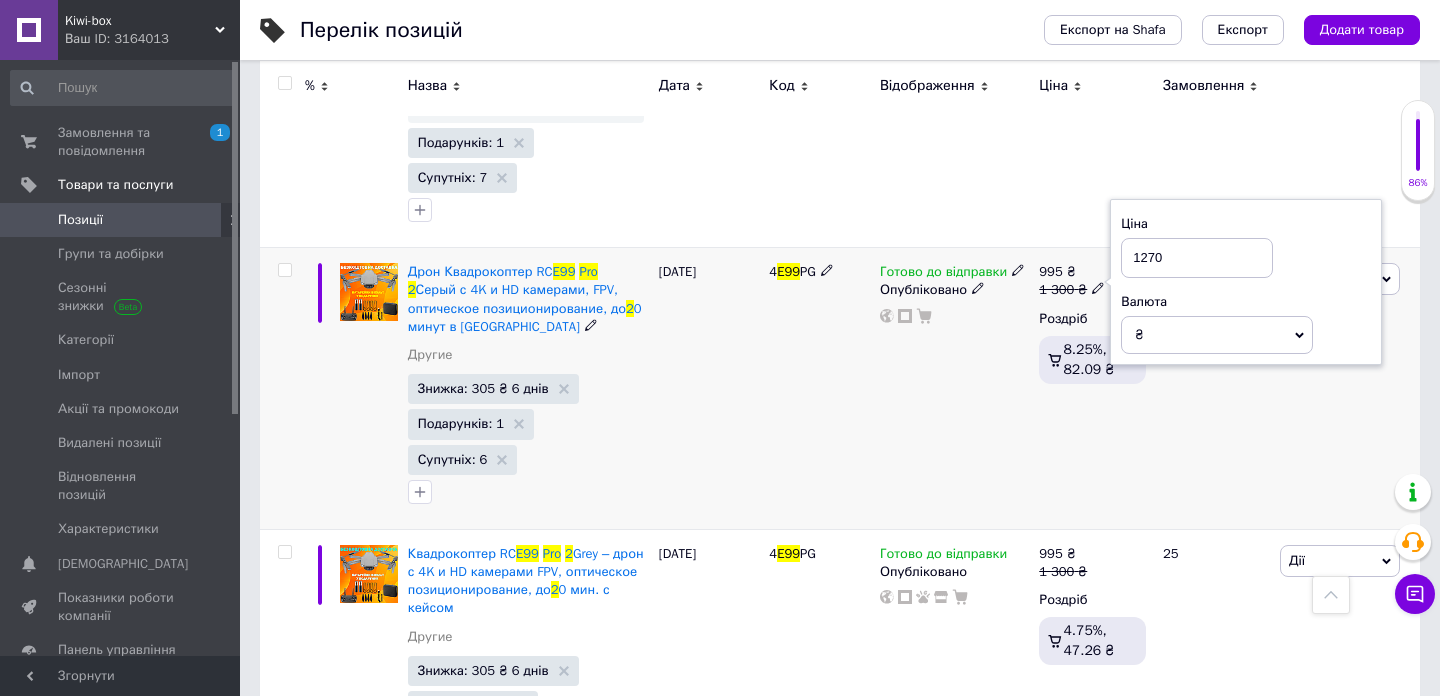 type on "1270" 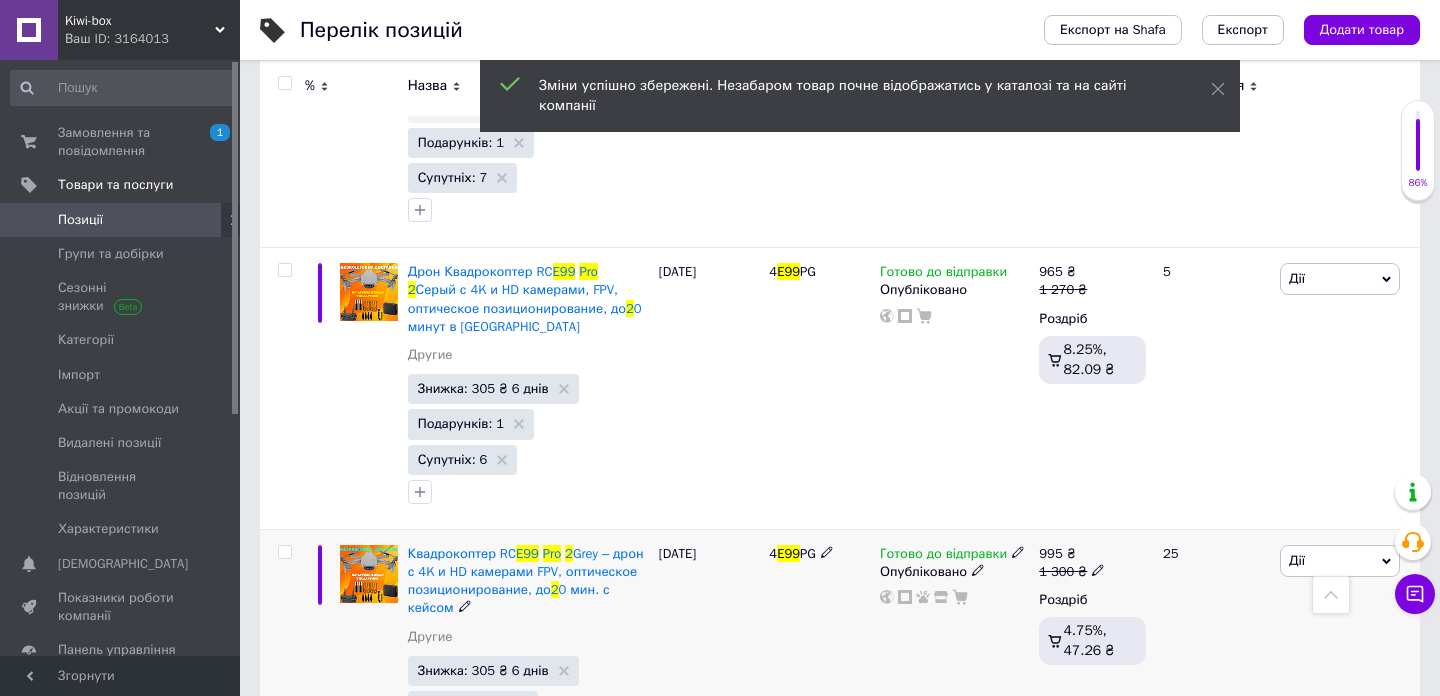 click on "995" at bounding box center [1050, 553] 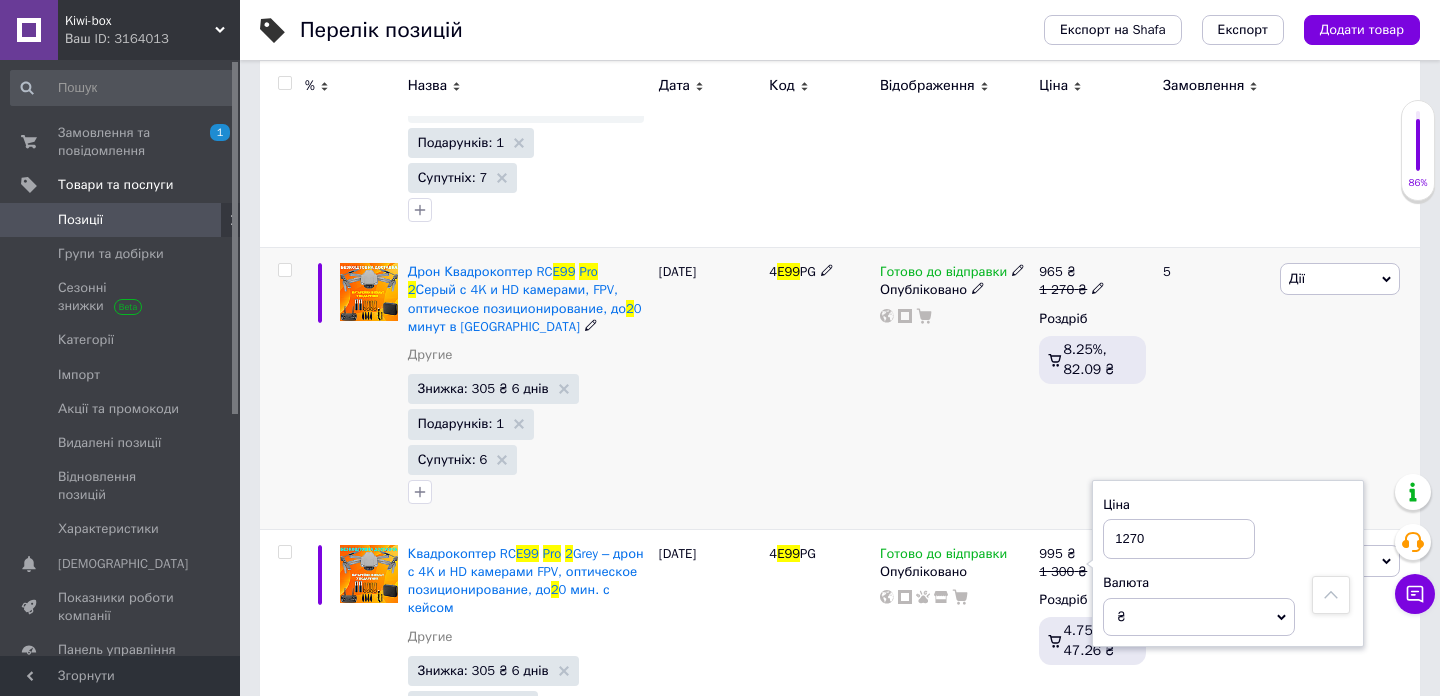 type on "1270" 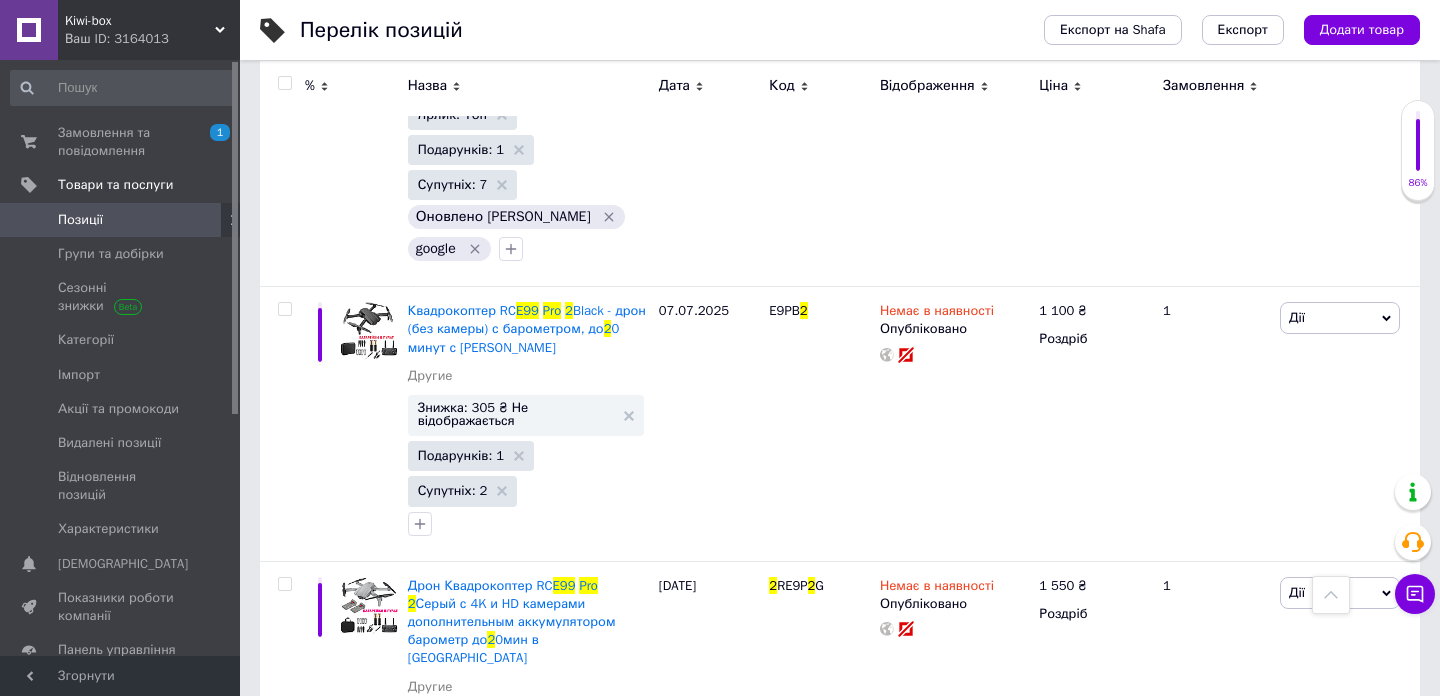scroll, scrollTop: 0, scrollLeft: 0, axis: both 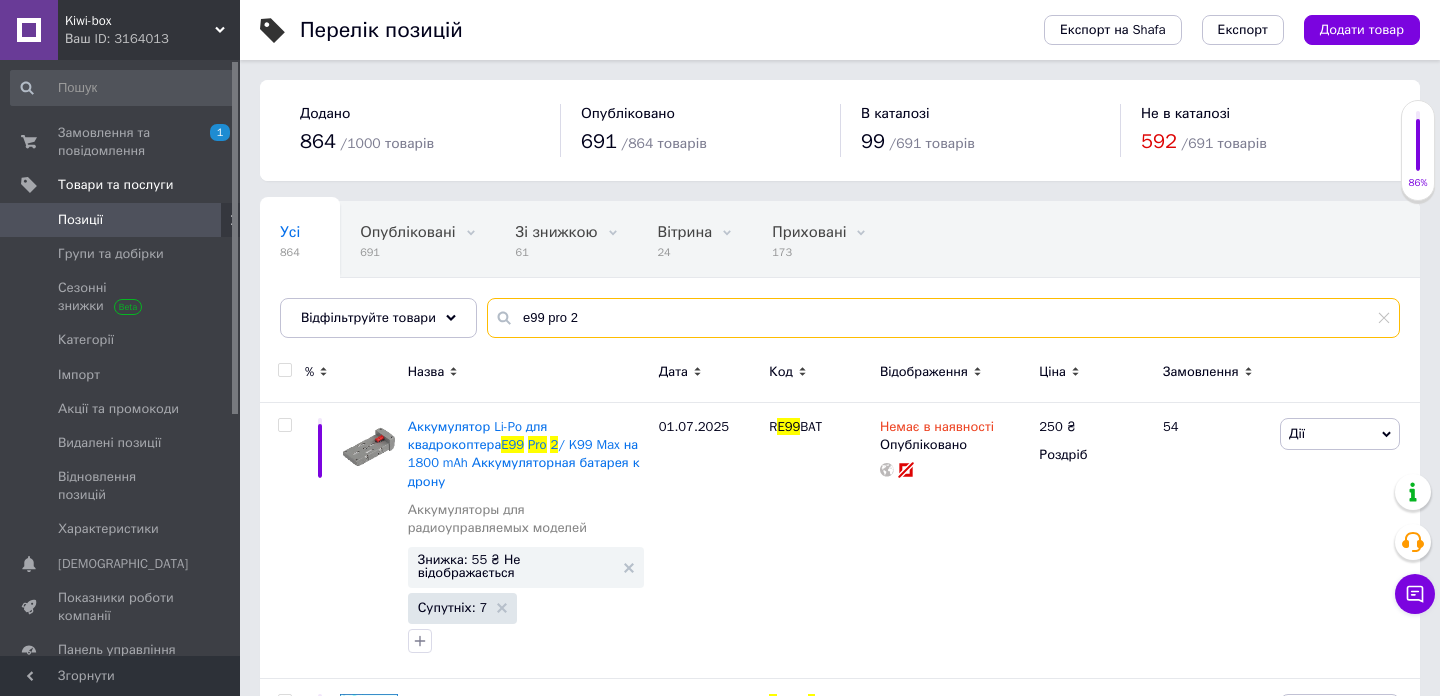 click on "e99 pro 2" at bounding box center (943, 318) 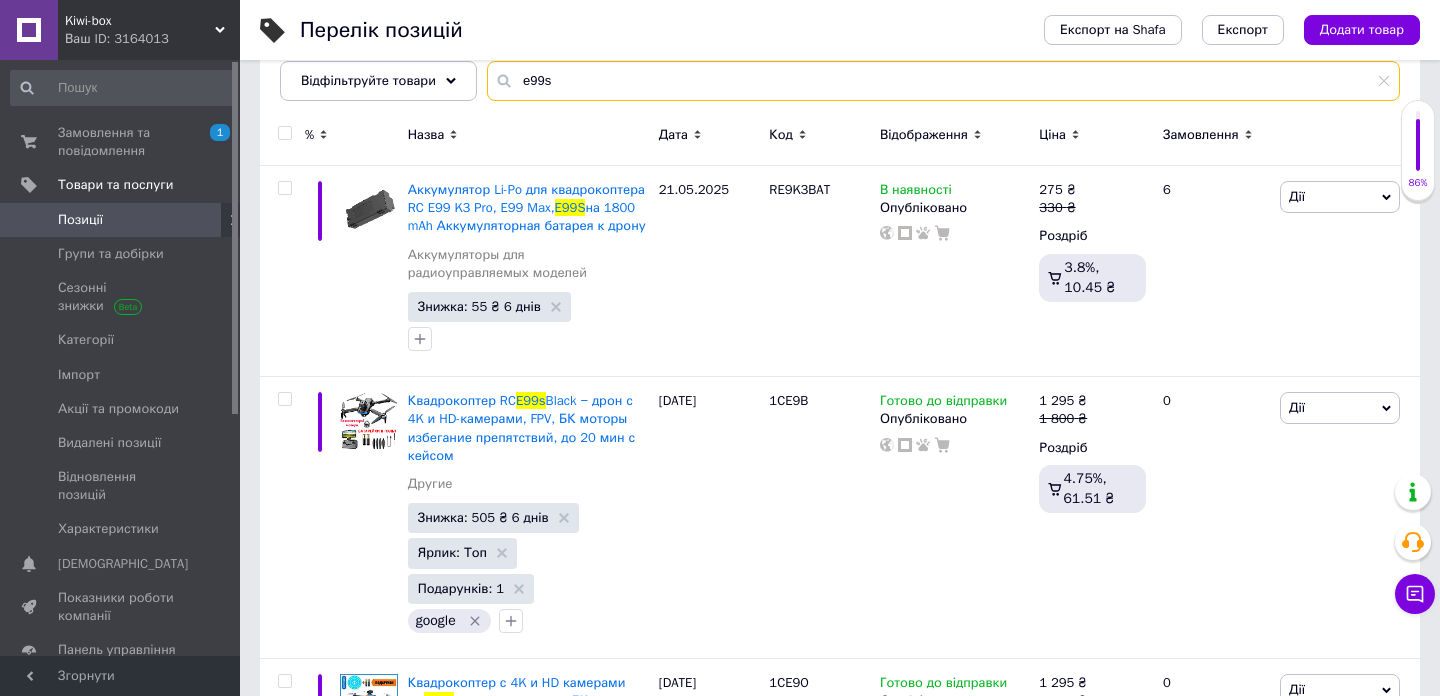scroll, scrollTop: 316, scrollLeft: 0, axis: vertical 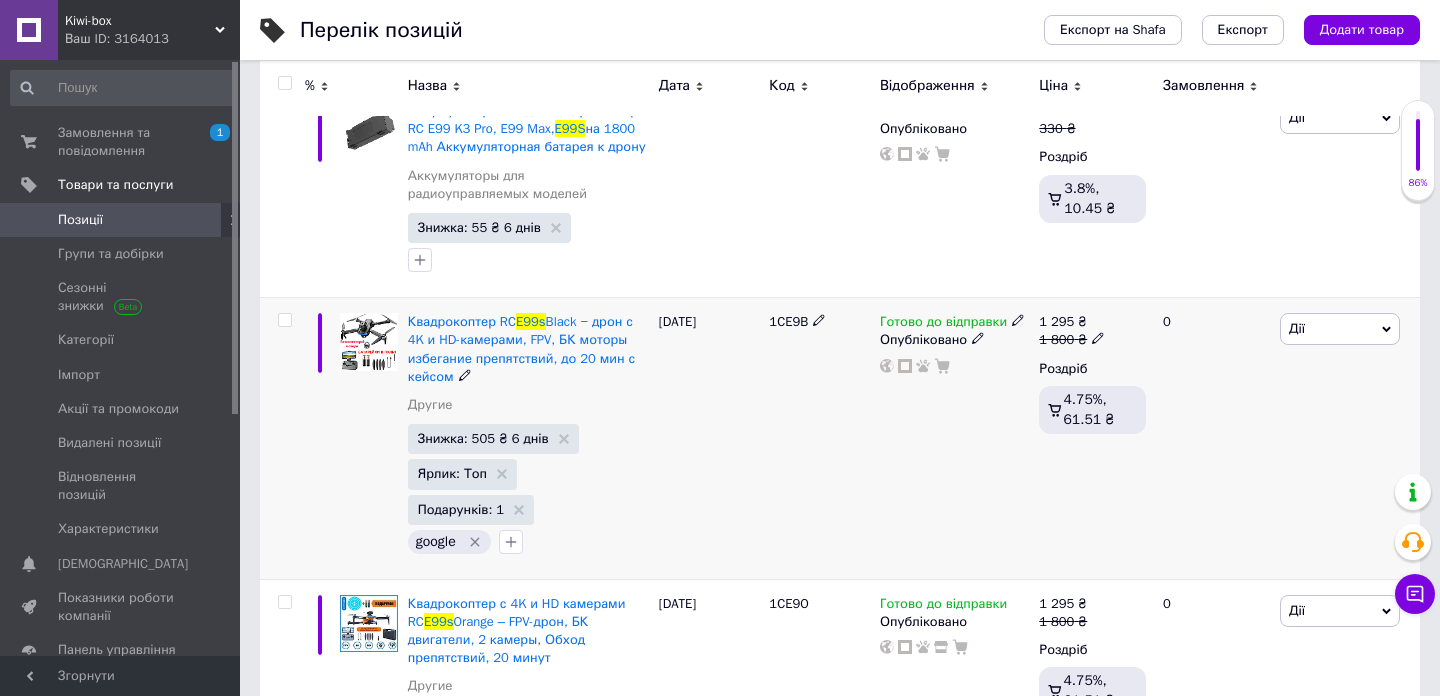 type on "e99s" 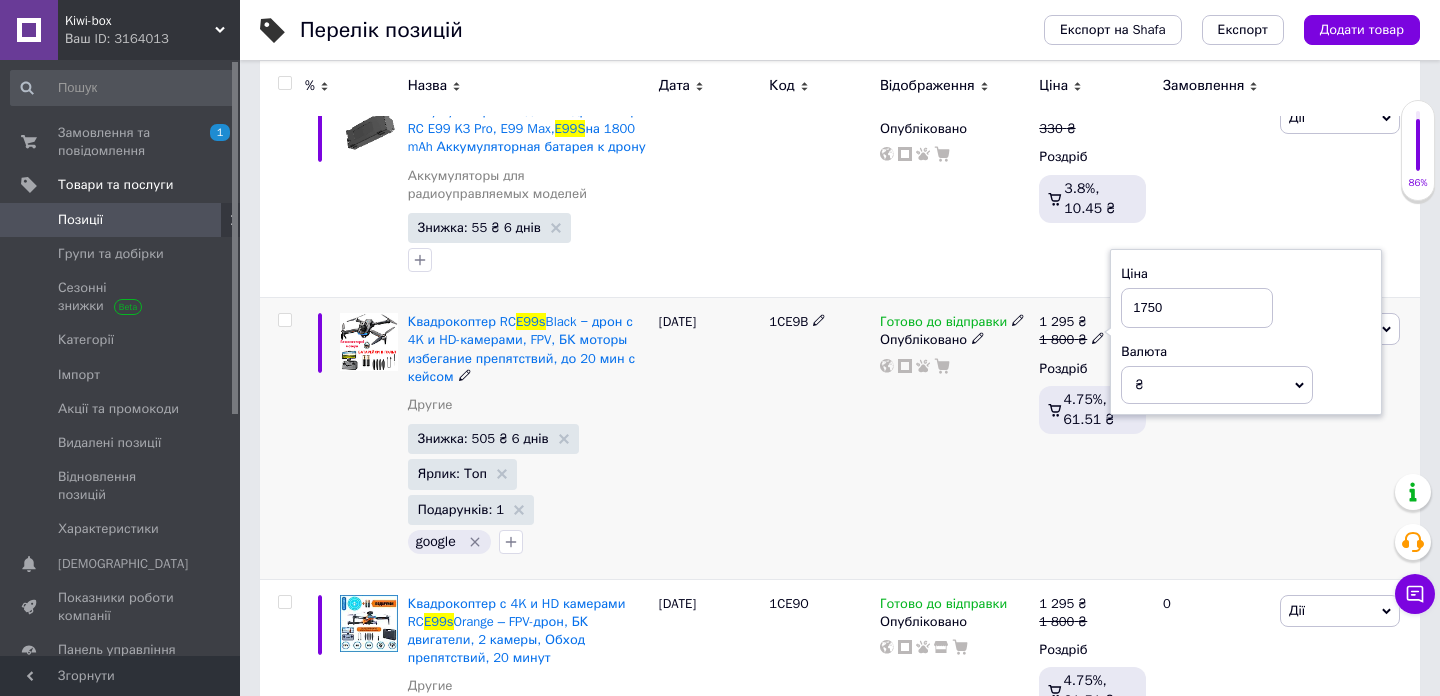 type on "1750" 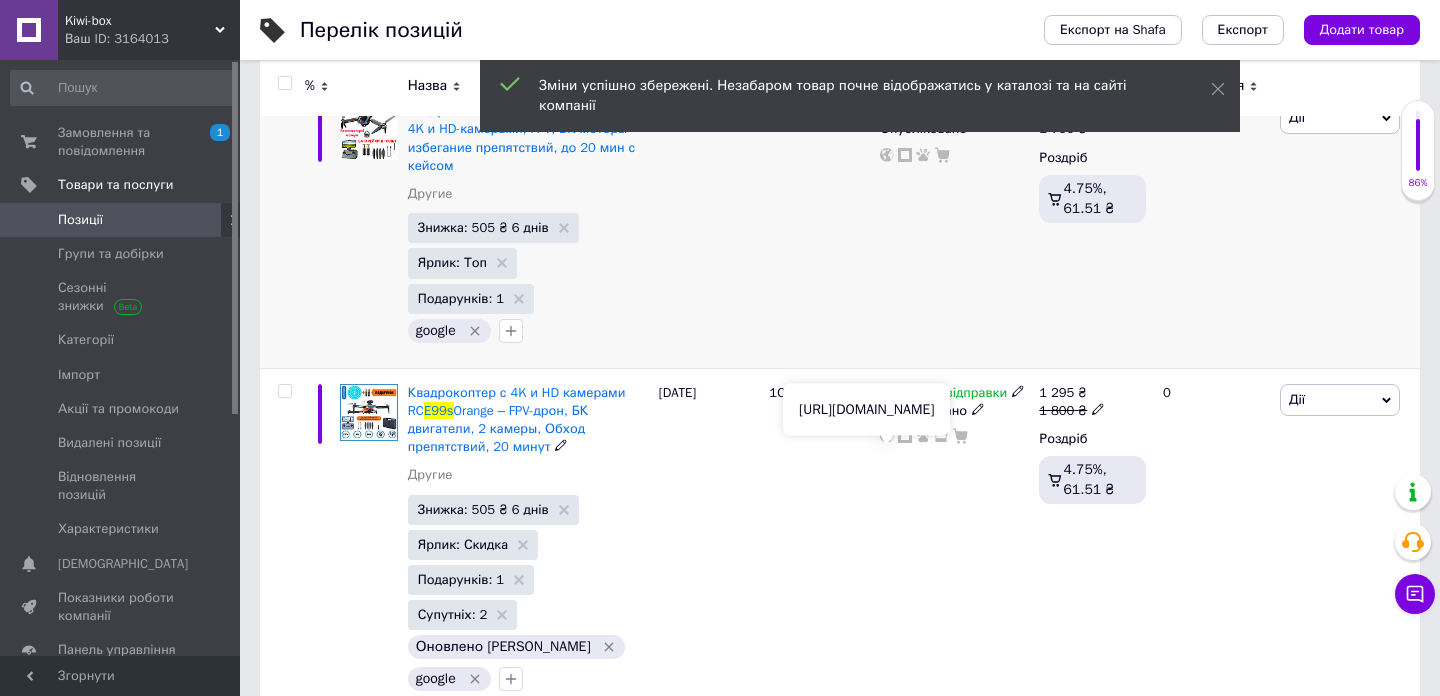 scroll, scrollTop: 541, scrollLeft: 0, axis: vertical 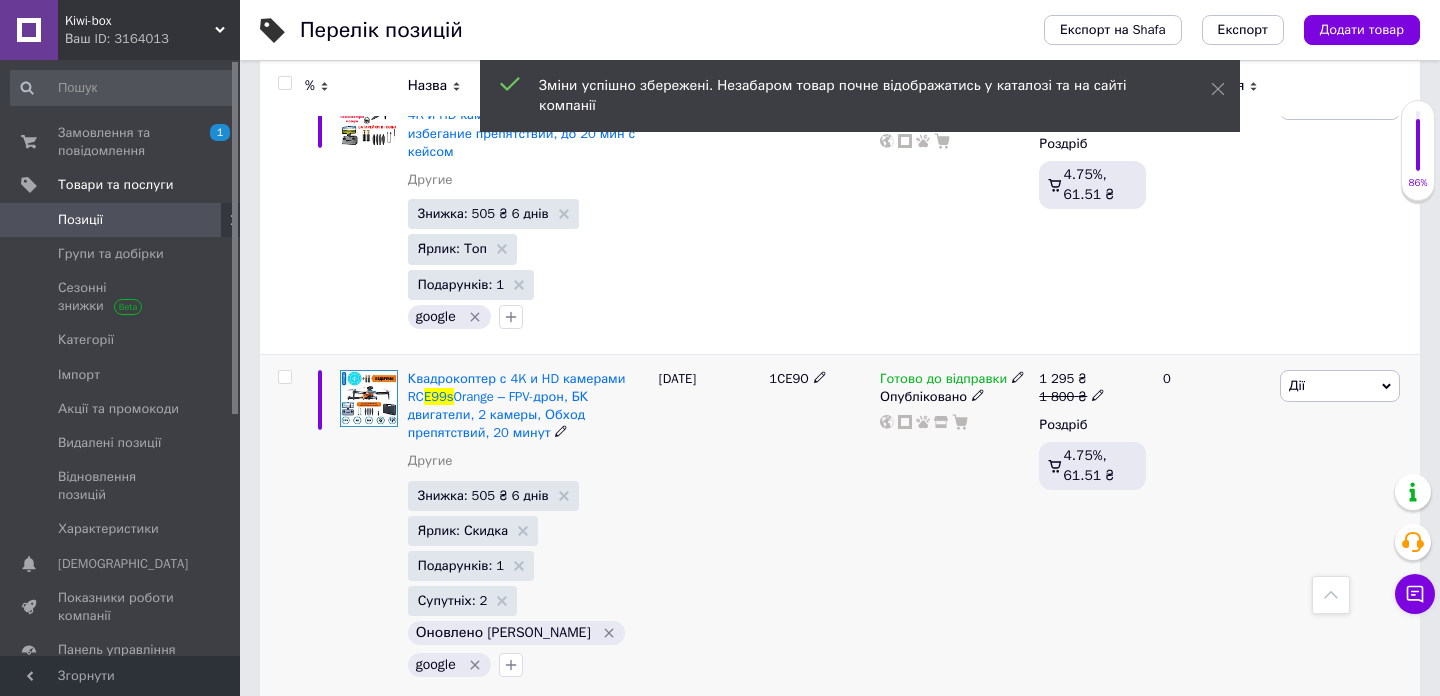 click on "1 295" at bounding box center (1056, 378) 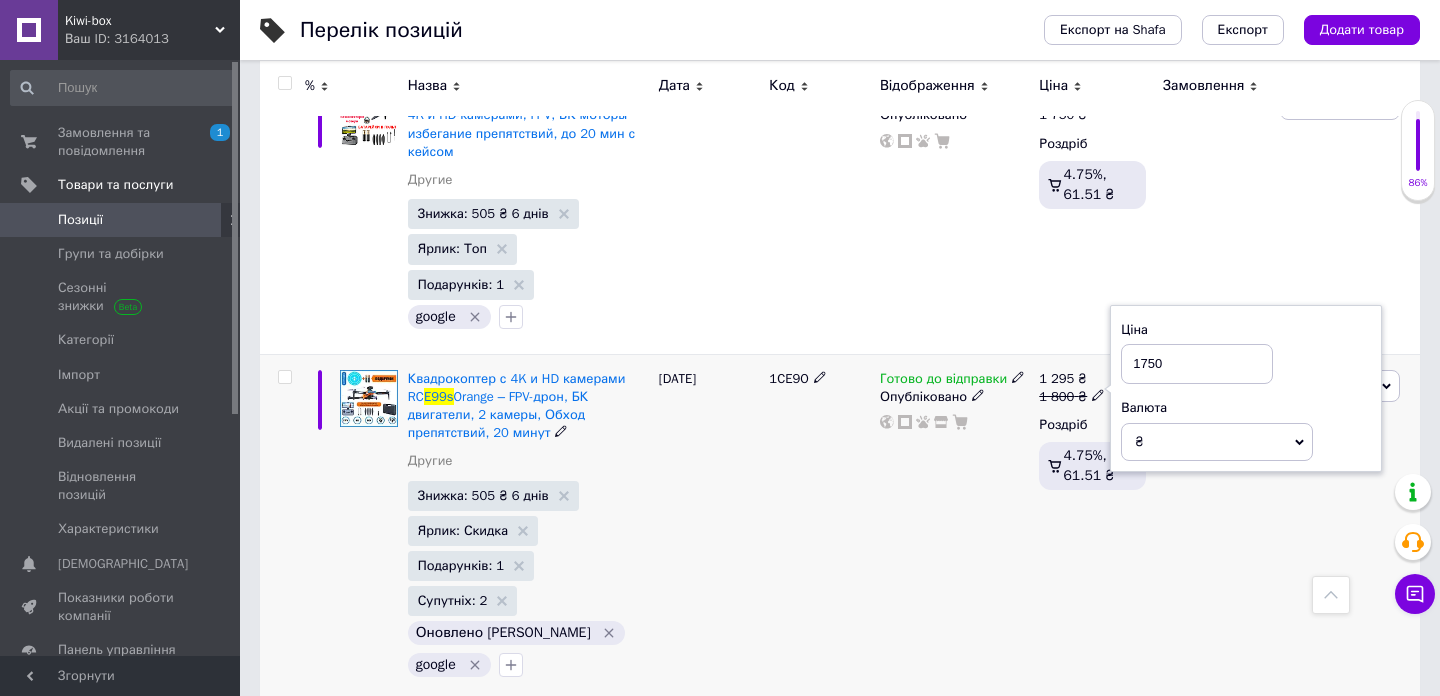 type on "1750" 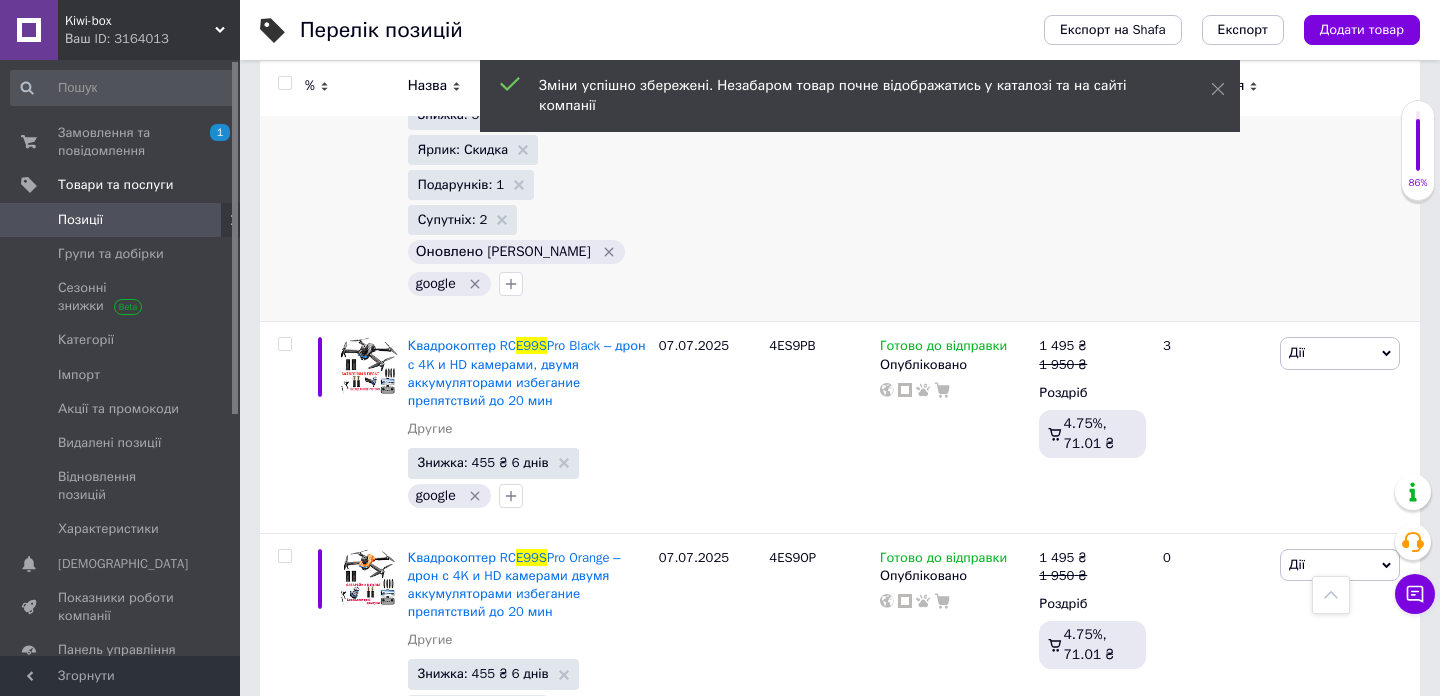 scroll, scrollTop: 923, scrollLeft: 0, axis: vertical 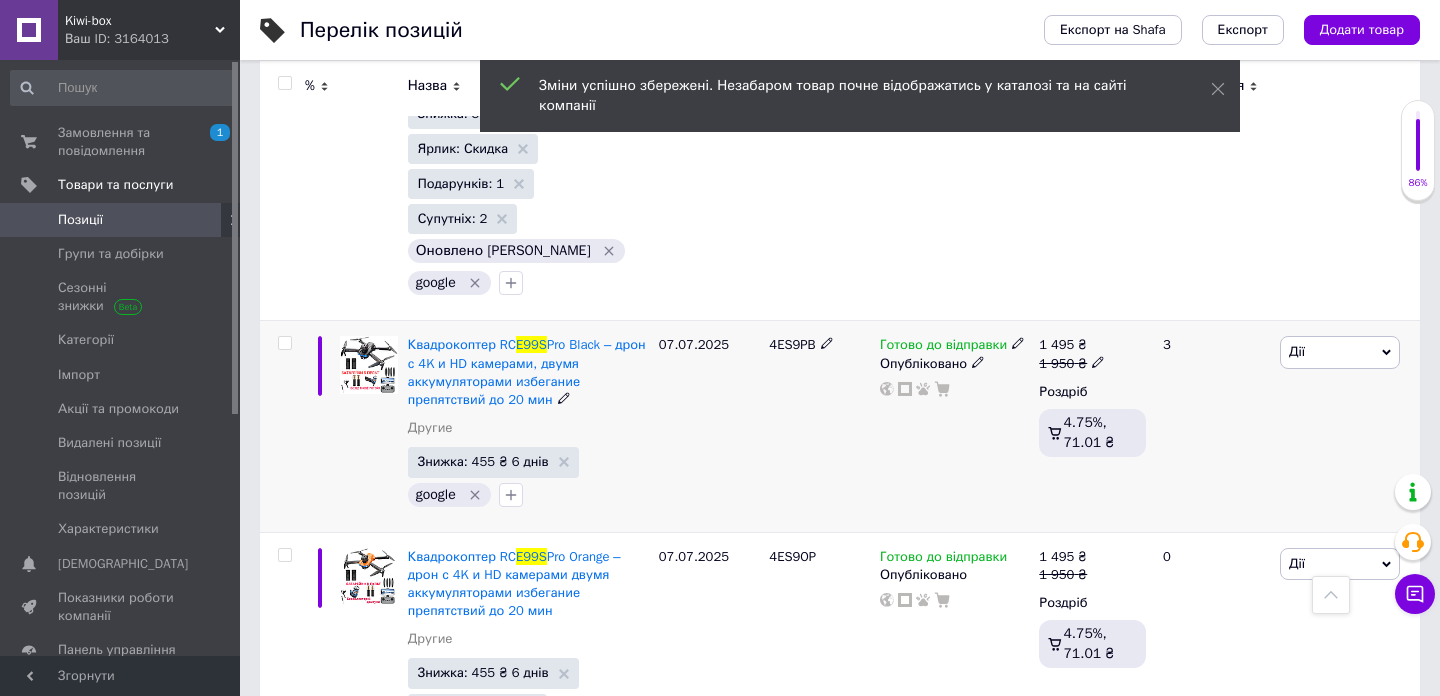 click on "1 495" at bounding box center [1056, 344] 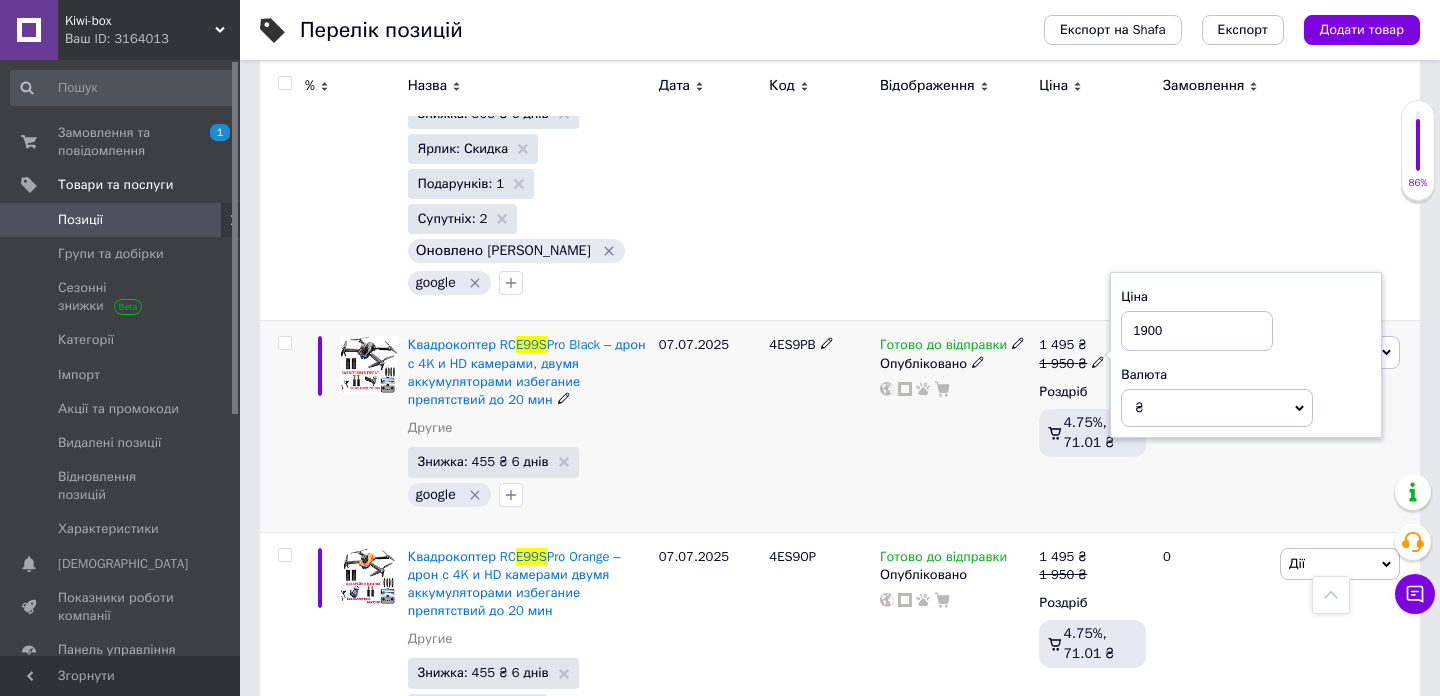 type on "1900" 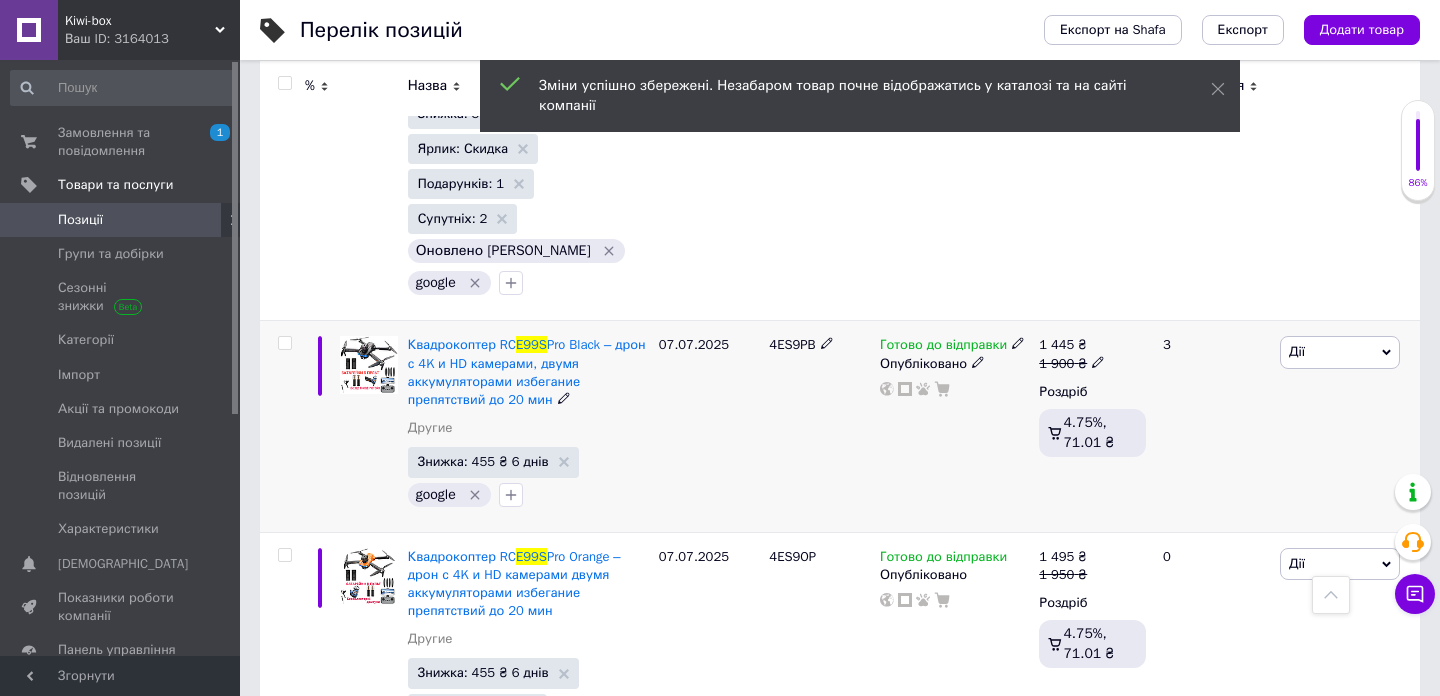 click on "Готово до відправки Опубліковано" at bounding box center (954, 426) 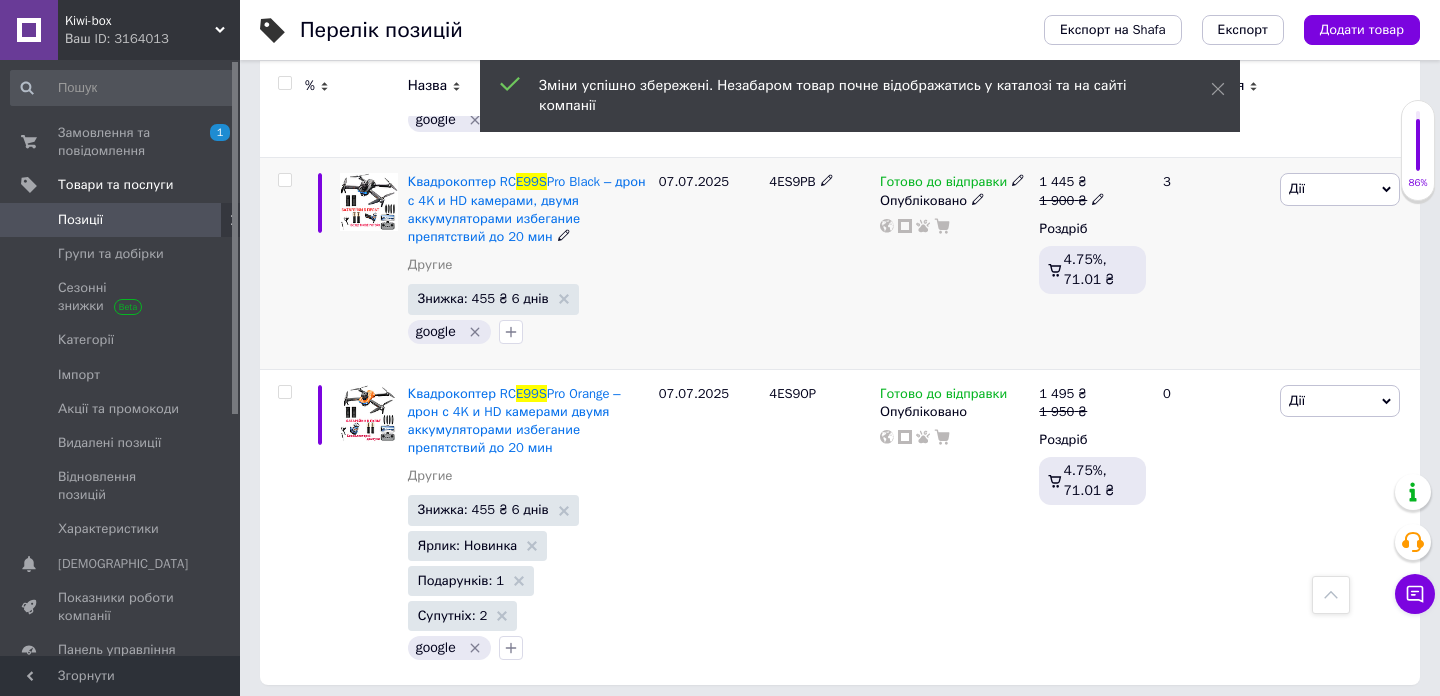 scroll, scrollTop: 1113, scrollLeft: 0, axis: vertical 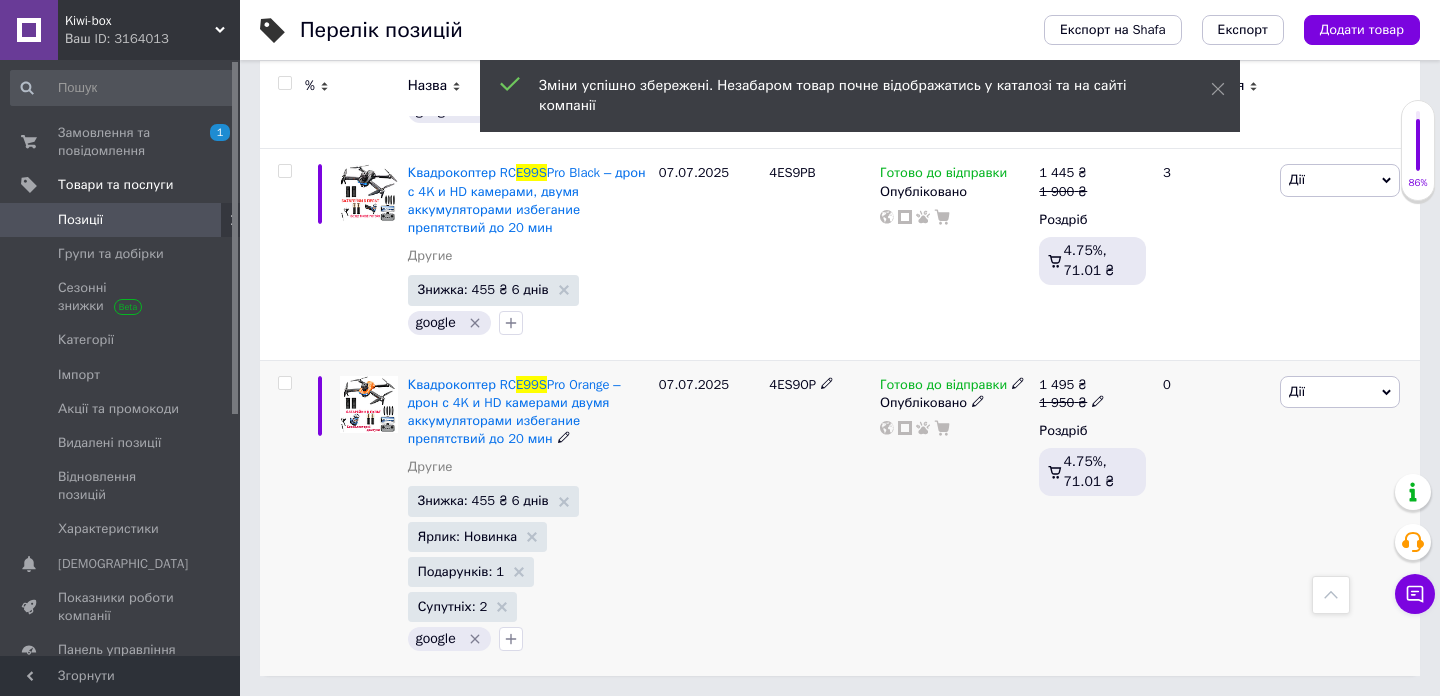 click on "1 495" at bounding box center [1056, 384] 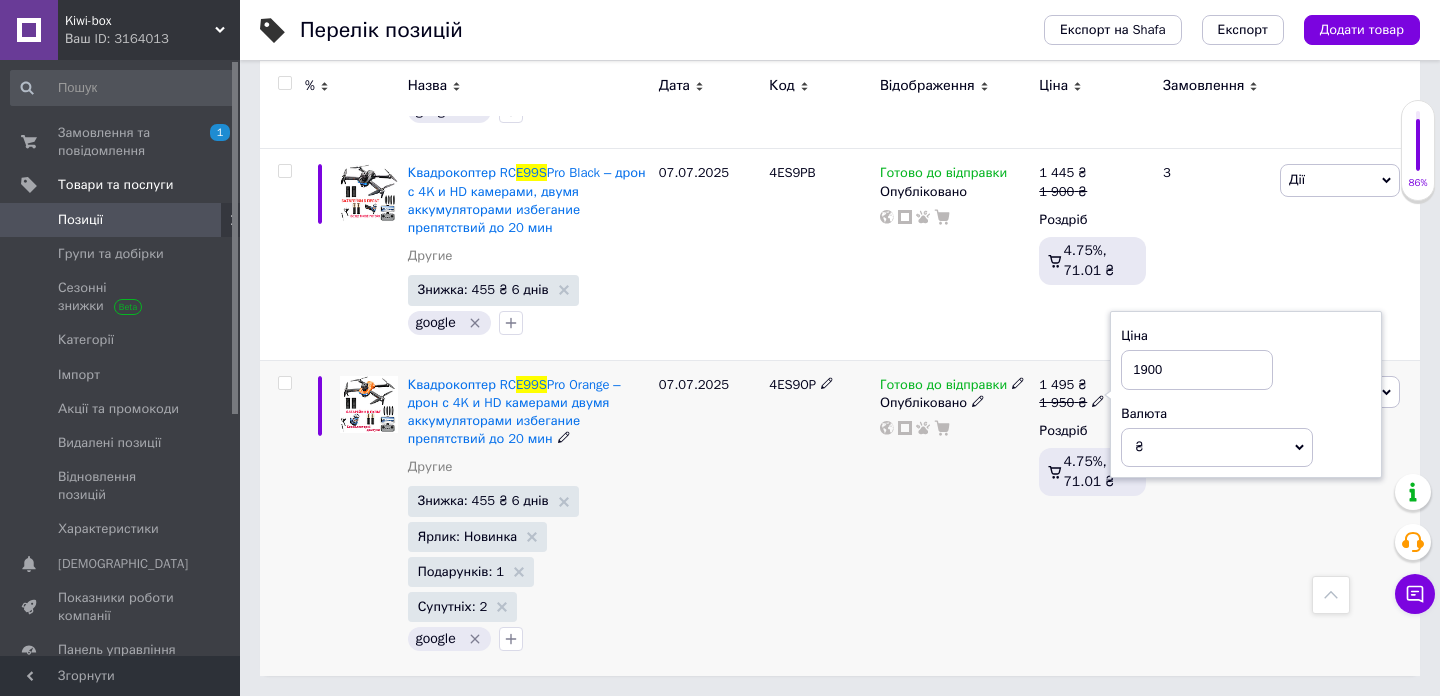 type on "1900" 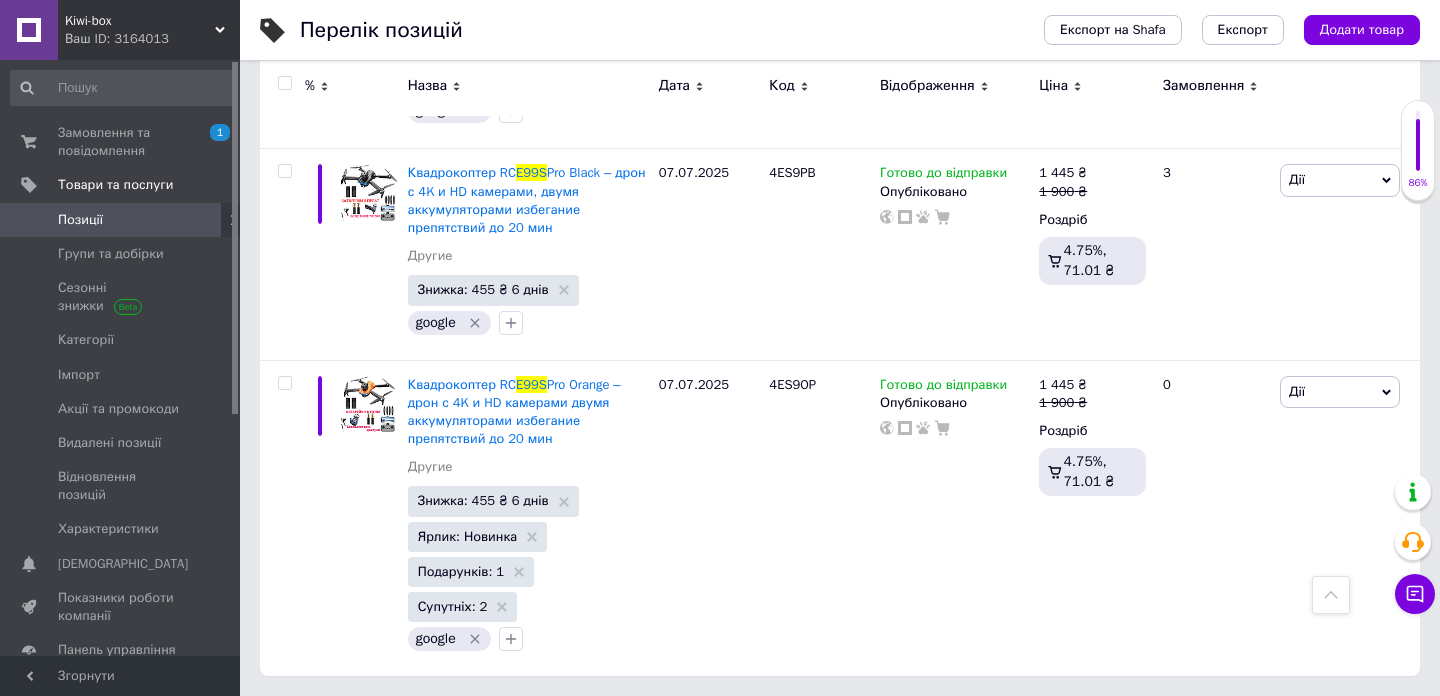 scroll, scrollTop: 0, scrollLeft: 0, axis: both 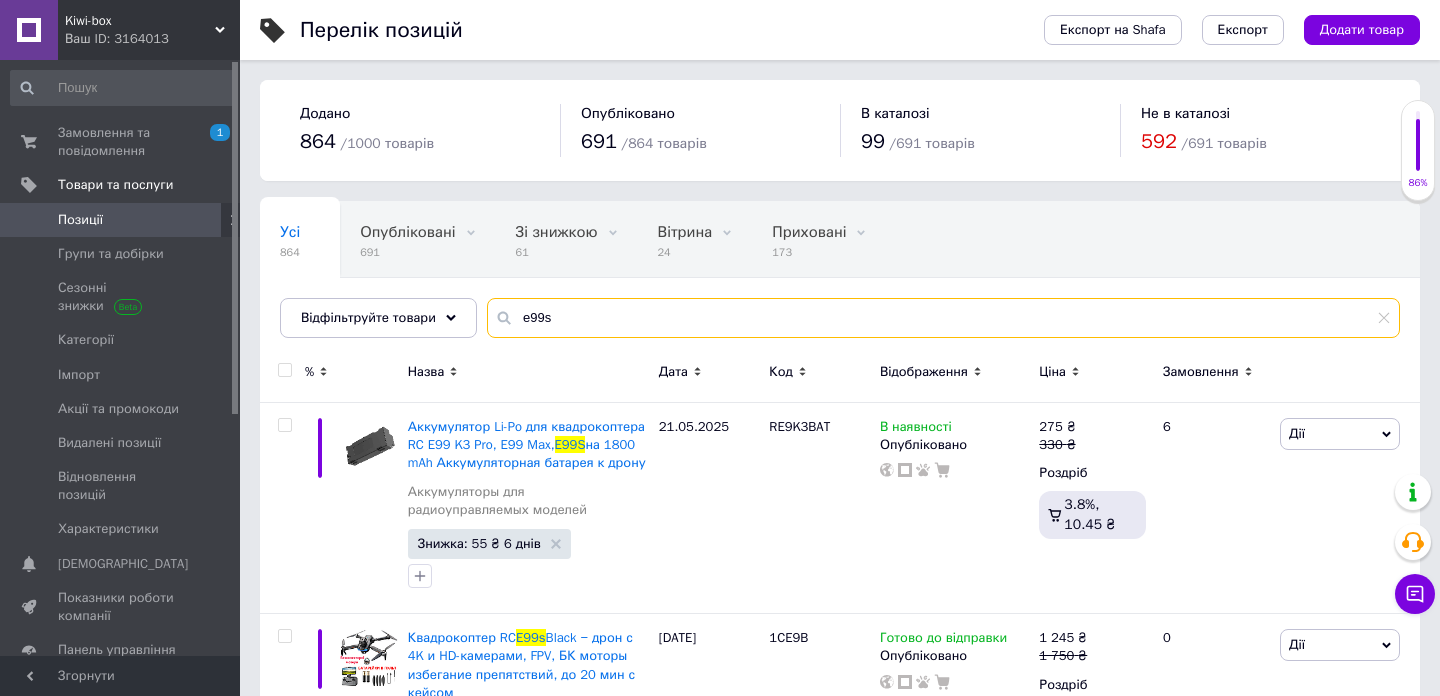 drag, startPoint x: 572, startPoint y: 324, endPoint x: 386, endPoint y: 295, distance: 188.24718 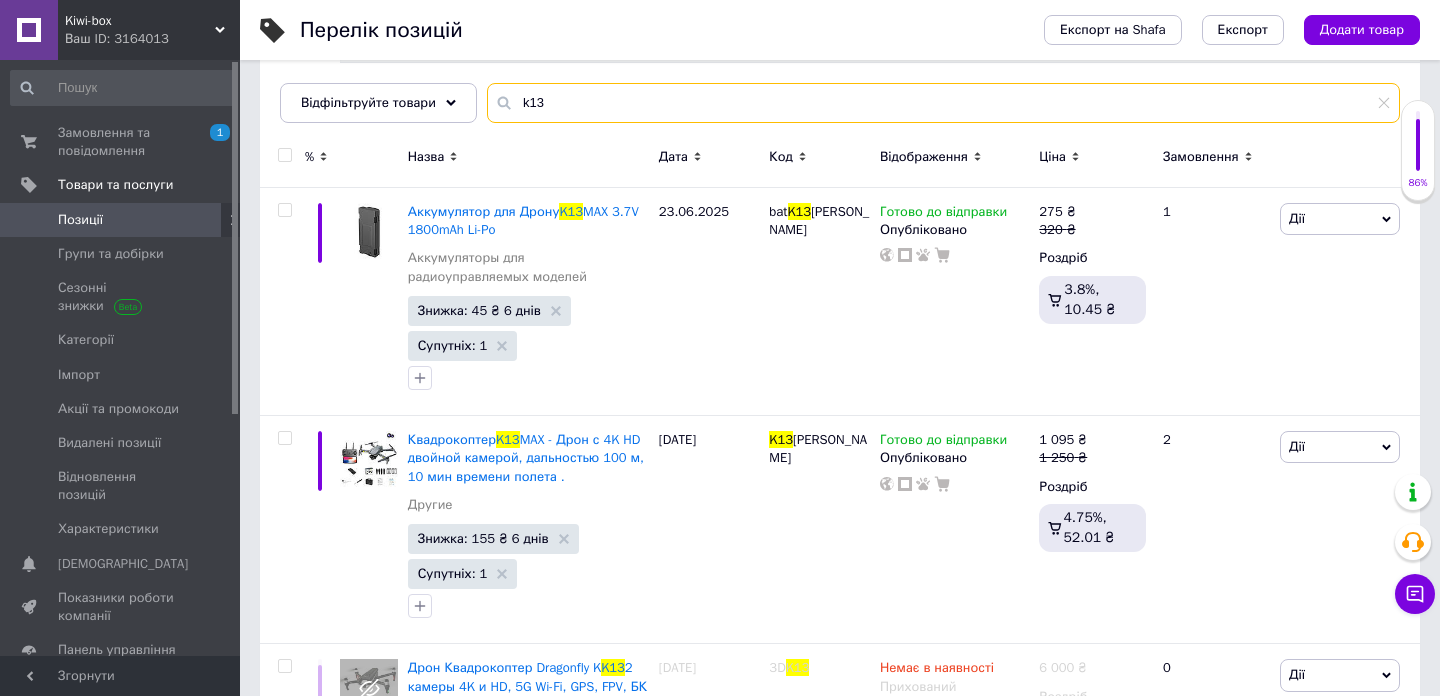 scroll, scrollTop: 218, scrollLeft: 0, axis: vertical 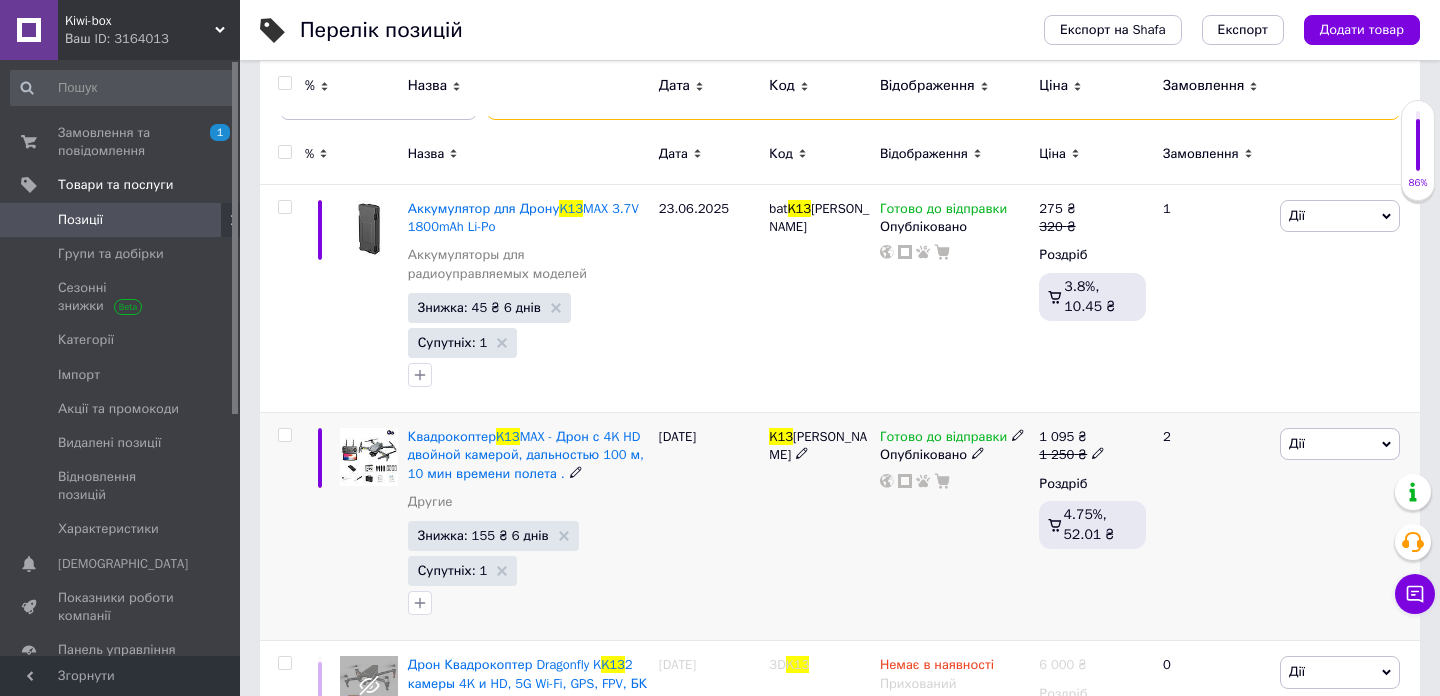 type on "k13" 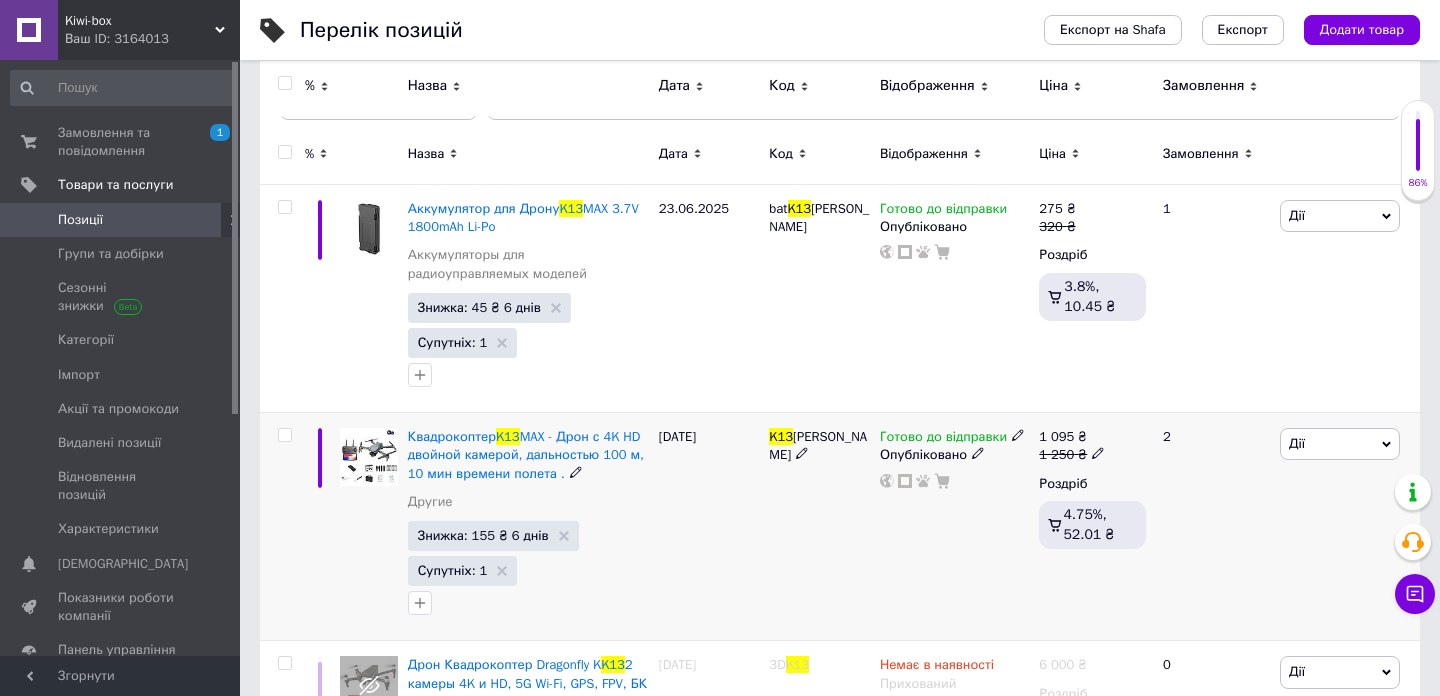 click on "1 095" at bounding box center (1056, 436) 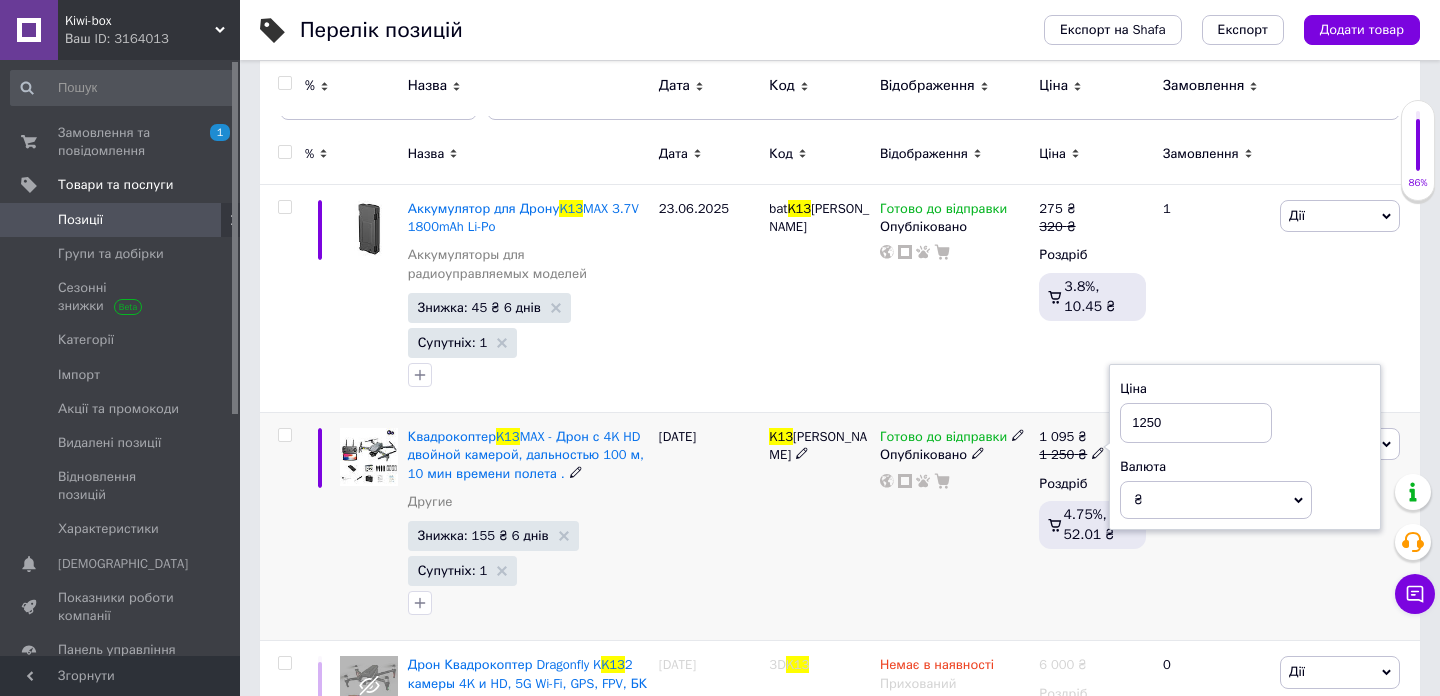 click on "1250" at bounding box center (1196, 423) 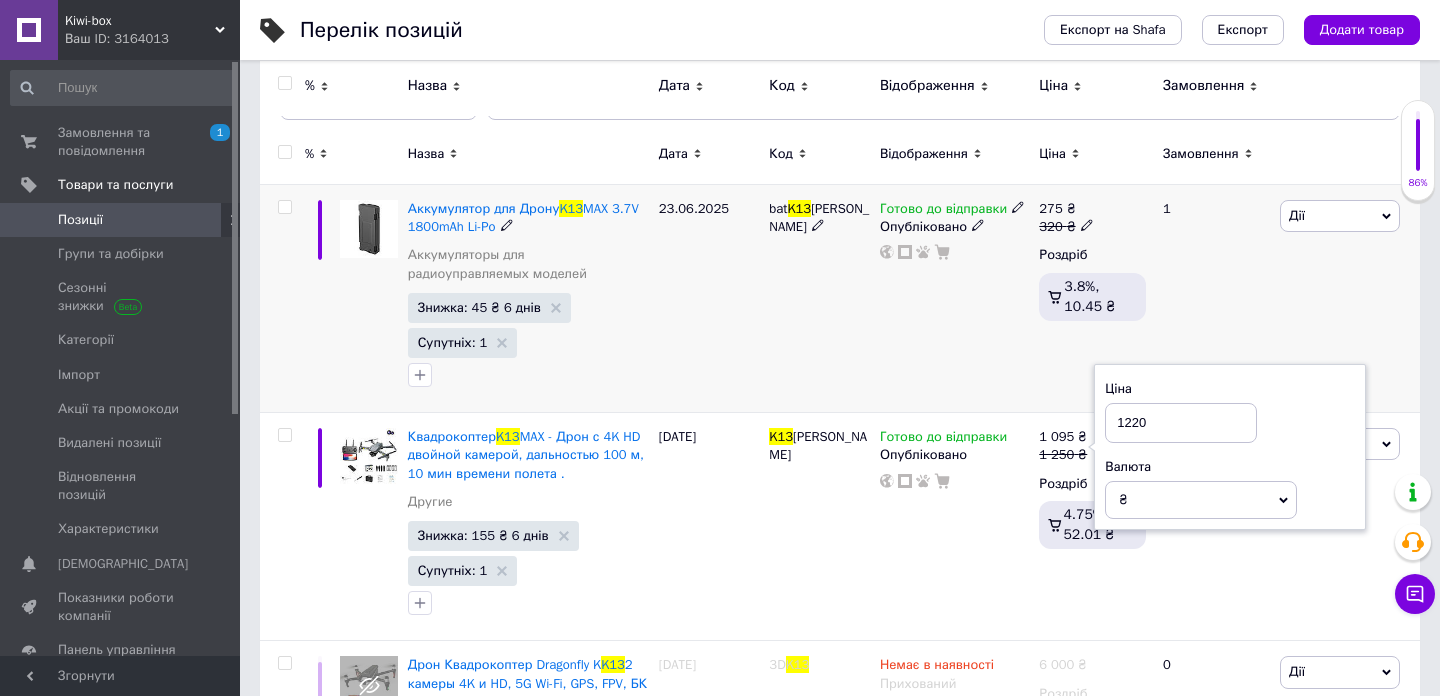 type on "1220" 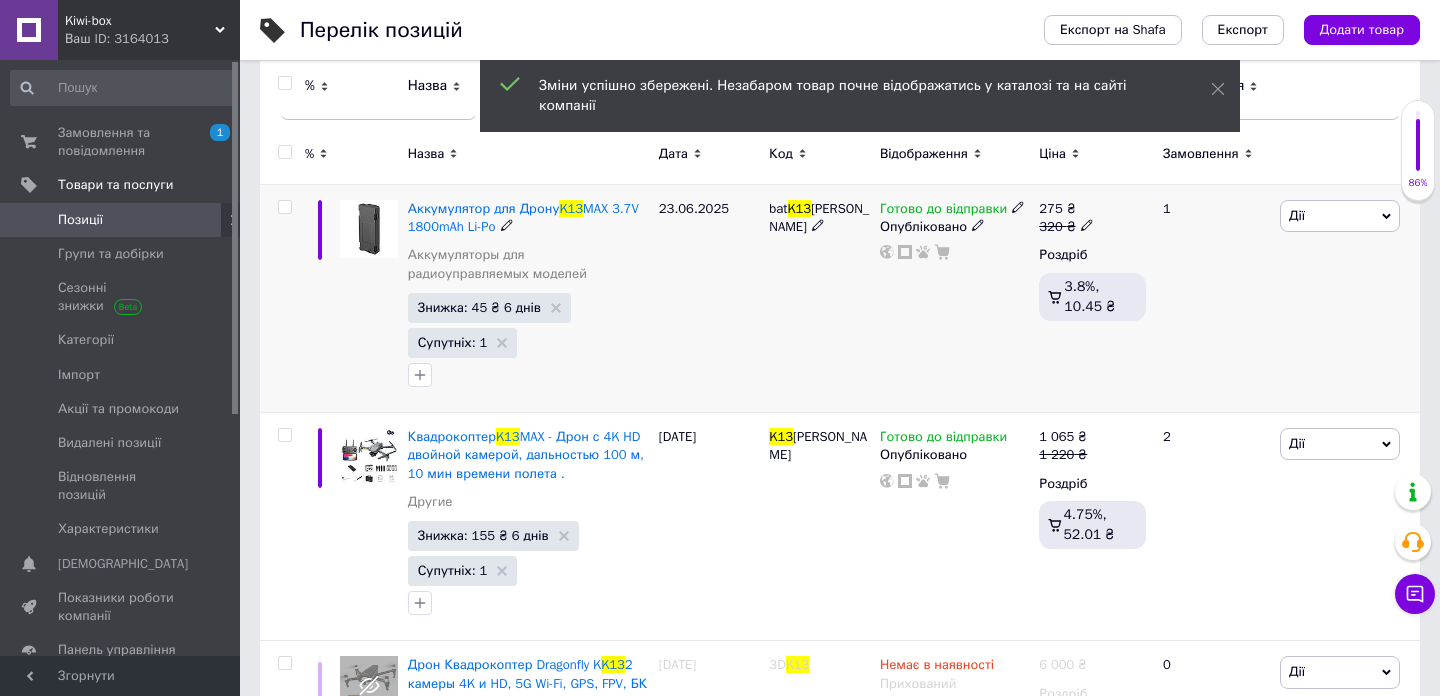 scroll, scrollTop: 0, scrollLeft: 0, axis: both 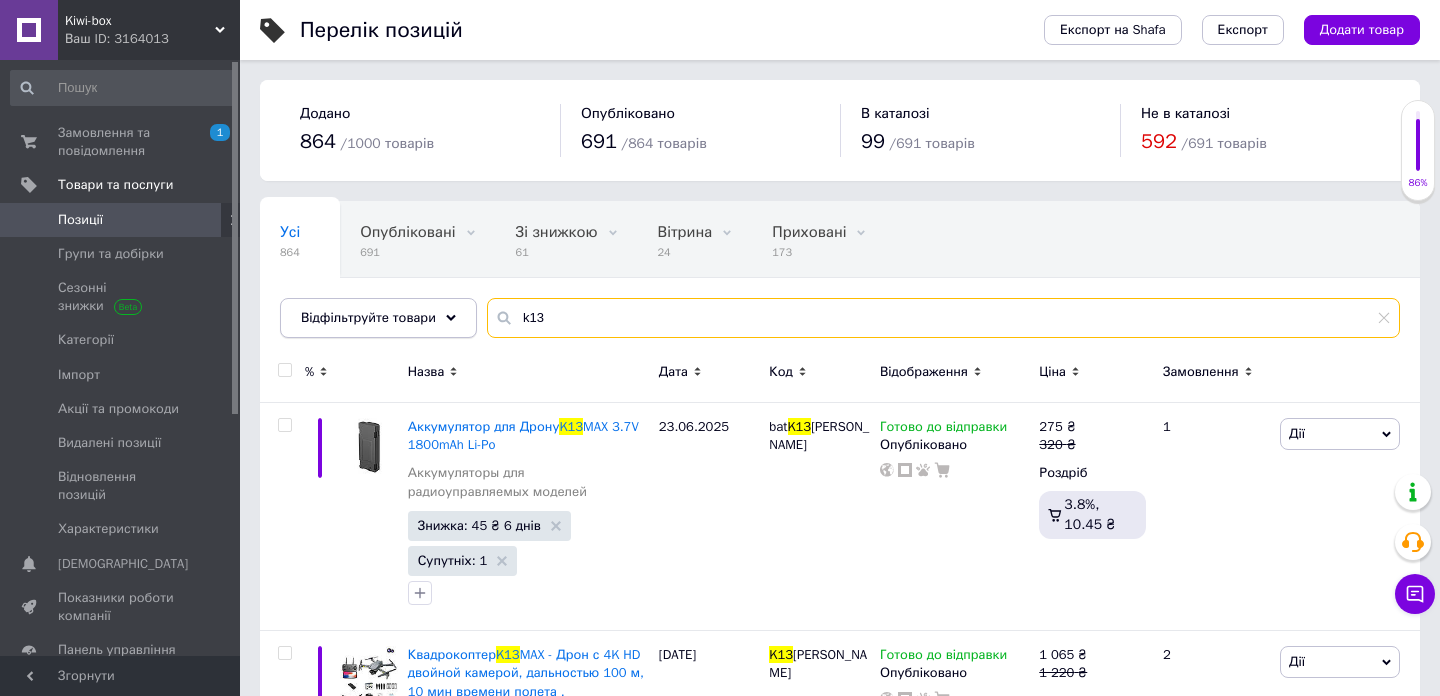 drag, startPoint x: 562, startPoint y: 313, endPoint x: 416, endPoint y: 297, distance: 146.8741 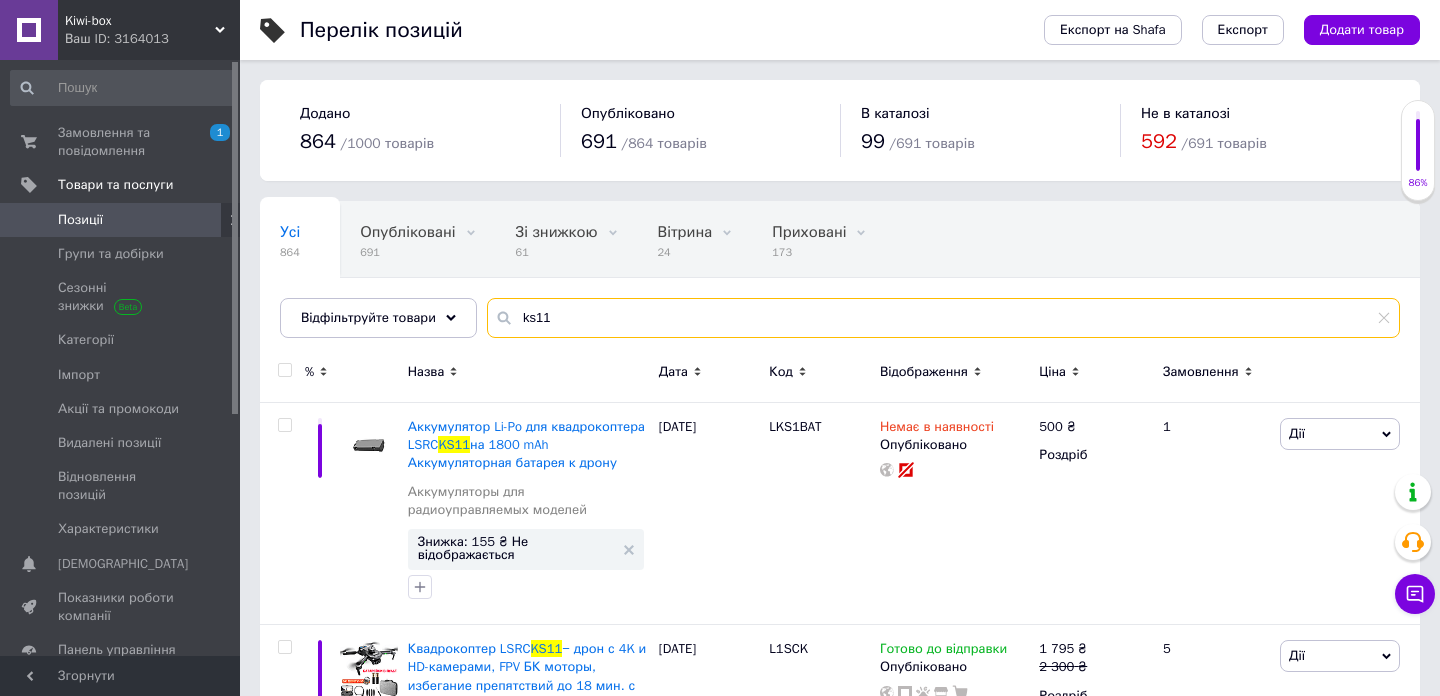 scroll, scrollTop: 247, scrollLeft: 0, axis: vertical 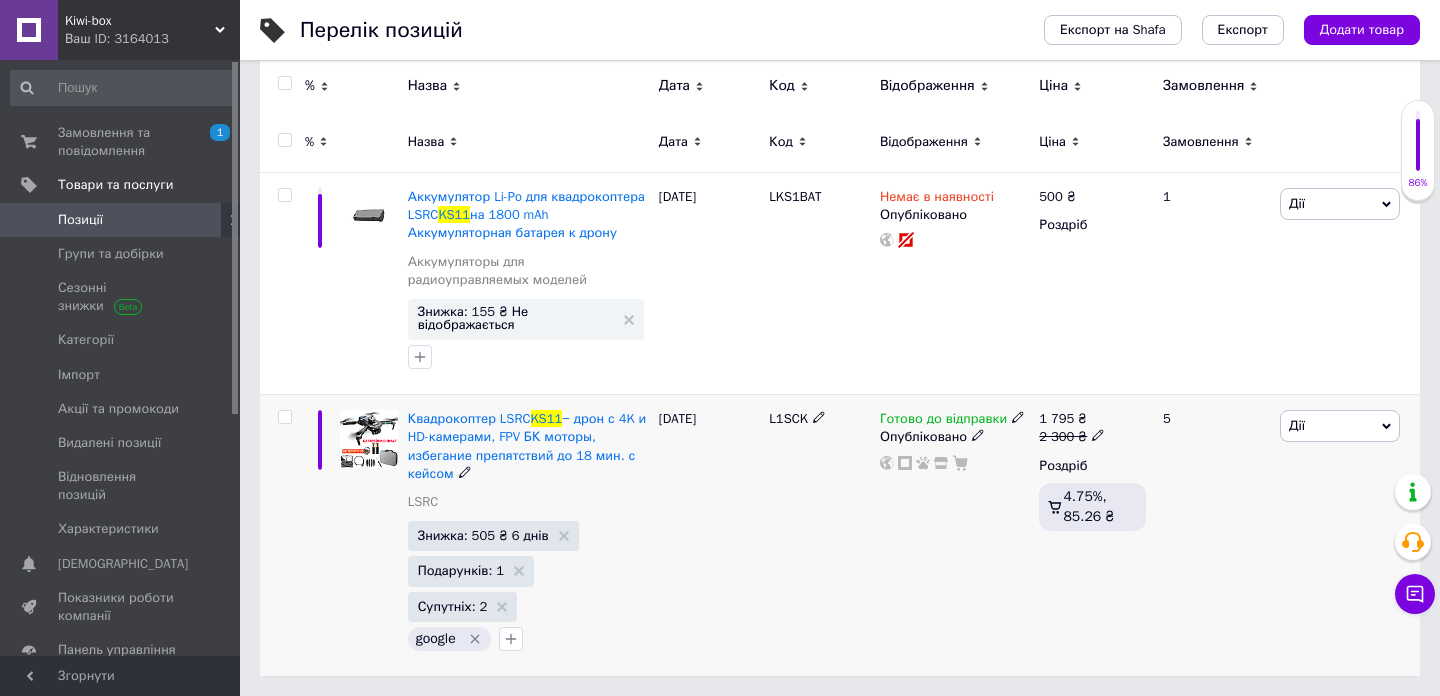 type on "ks11" 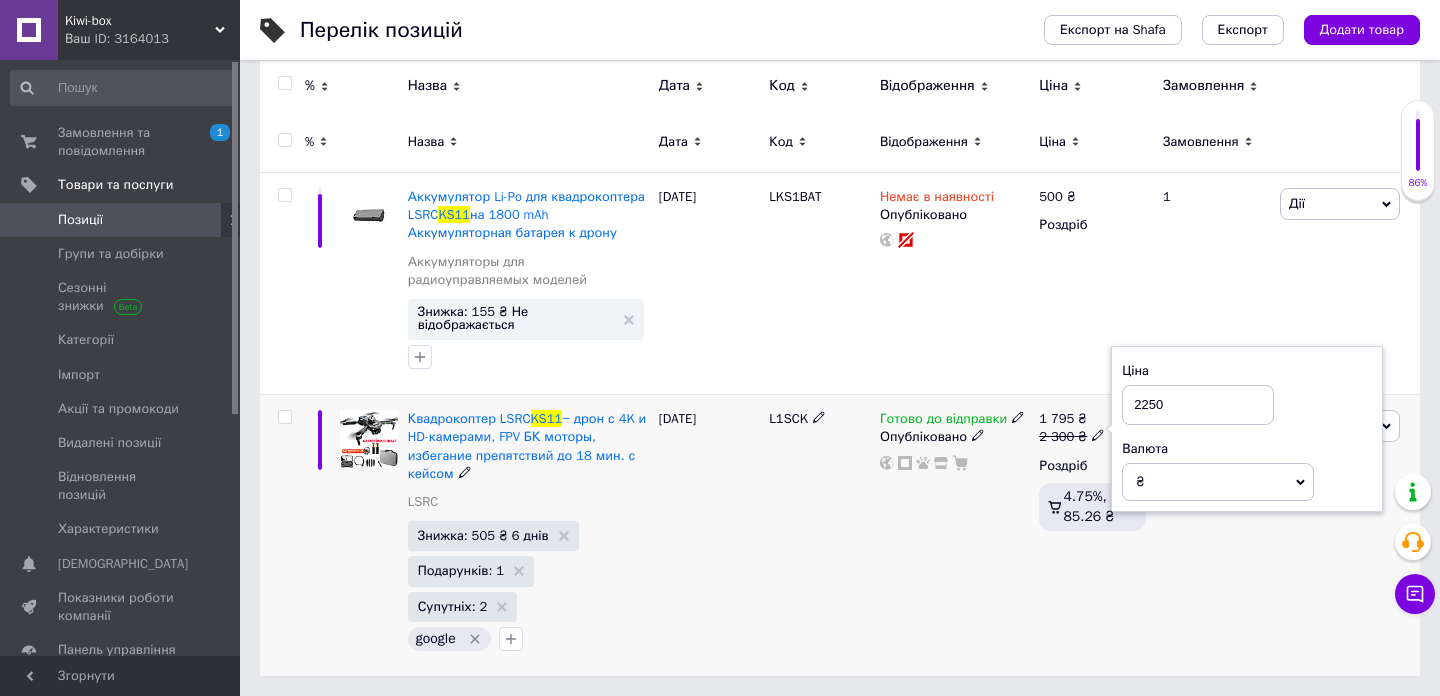 type on "2250" 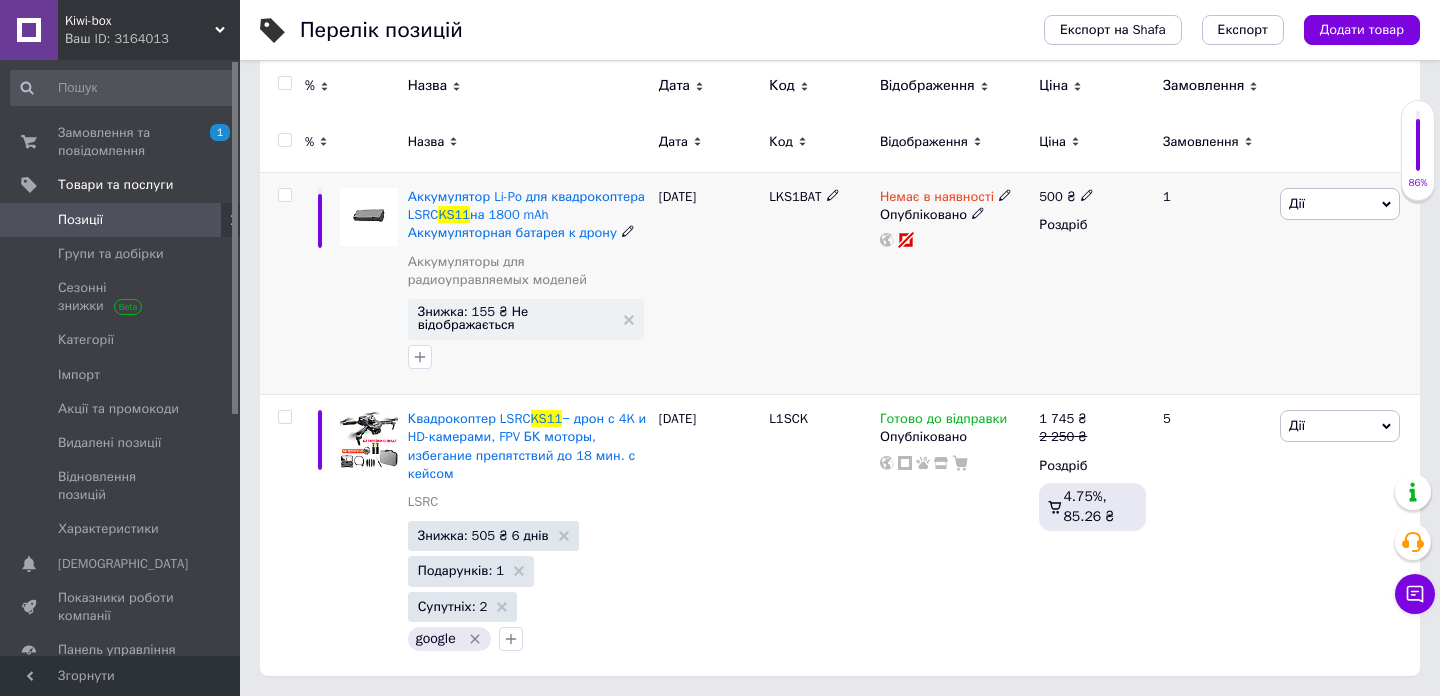scroll, scrollTop: 0, scrollLeft: 0, axis: both 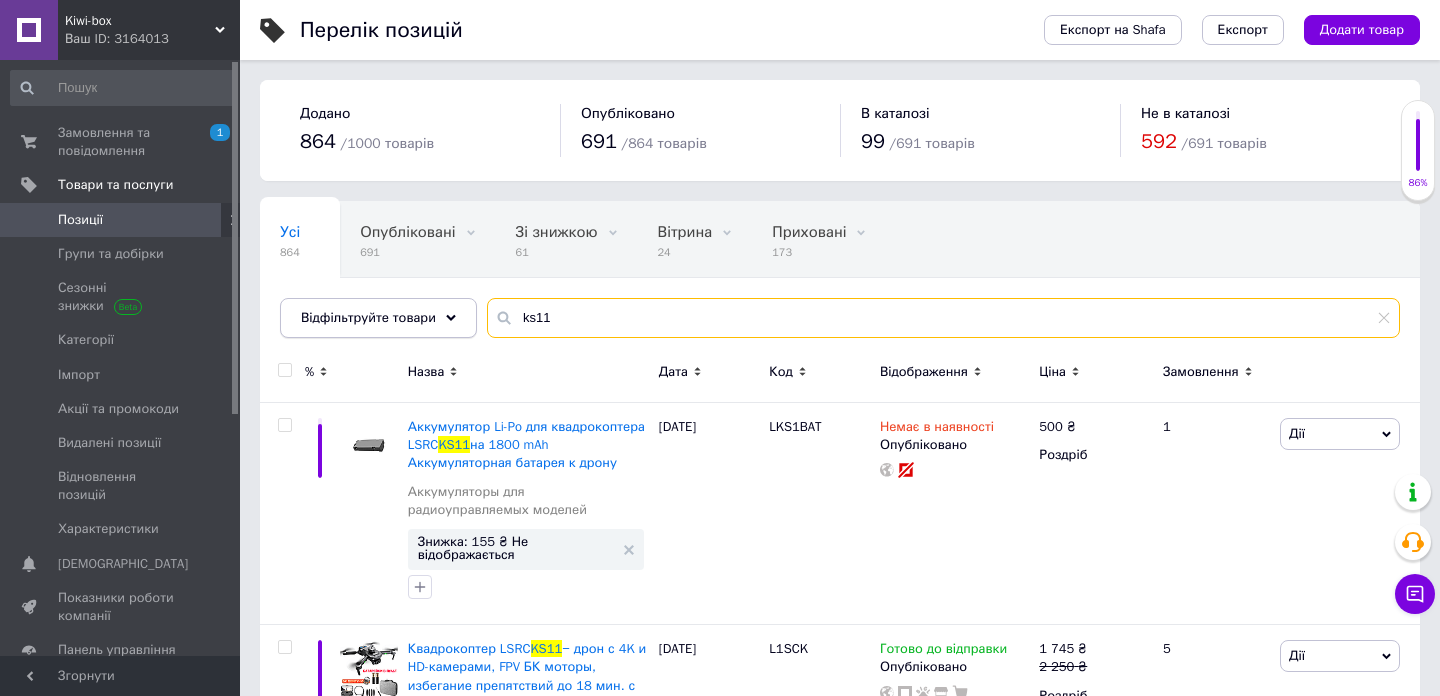 drag, startPoint x: 566, startPoint y: 316, endPoint x: 465, endPoint y: 313, distance: 101.04455 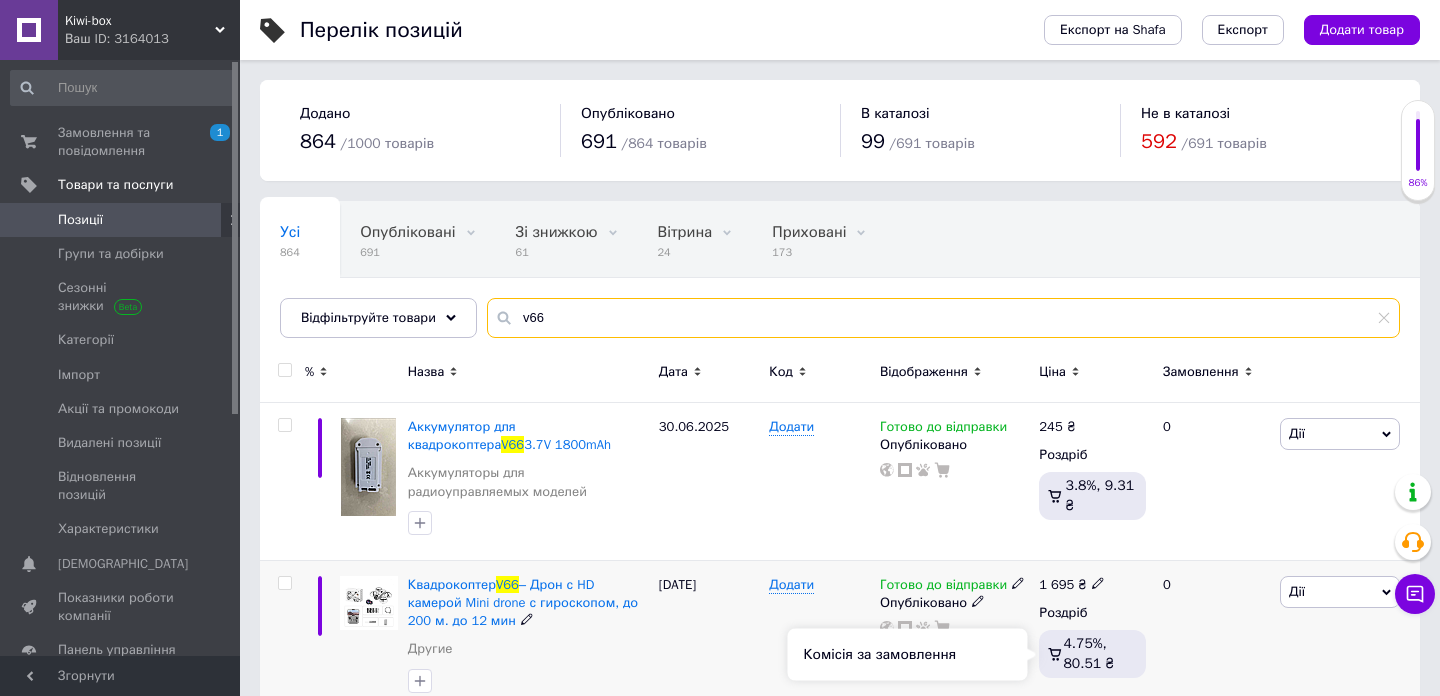 scroll, scrollTop: 41, scrollLeft: 0, axis: vertical 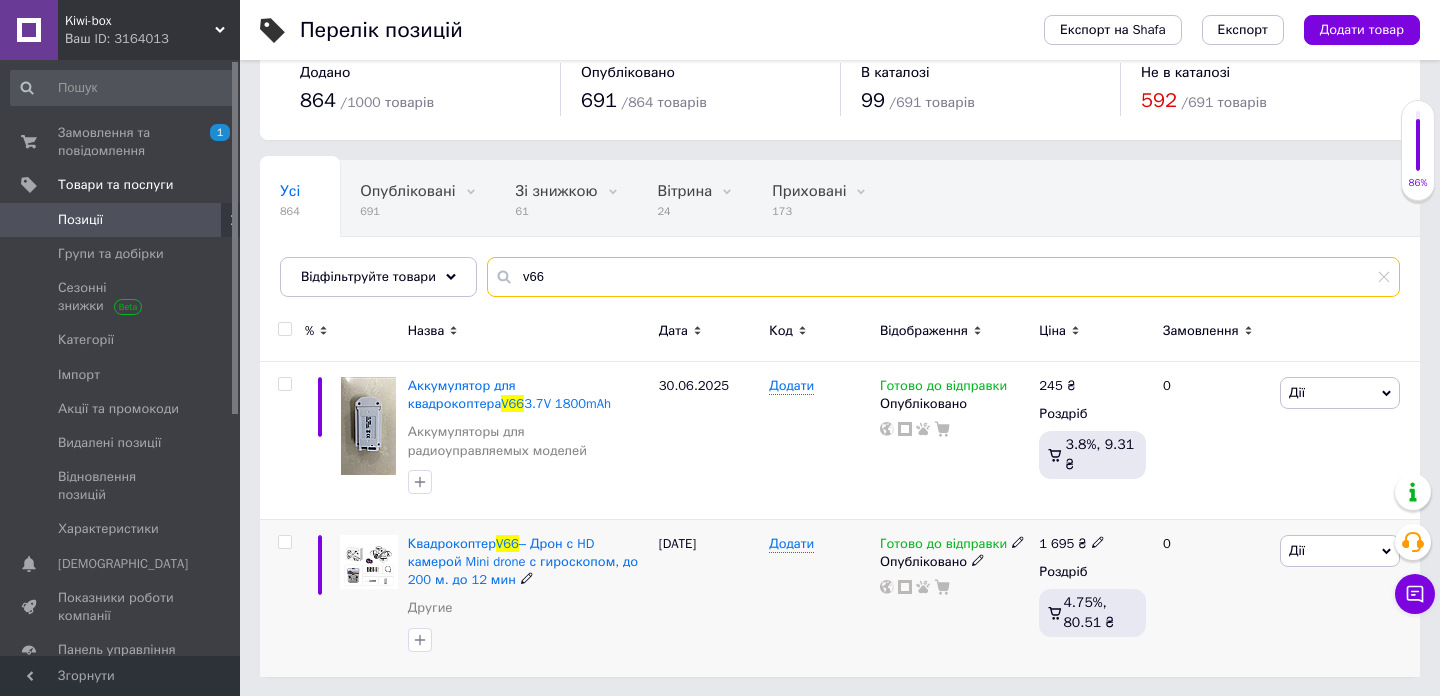 type on "v66" 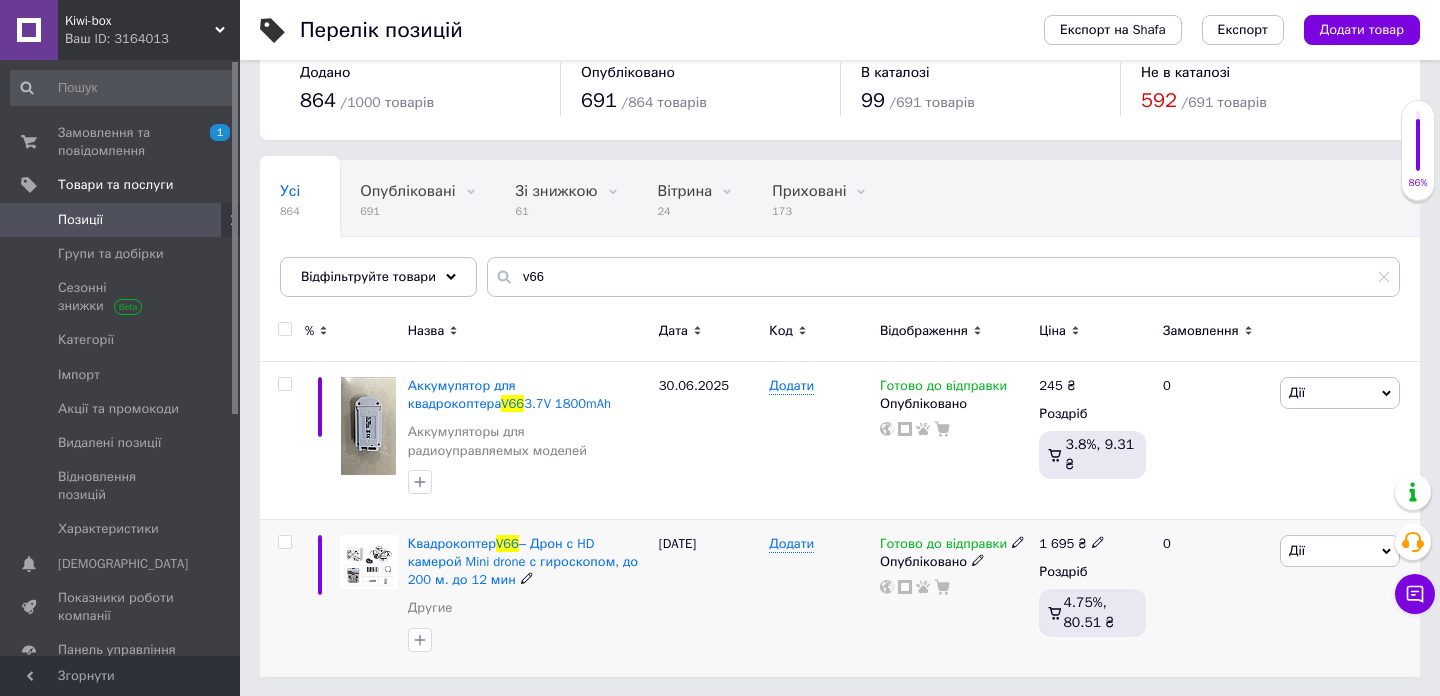 click on "1 695" at bounding box center [1056, 543] 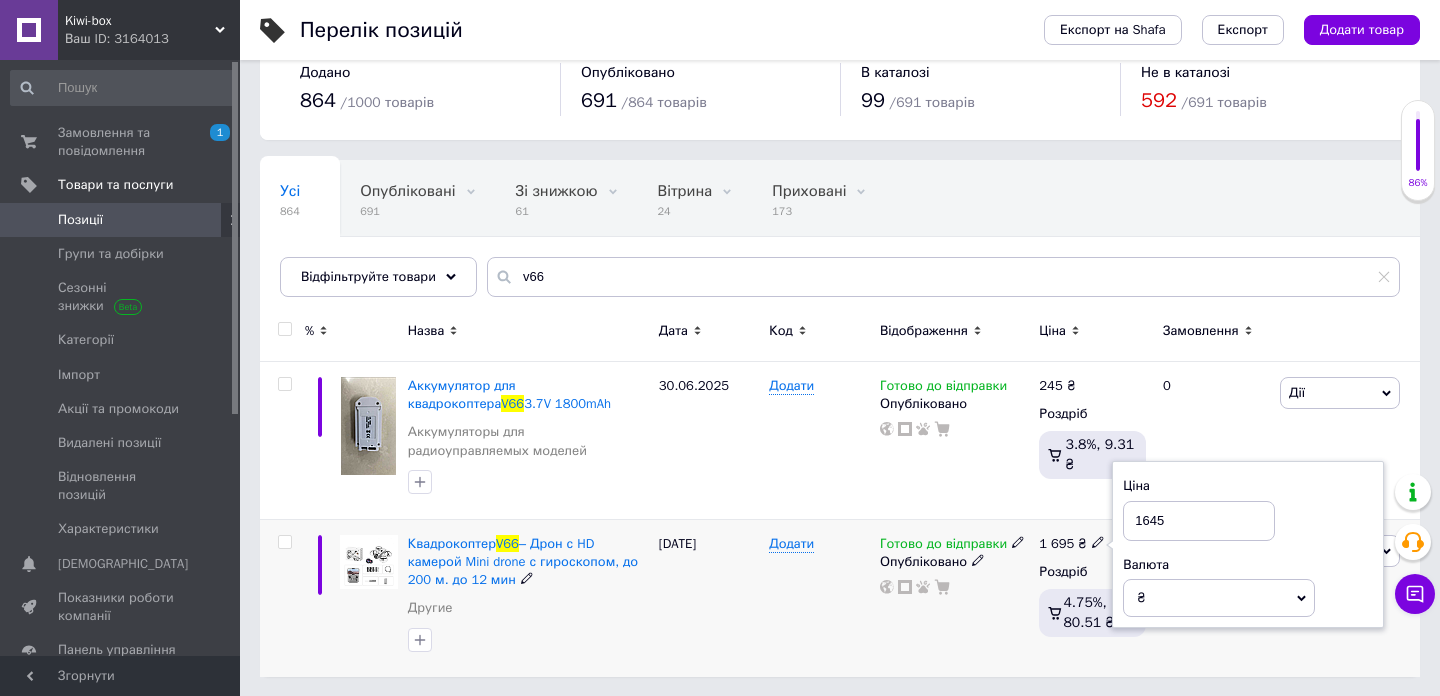type on "1645" 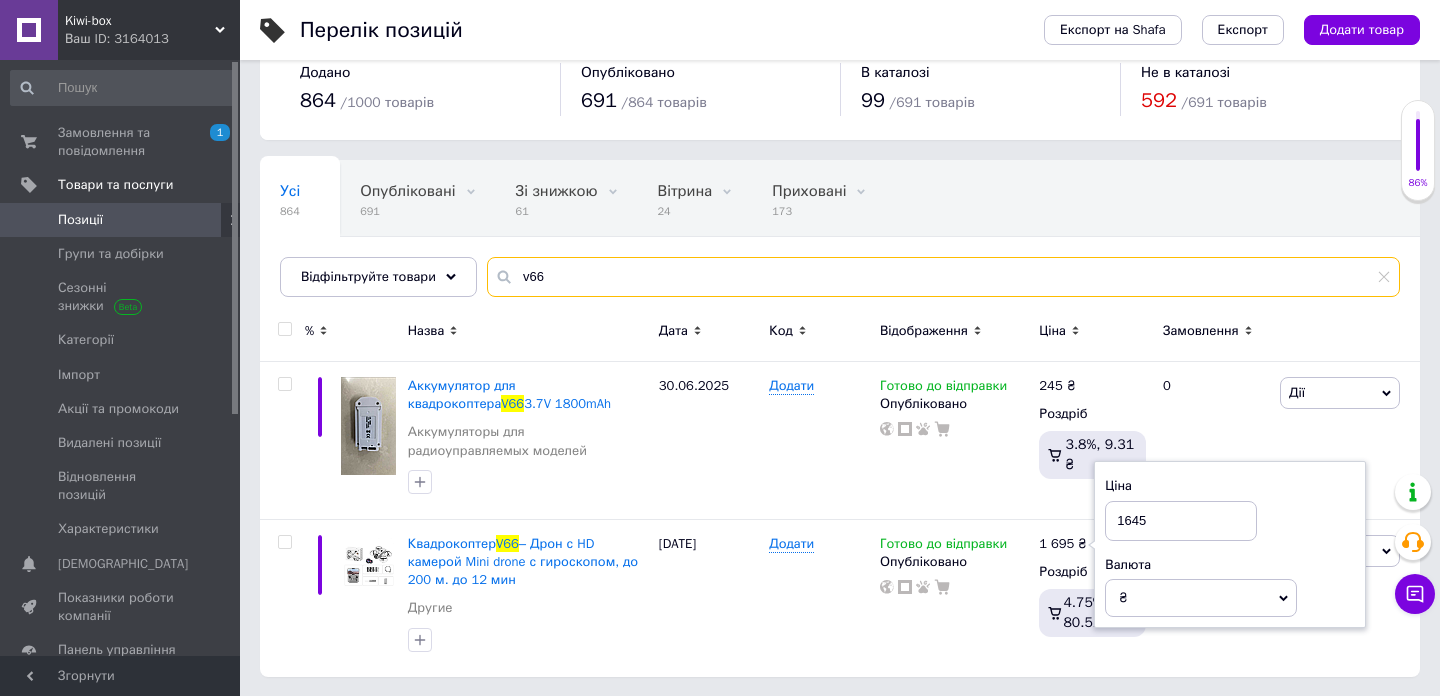 click on "v66" at bounding box center (943, 277) 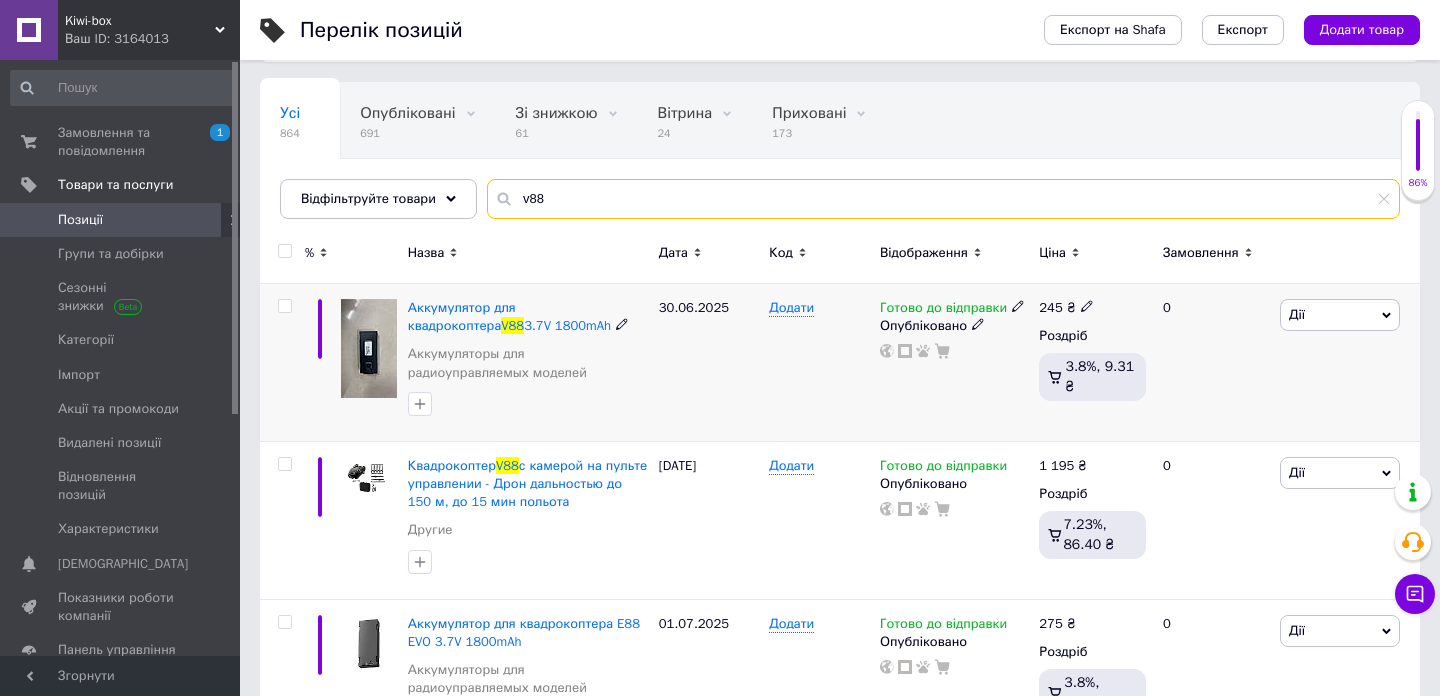 scroll, scrollTop: 217, scrollLeft: 0, axis: vertical 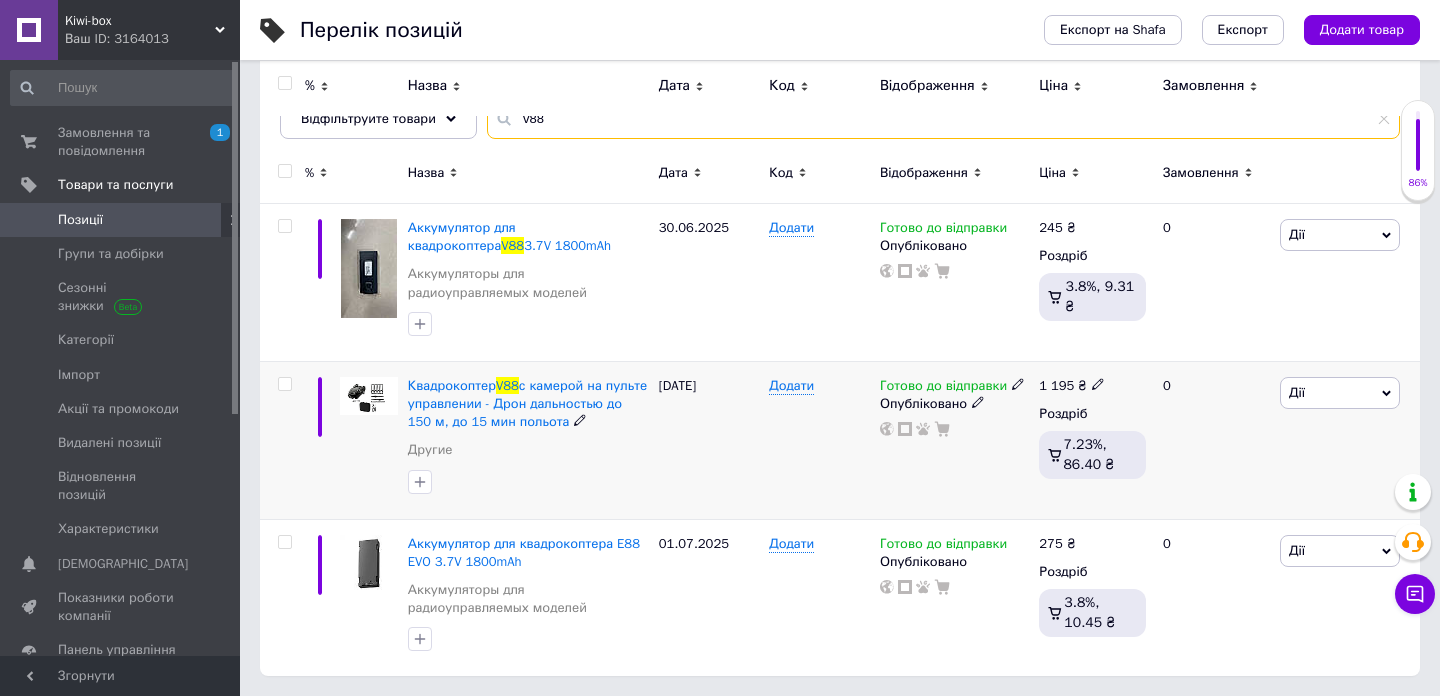 type on "v88" 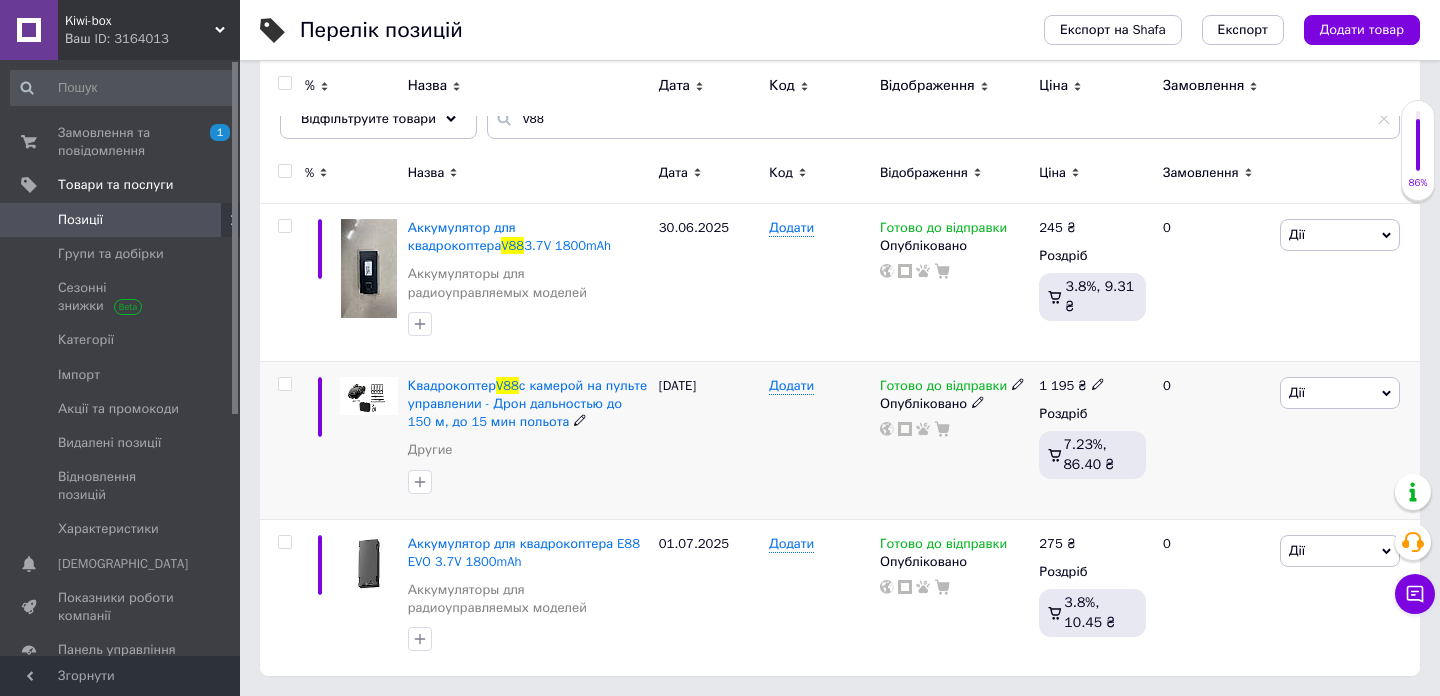 click on "1 195" at bounding box center [1056, 385] 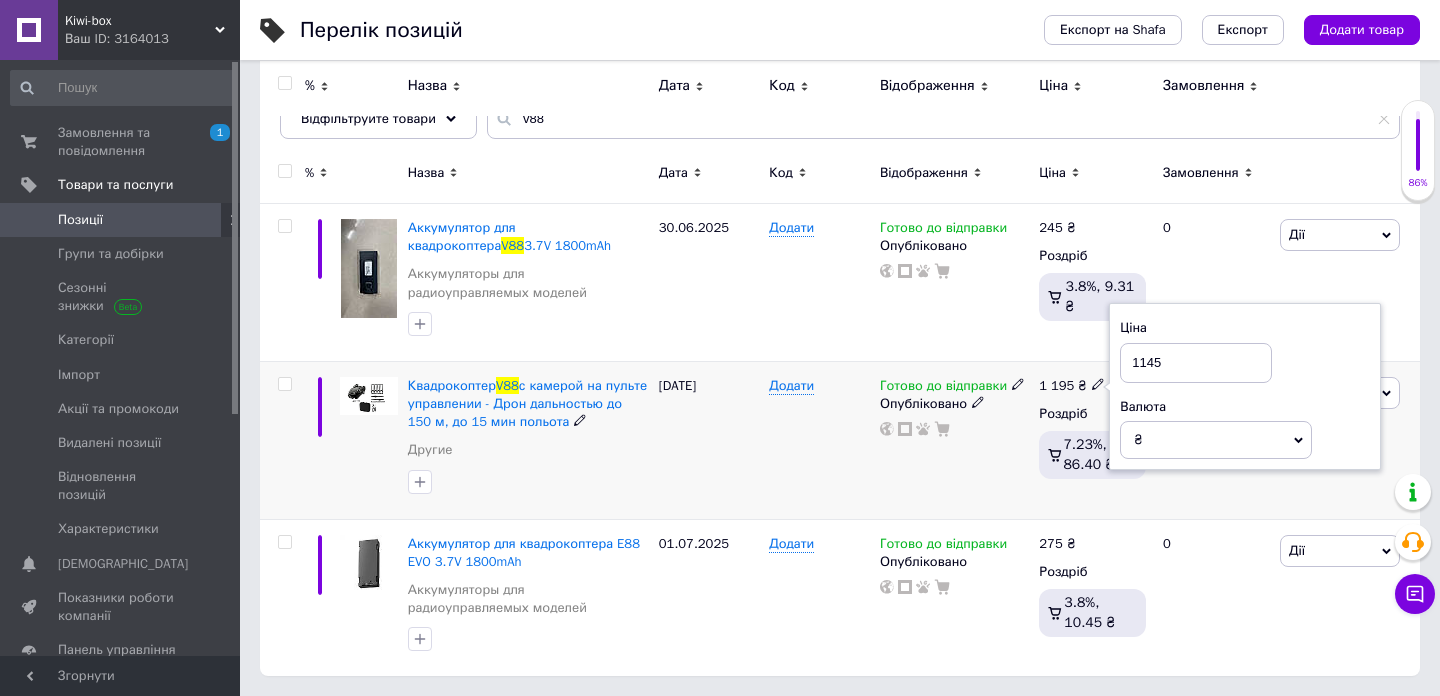 type on "1145" 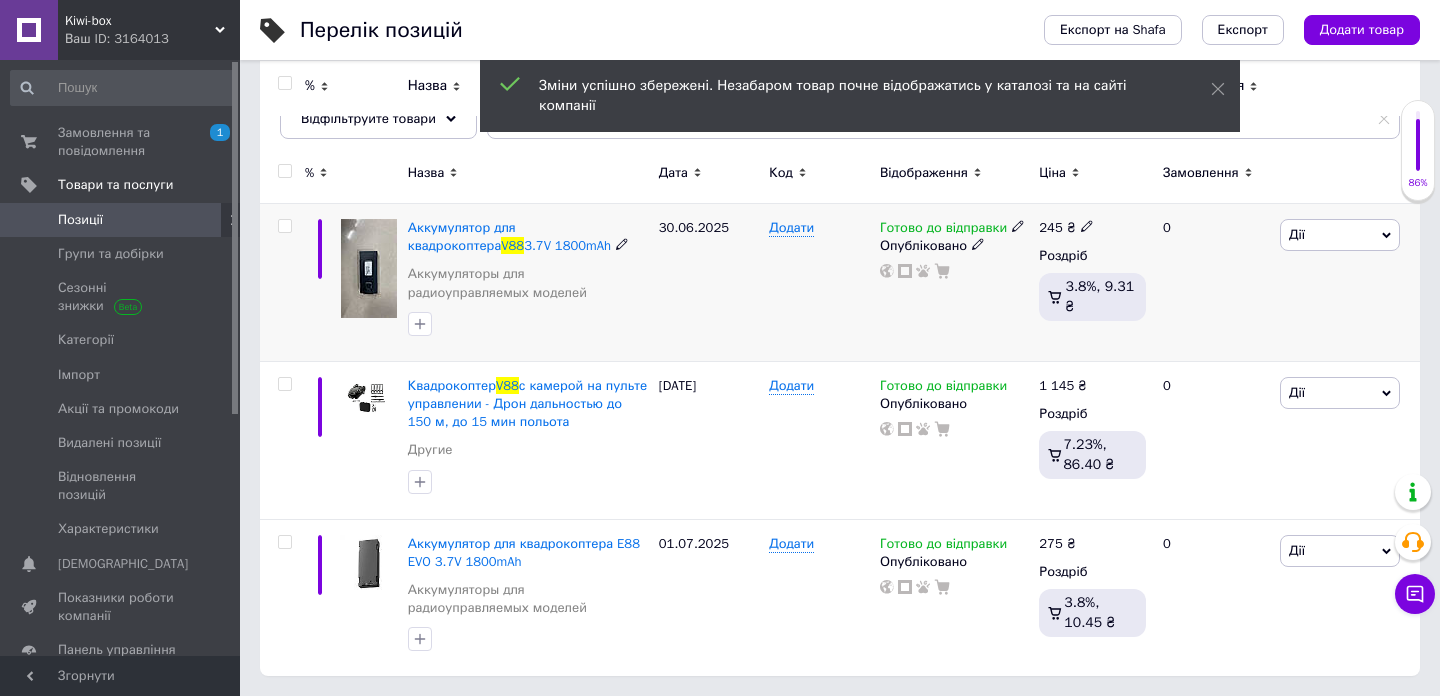scroll, scrollTop: 0, scrollLeft: 0, axis: both 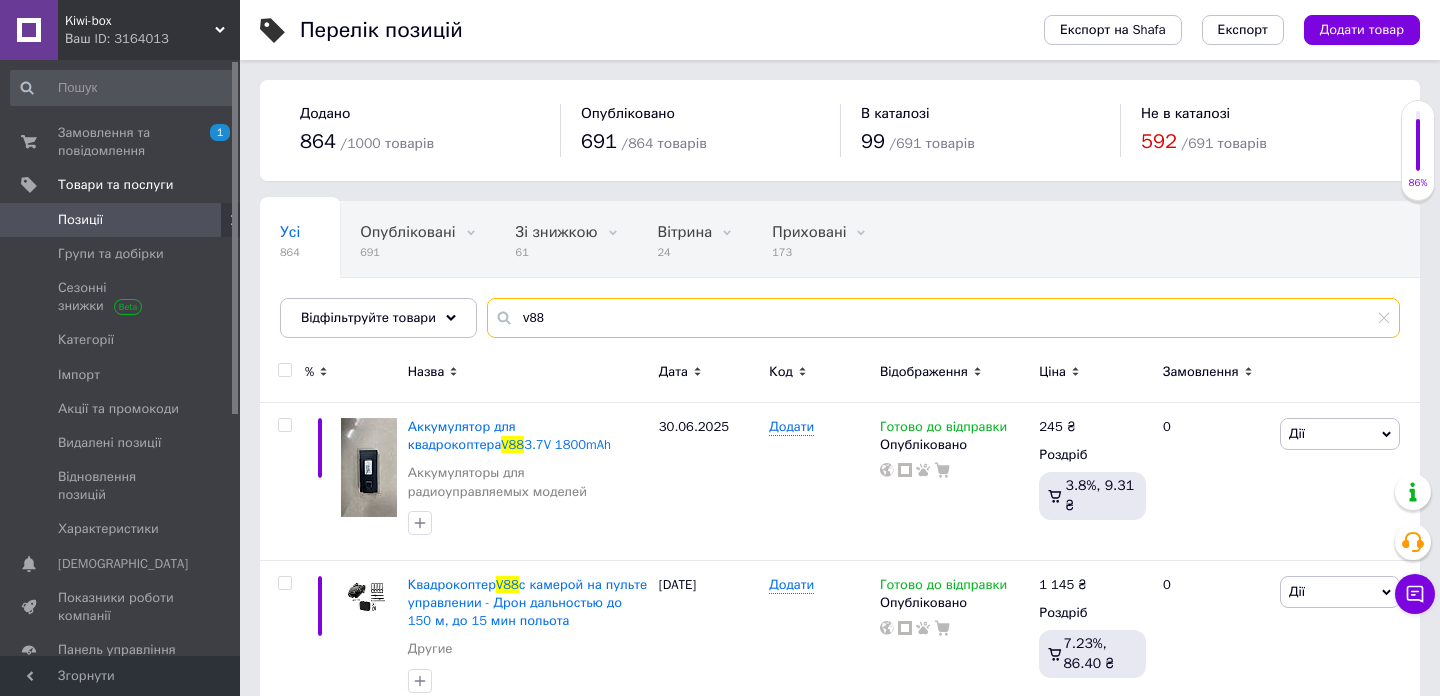 click on "v88" at bounding box center (943, 318) 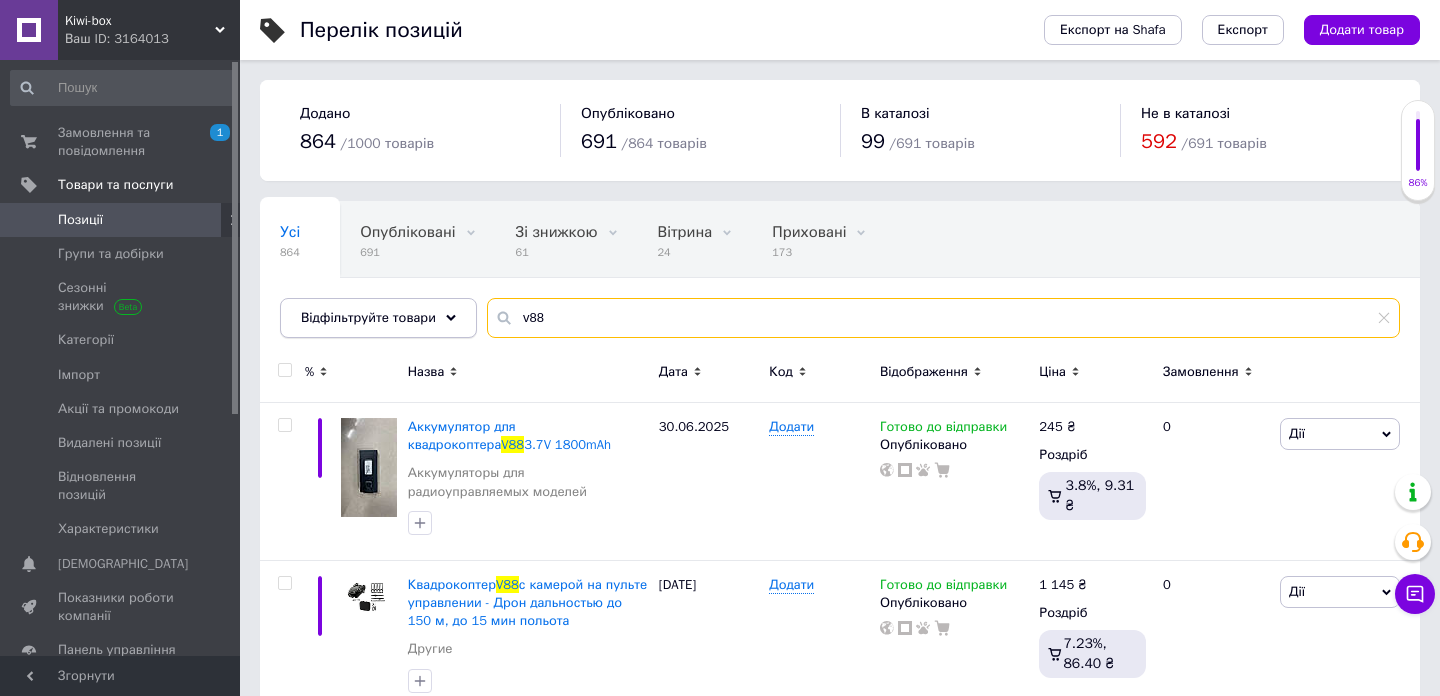 drag, startPoint x: 555, startPoint y: 328, endPoint x: 457, endPoint y: 314, distance: 98.99495 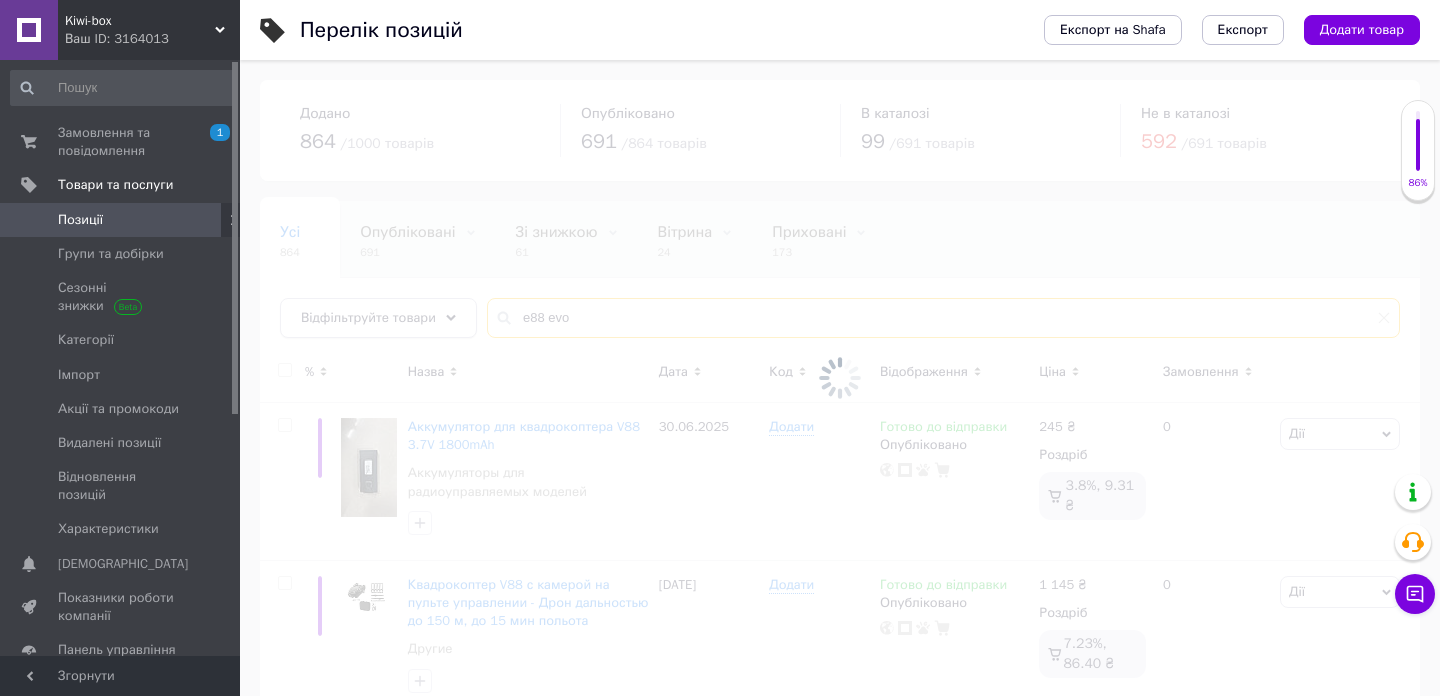 type on "e88 evo" 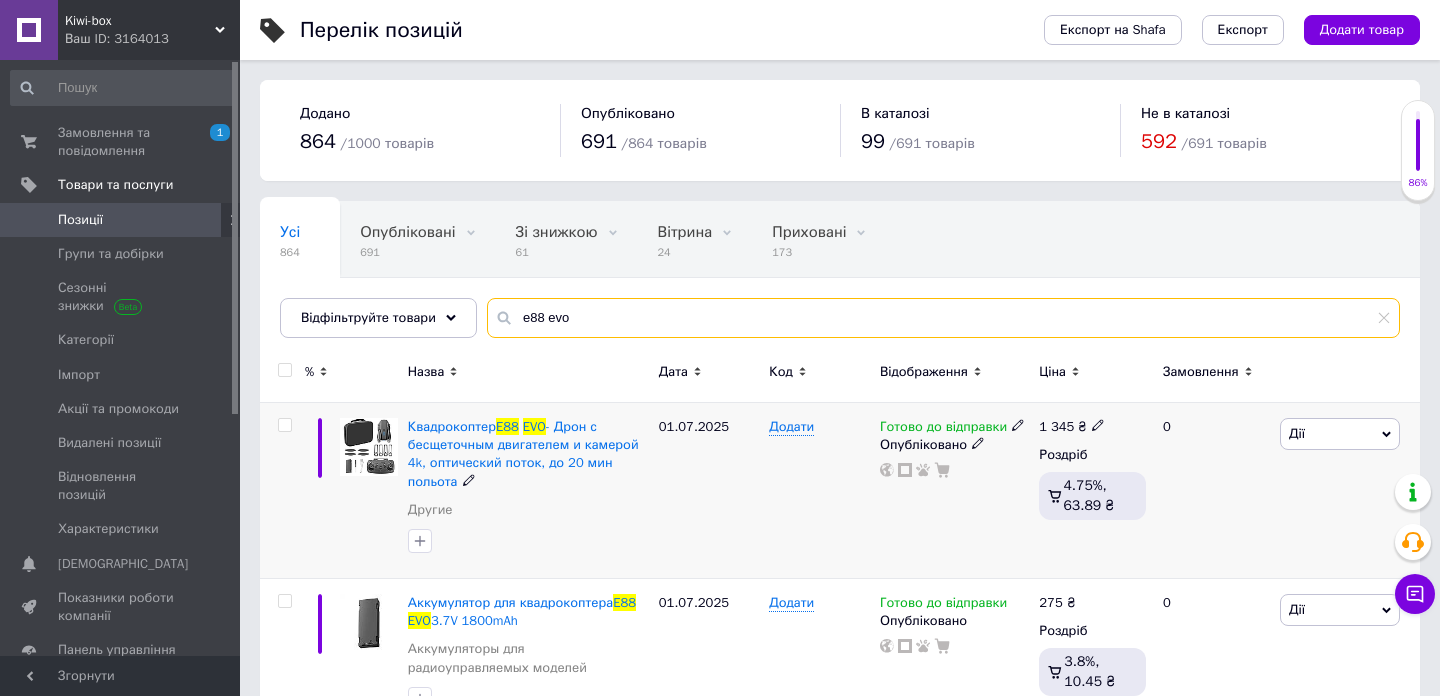 scroll, scrollTop: 60, scrollLeft: 0, axis: vertical 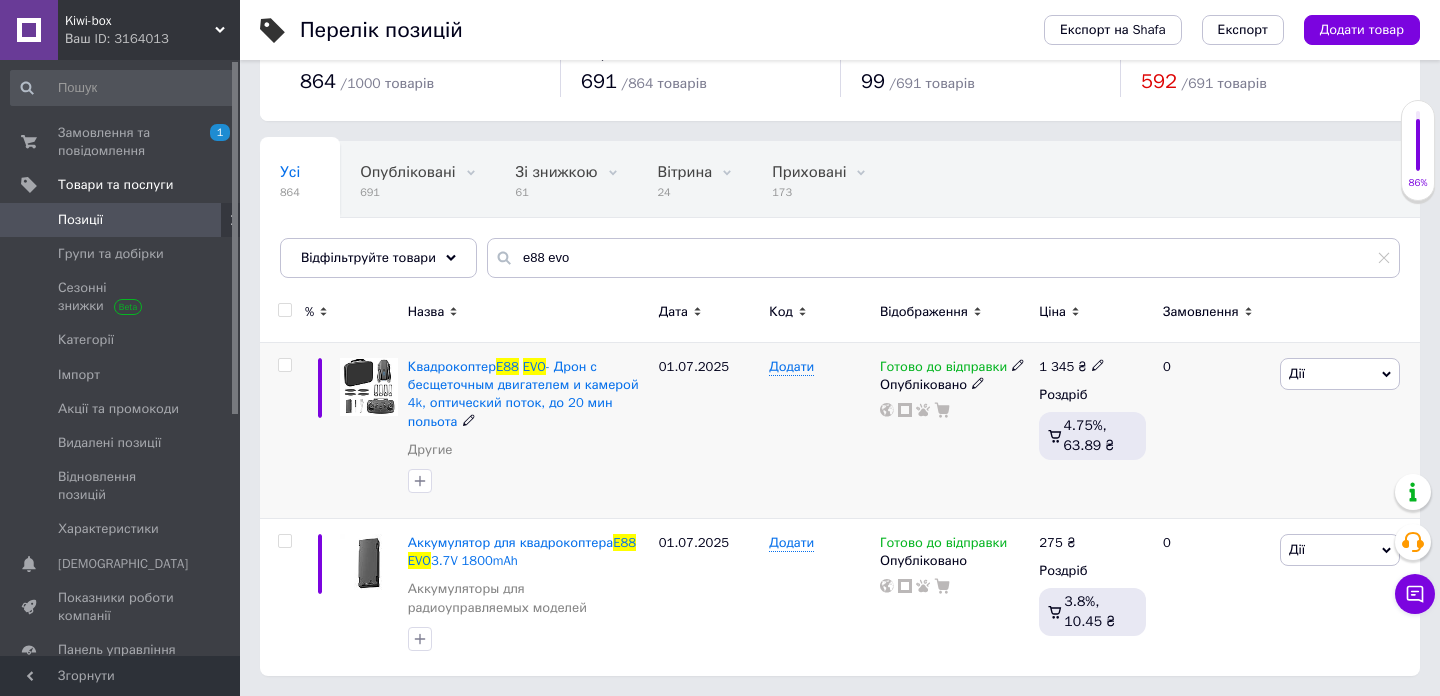 click on "1 345" at bounding box center [1056, 366] 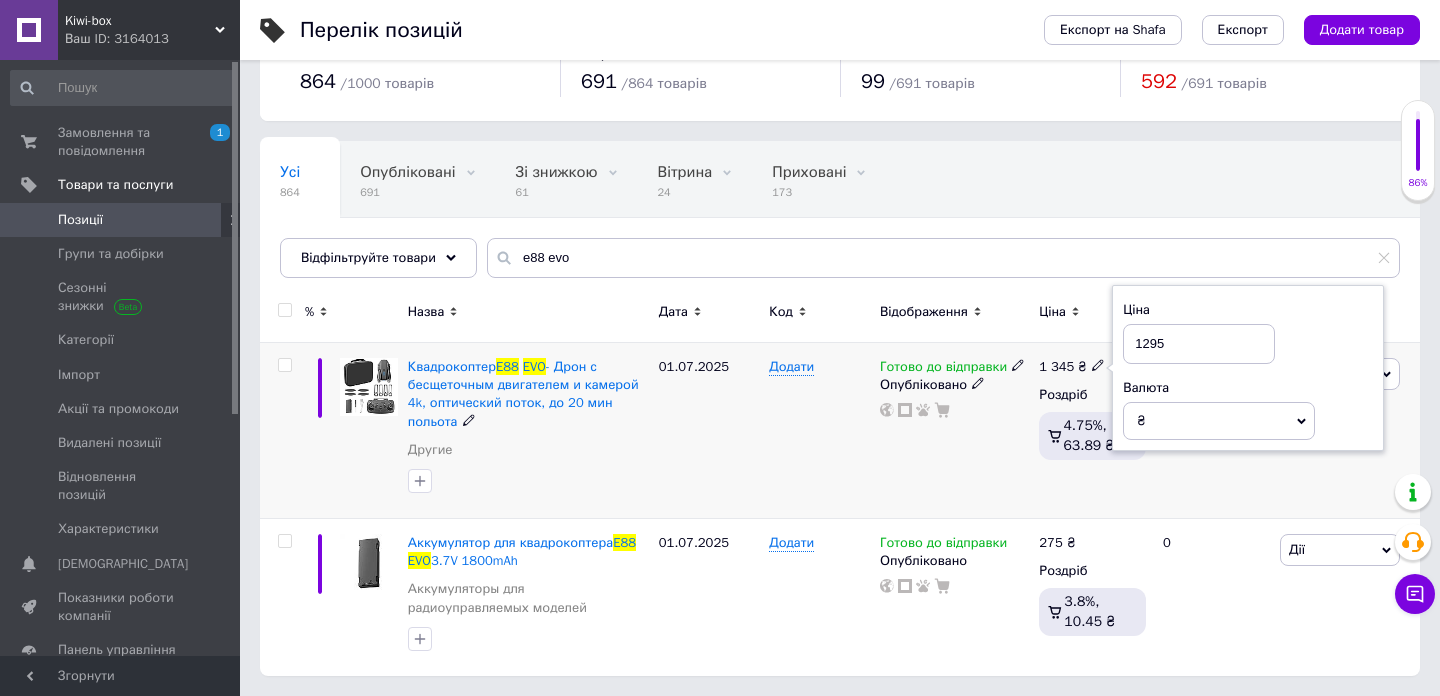 type on "1295" 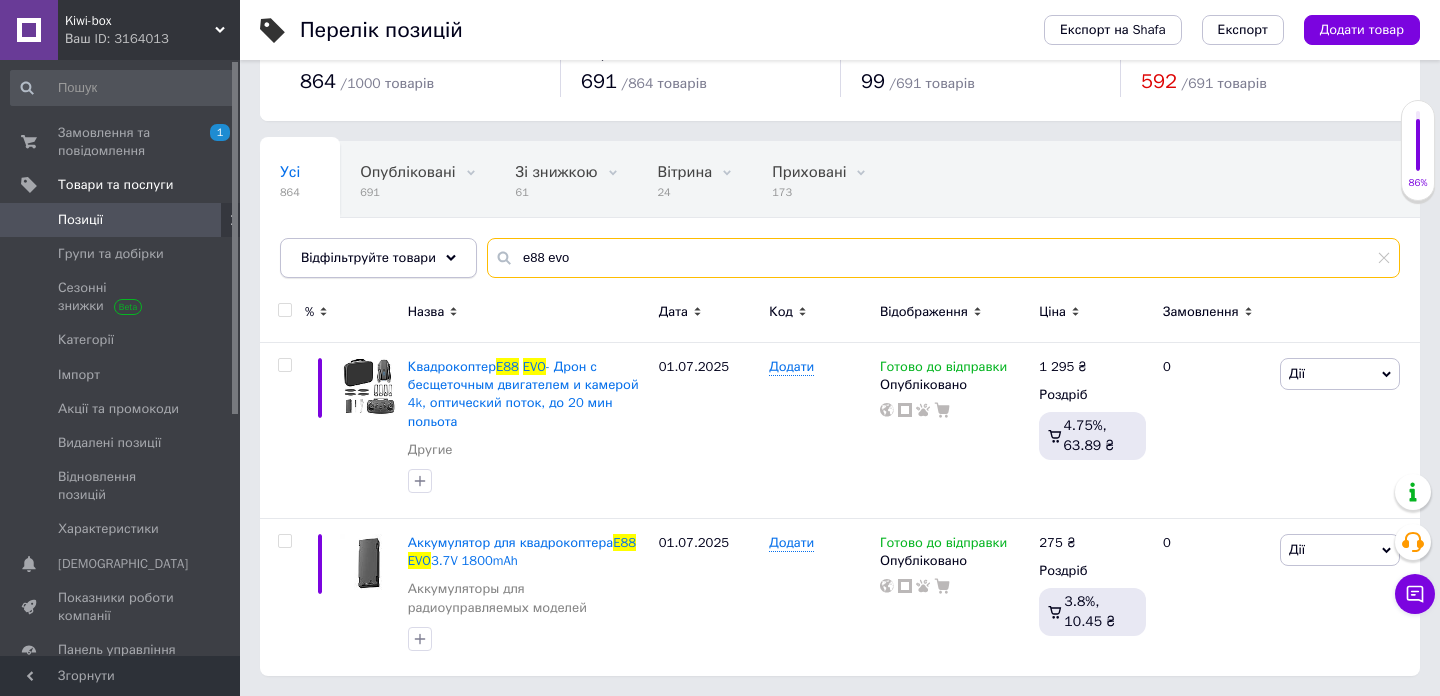 drag, startPoint x: 588, startPoint y: 263, endPoint x: 407, endPoint y: 251, distance: 181.39735 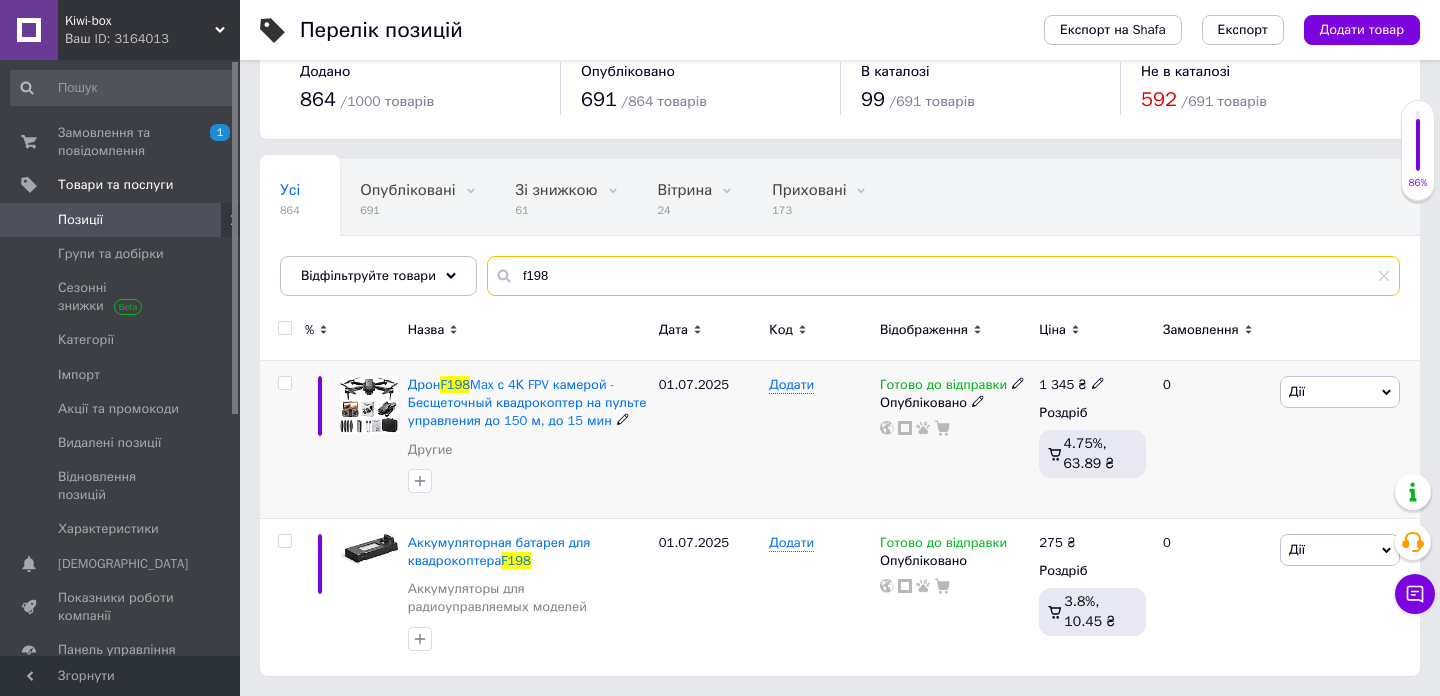 type on "f198" 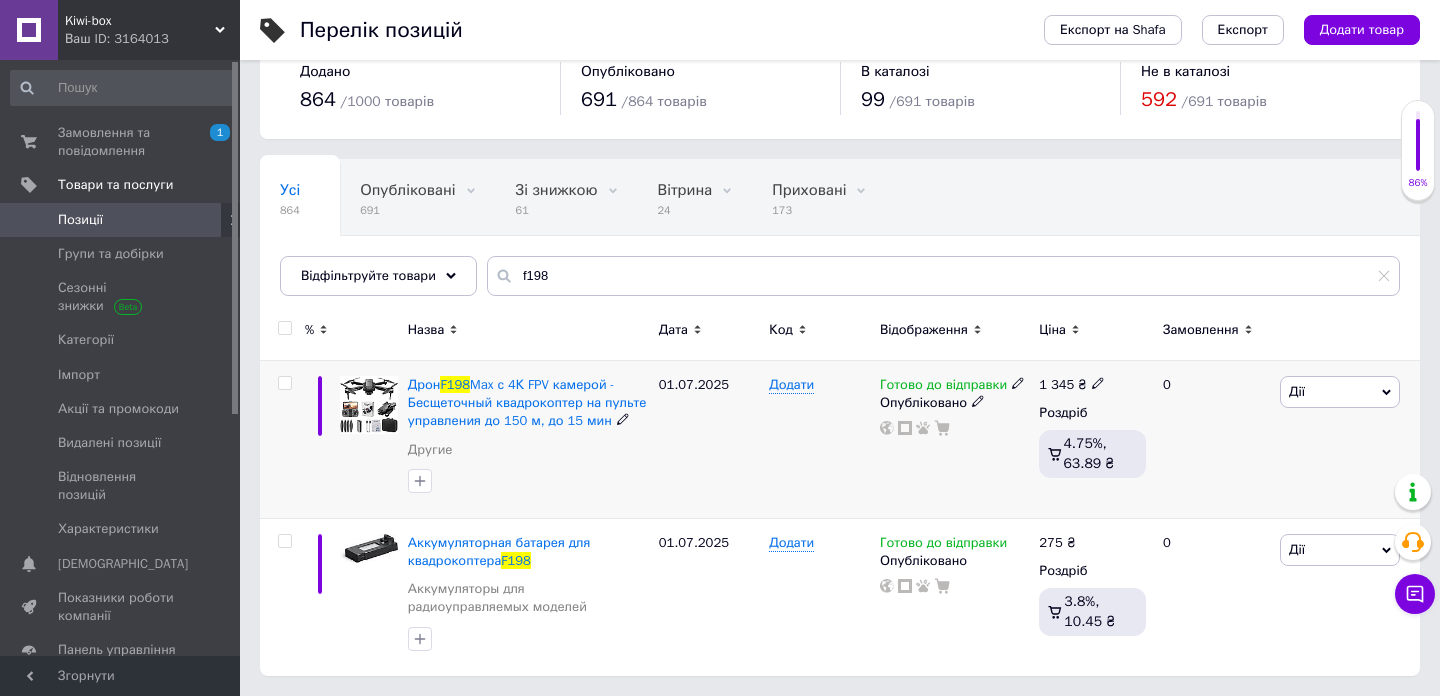 click on "1 345" at bounding box center [1056, 384] 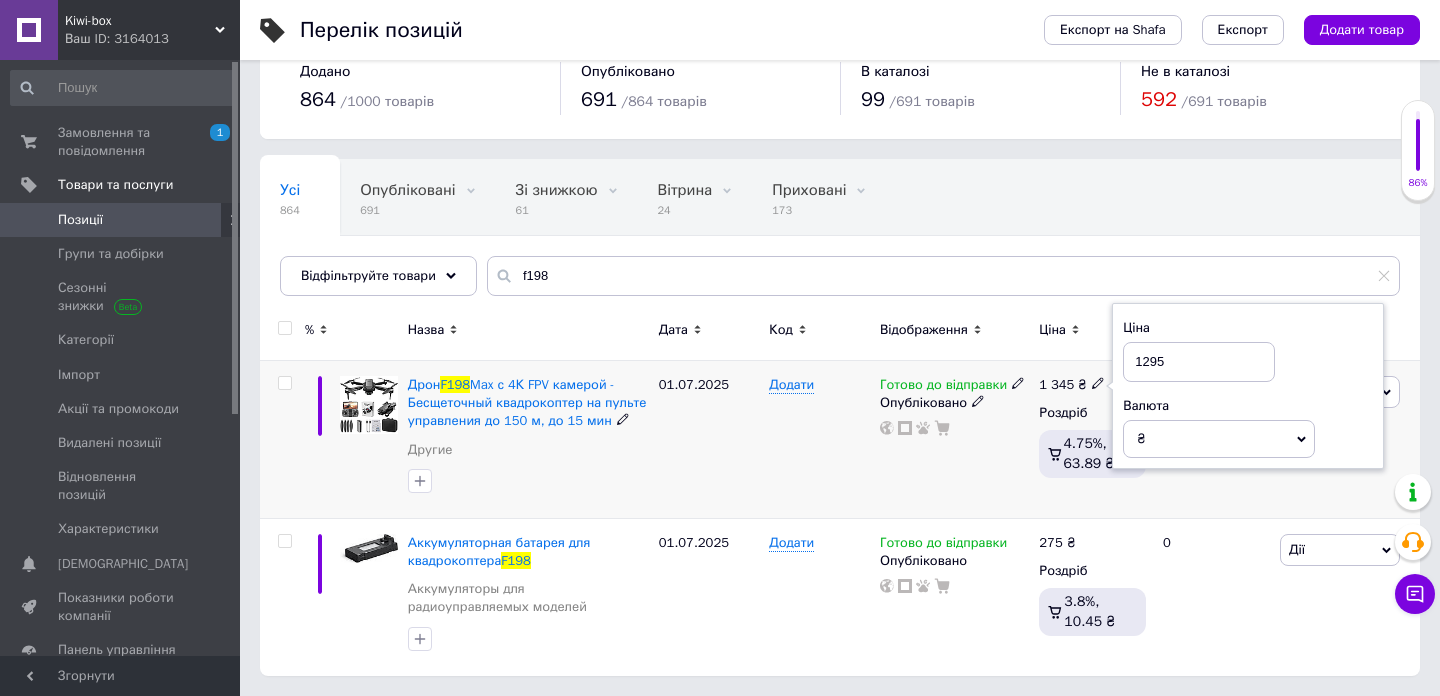 type on "1295" 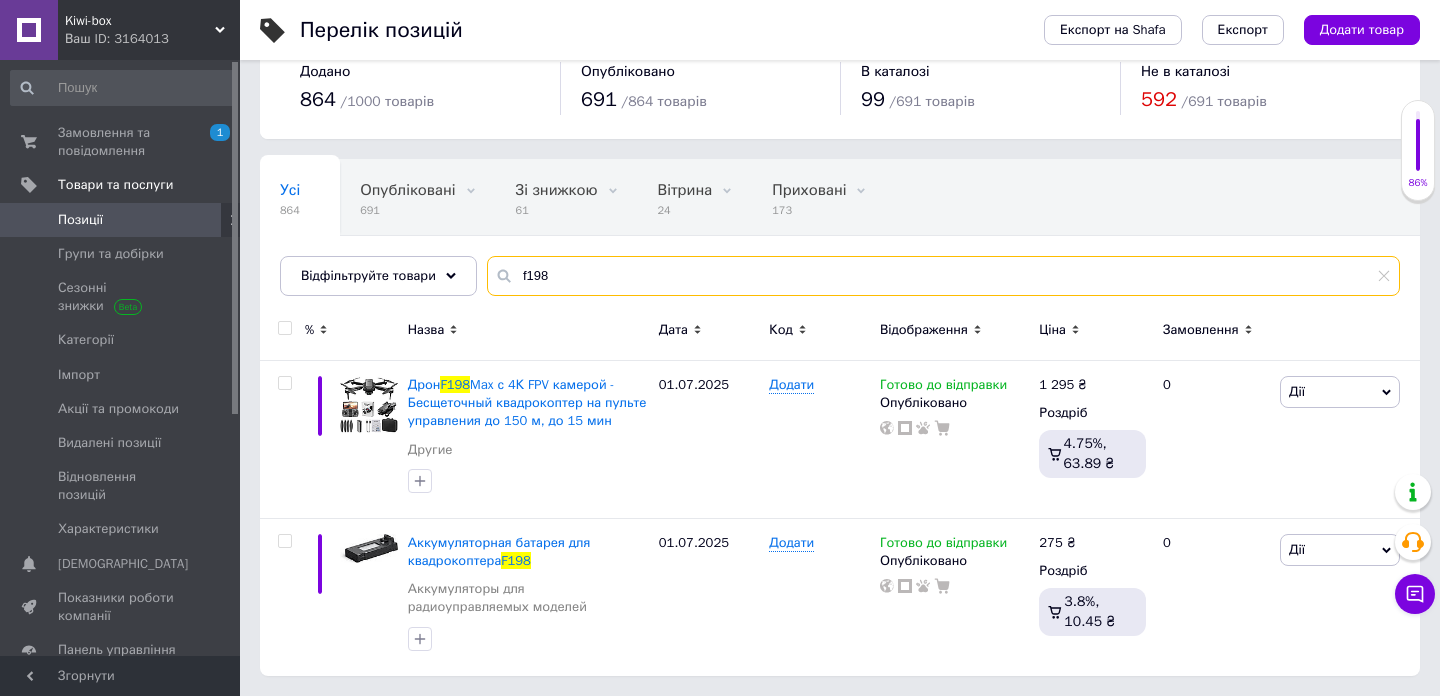 click on "f198" at bounding box center (943, 276) 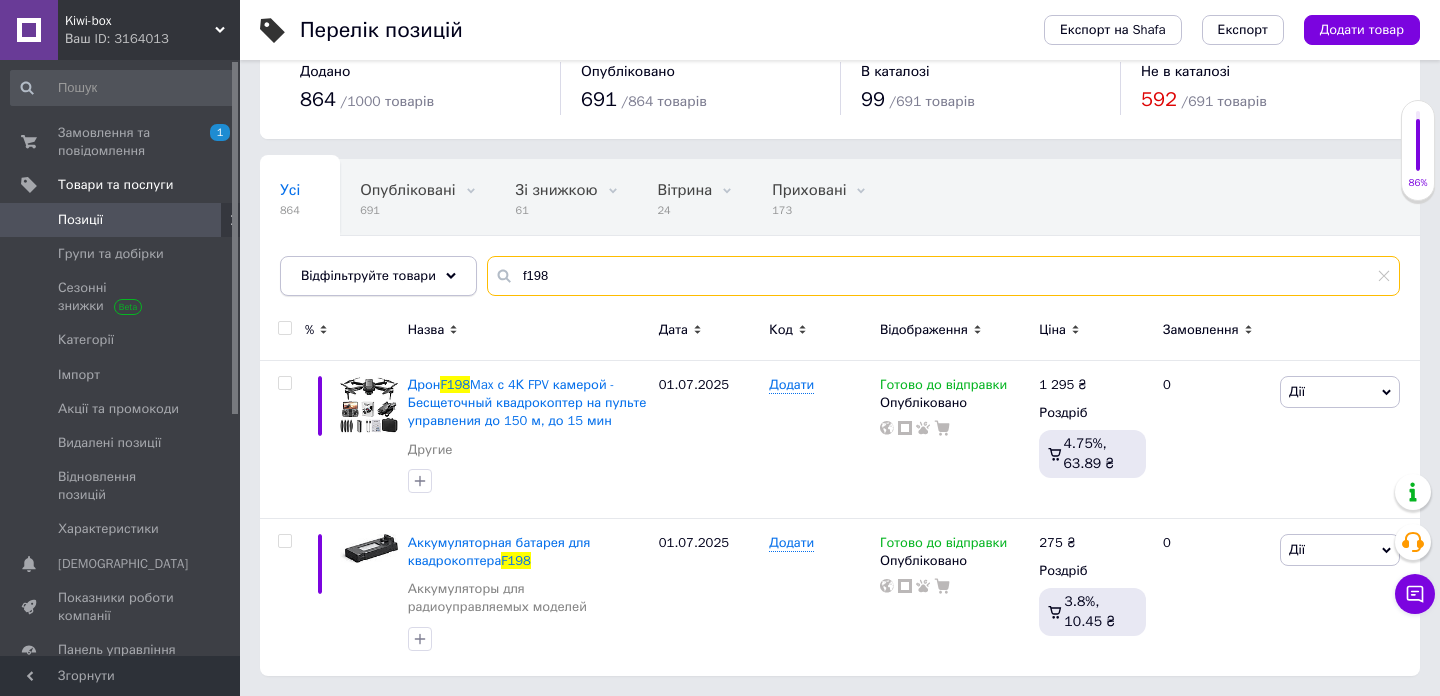 drag, startPoint x: 555, startPoint y: 259, endPoint x: 463, endPoint y: 259, distance: 92 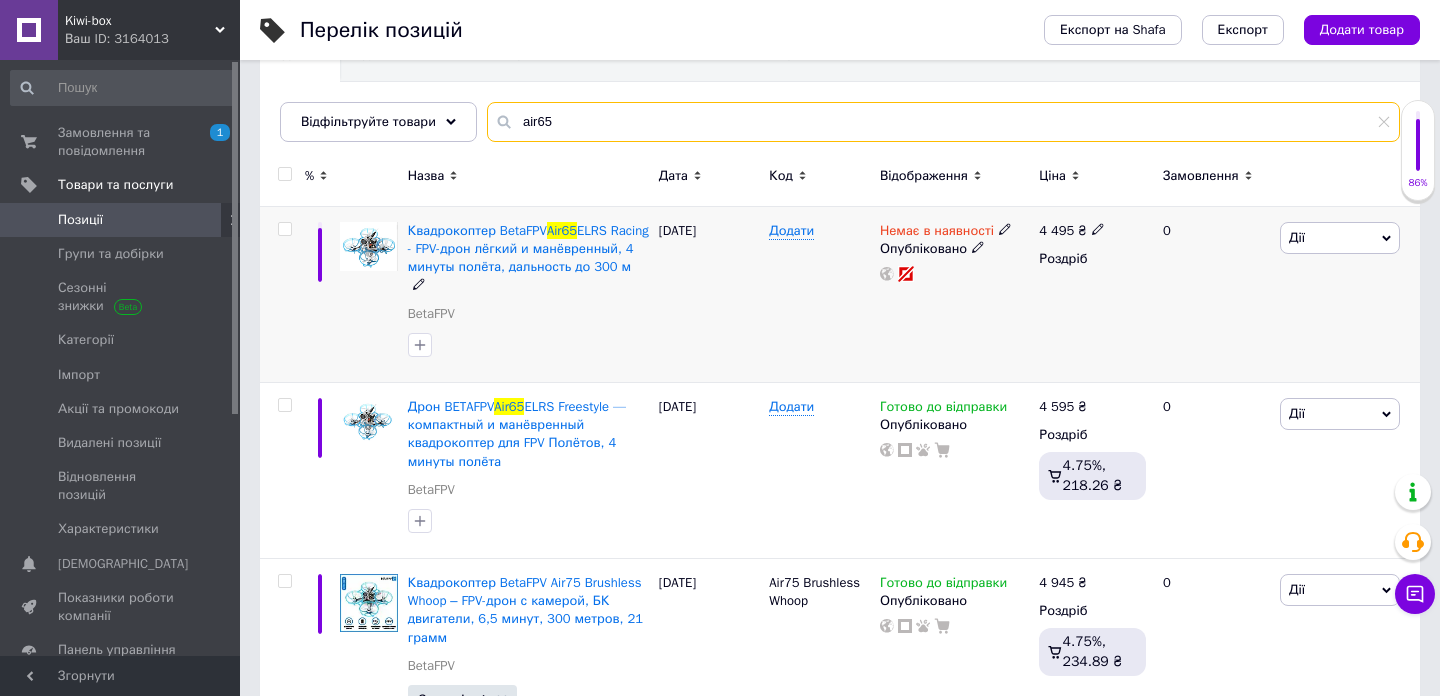 scroll, scrollTop: 207, scrollLeft: 0, axis: vertical 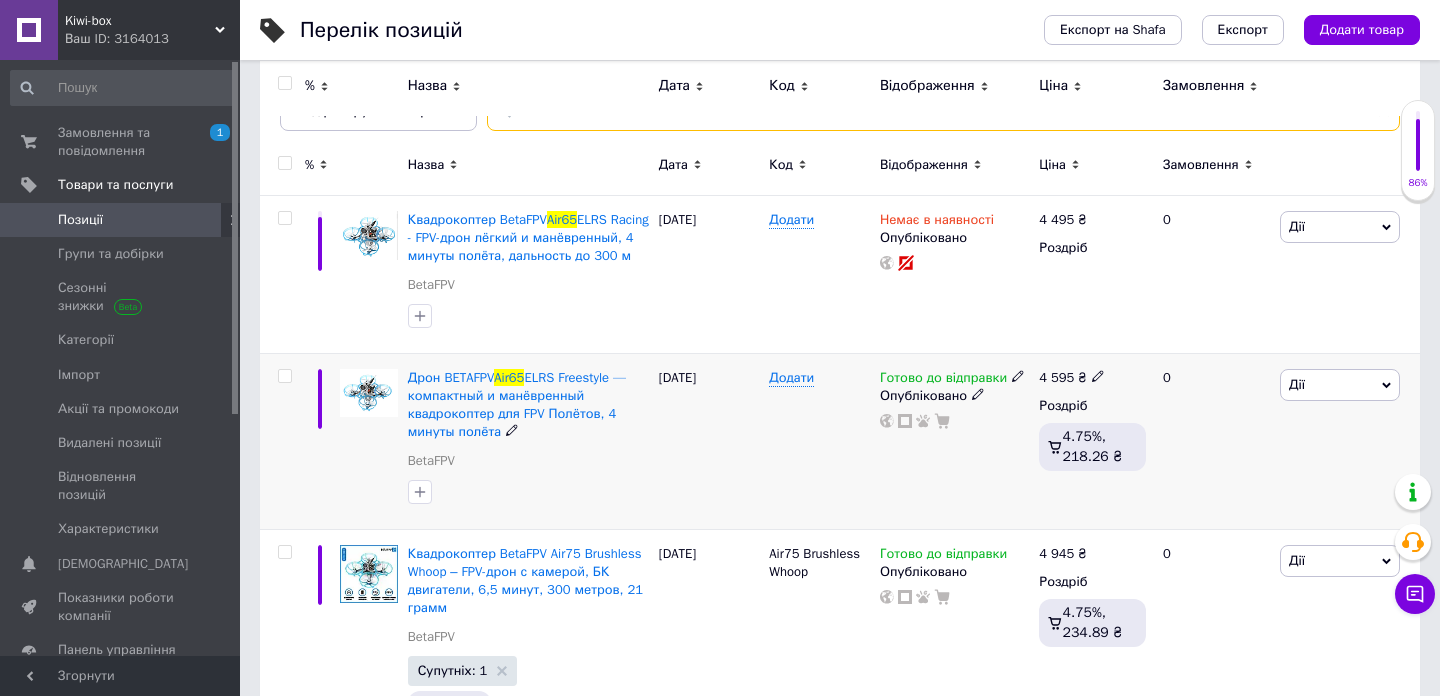 type on "air65" 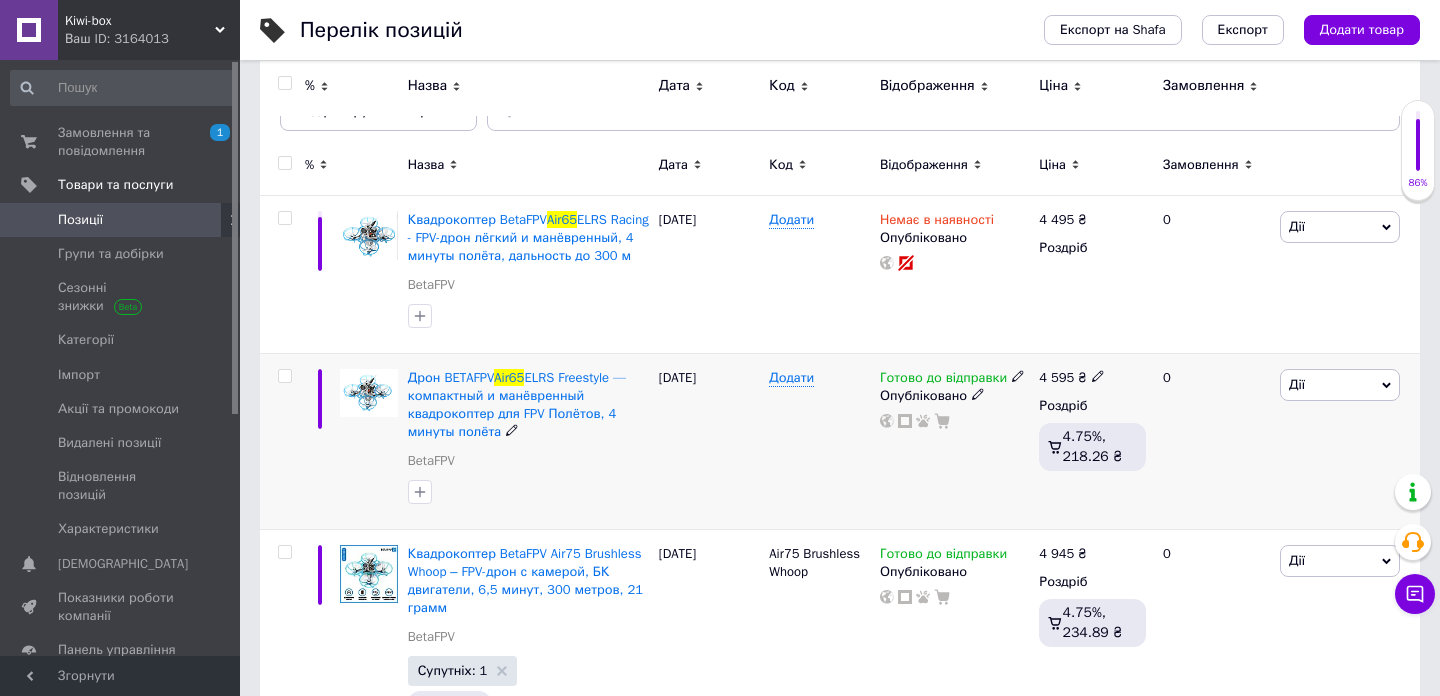 click on "4 595" at bounding box center (1056, 377) 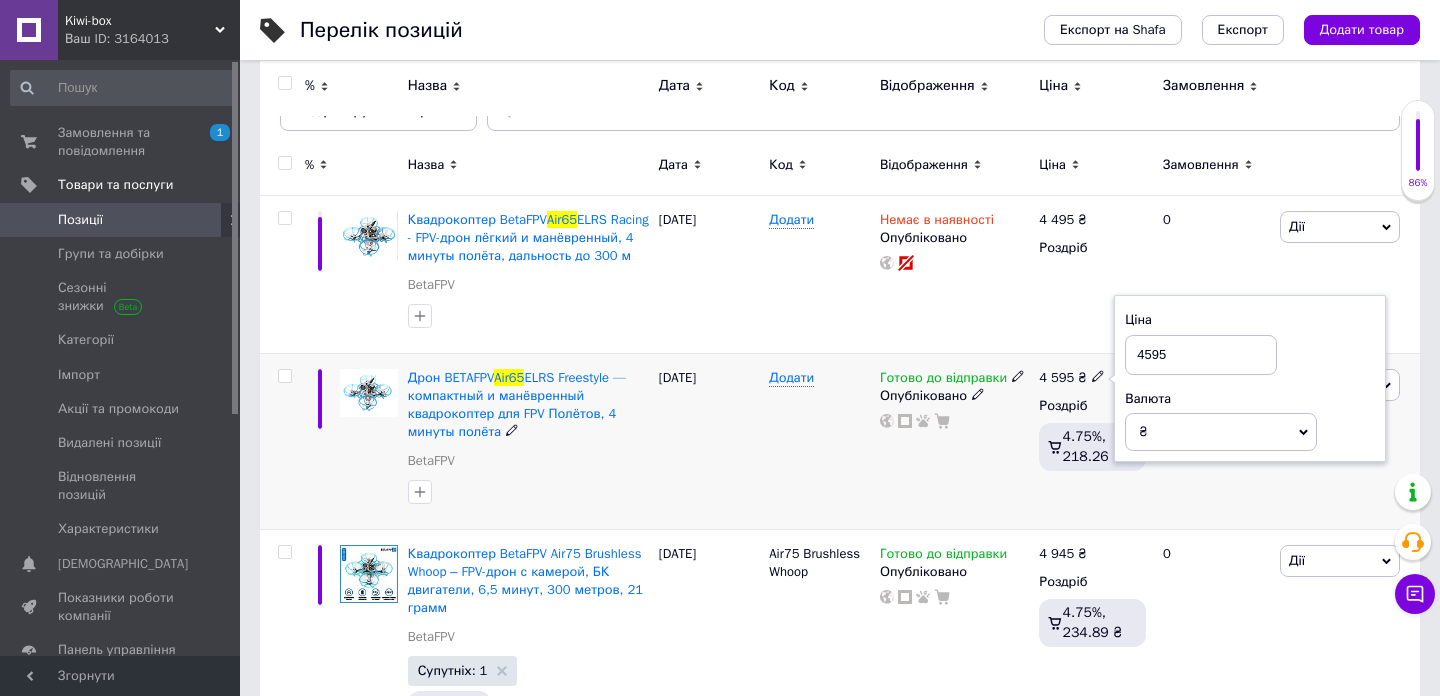 click on "4595" at bounding box center (1201, 355) 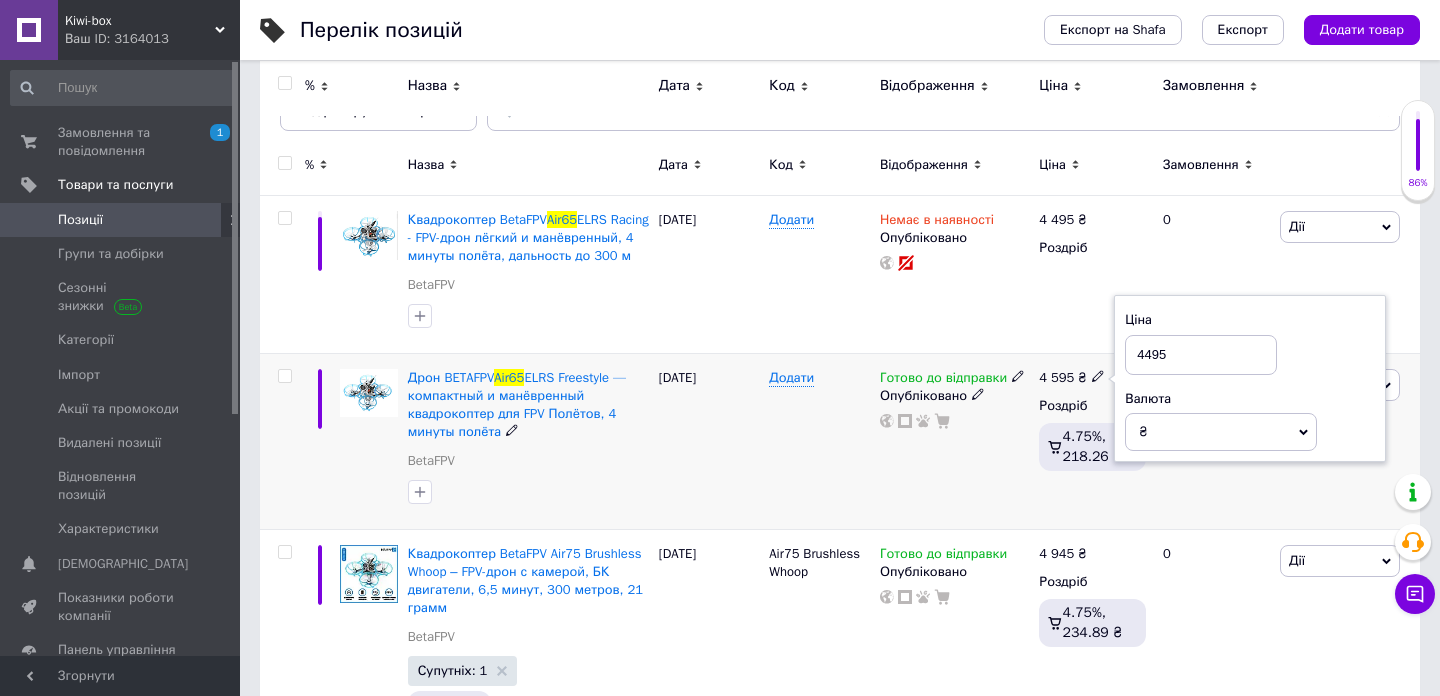 type on "4495" 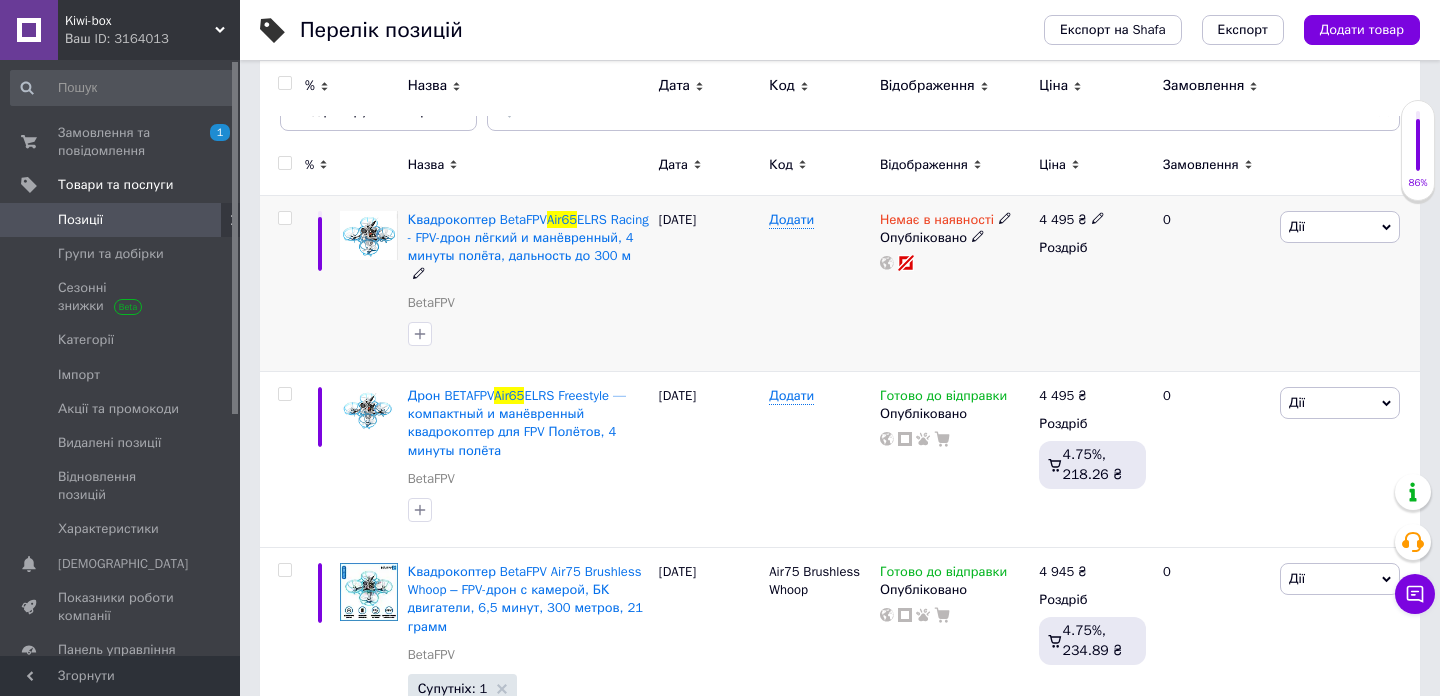 scroll, scrollTop: 0, scrollLeft: 0, axis: both 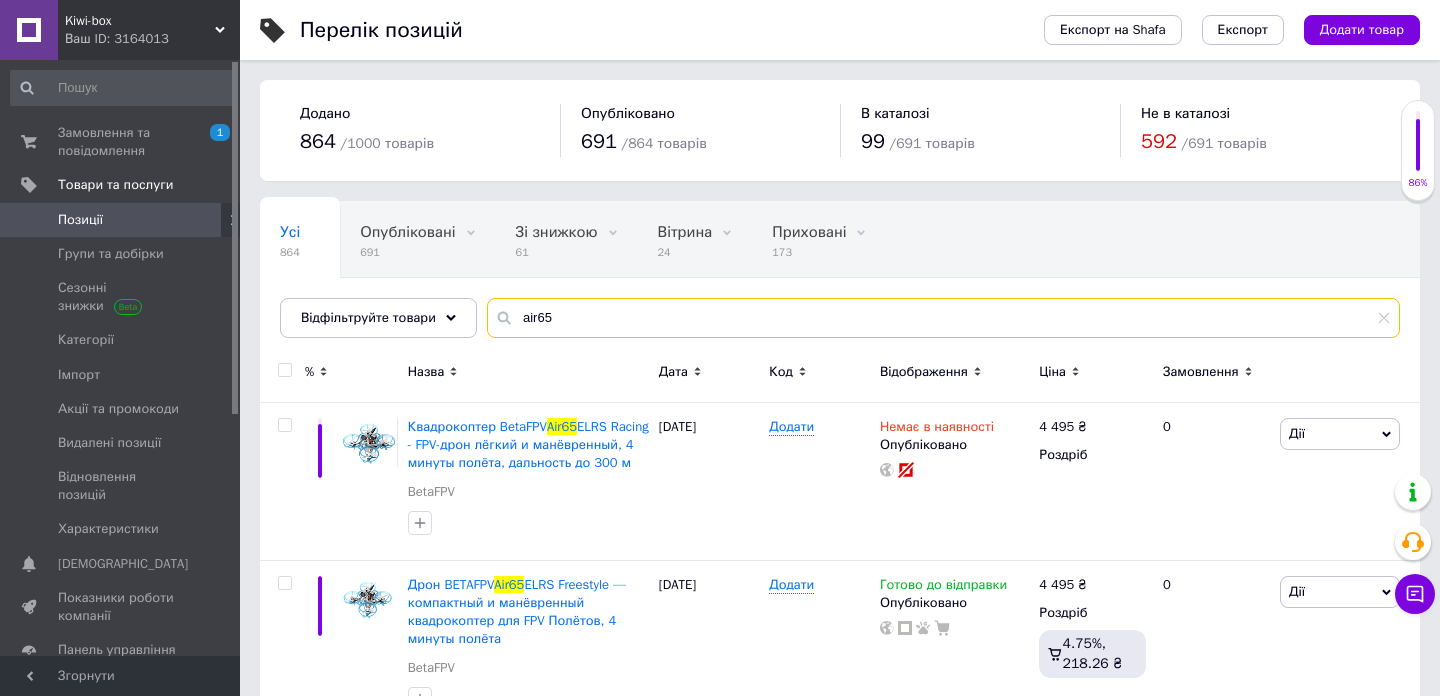 click on "air65" at bounding box center [943, 318] 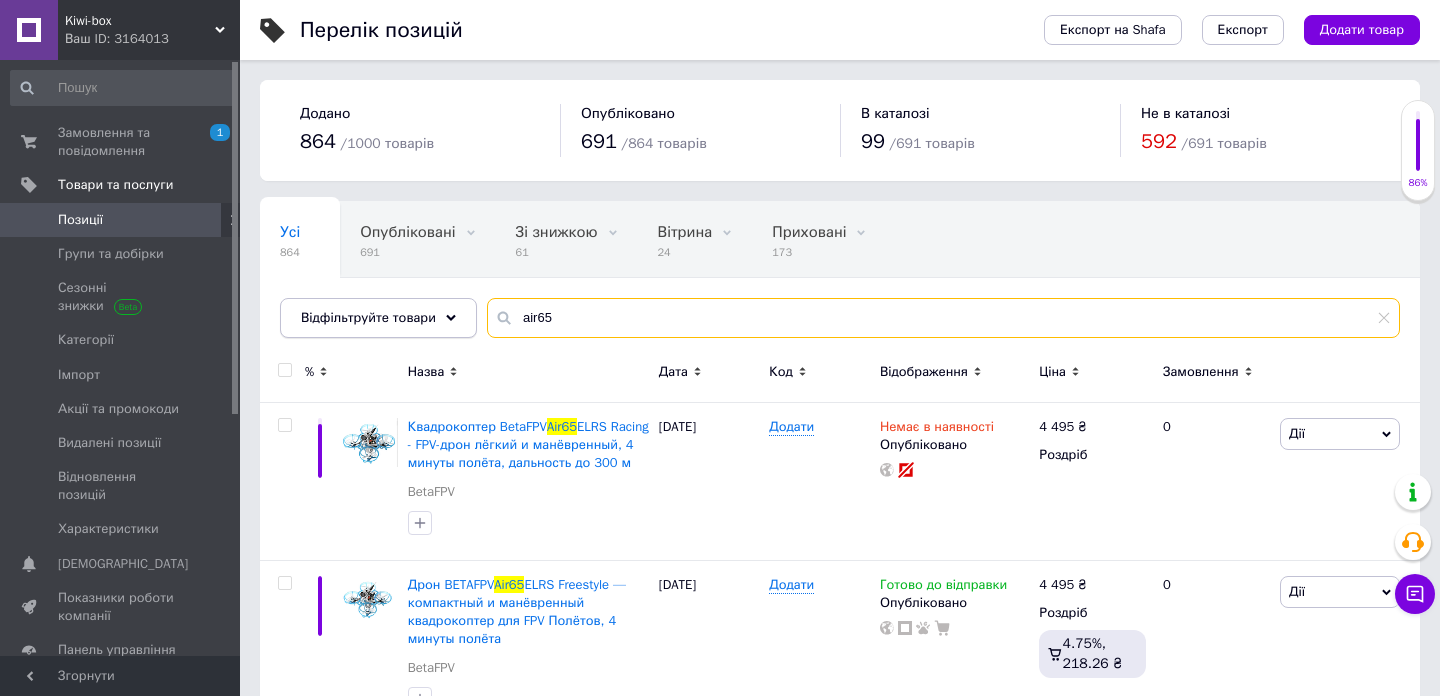 drag, startPoint x: 591, startPoint y: 318, endPoint x: 452, endPoint y: 315, distance: 139.03236 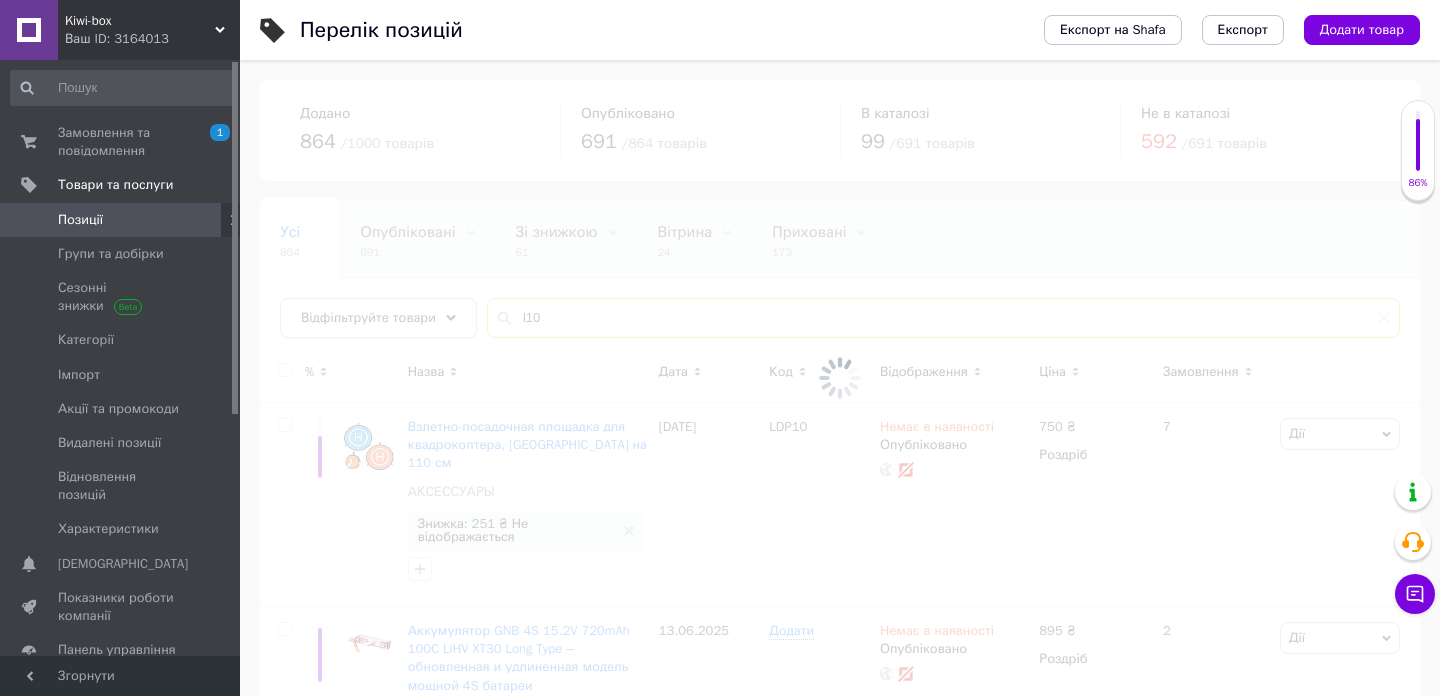 type on "l109" 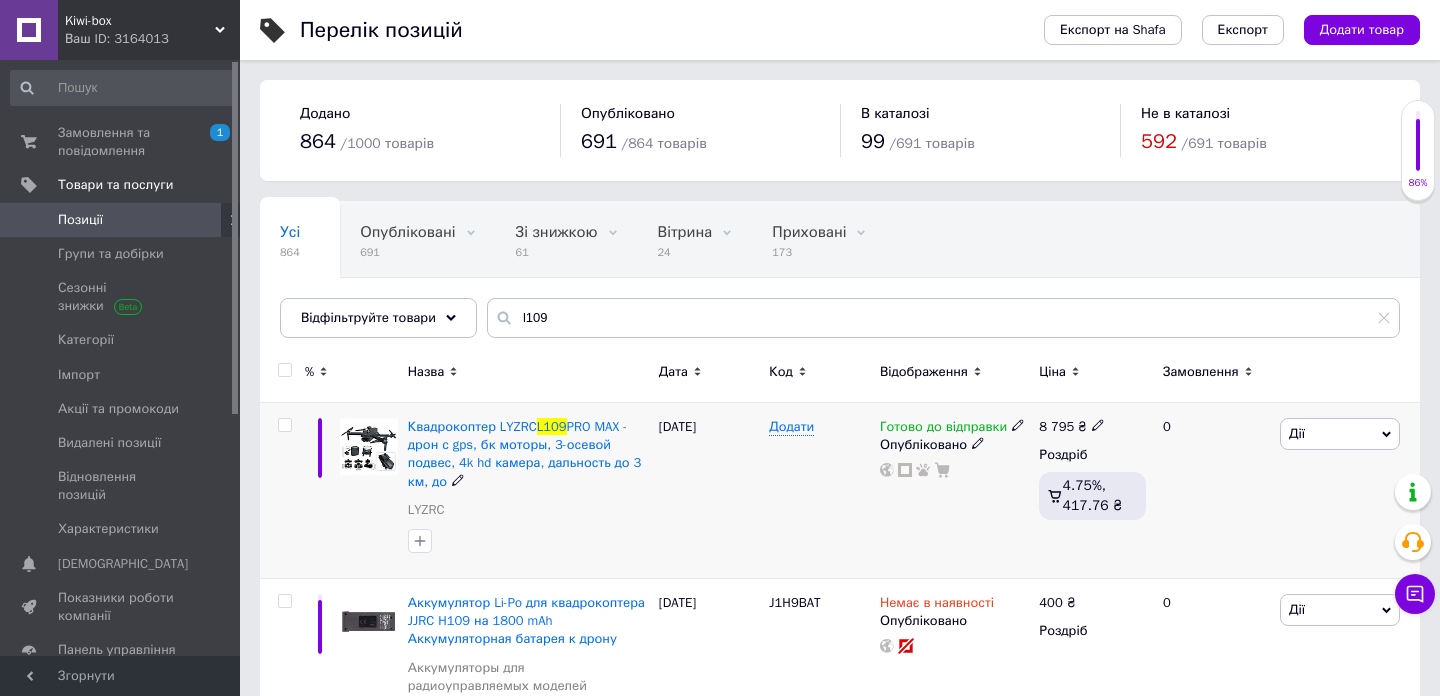 click on "8 795" at bounding box center [1056, 426] 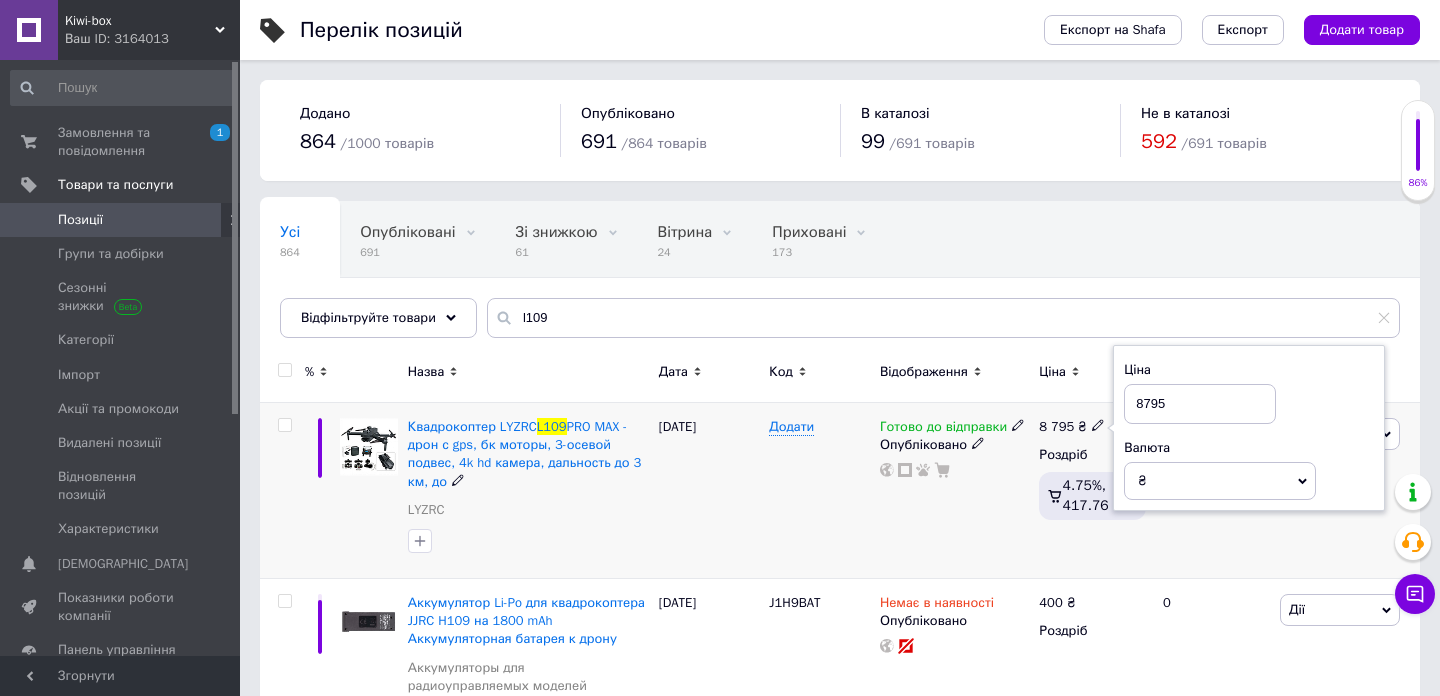 click on "8795" at bounding box center [1200, 404] 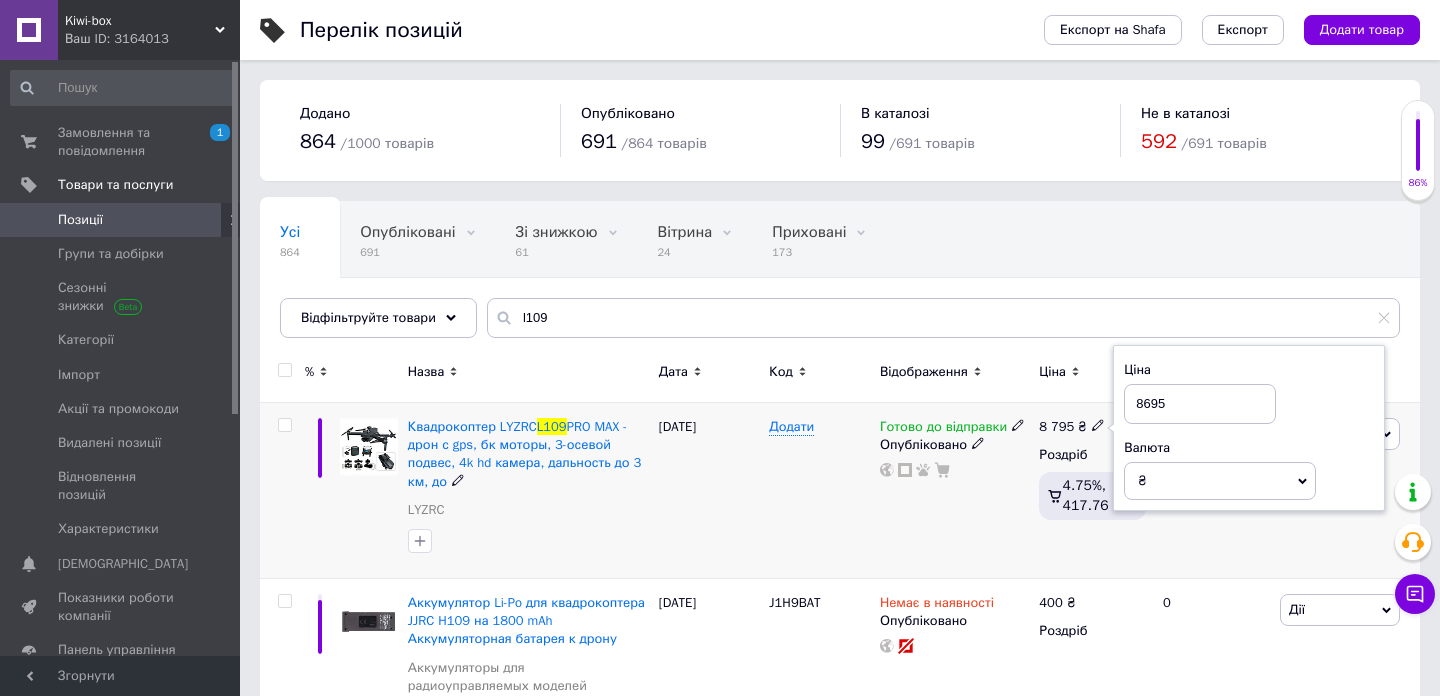 type on "8695" 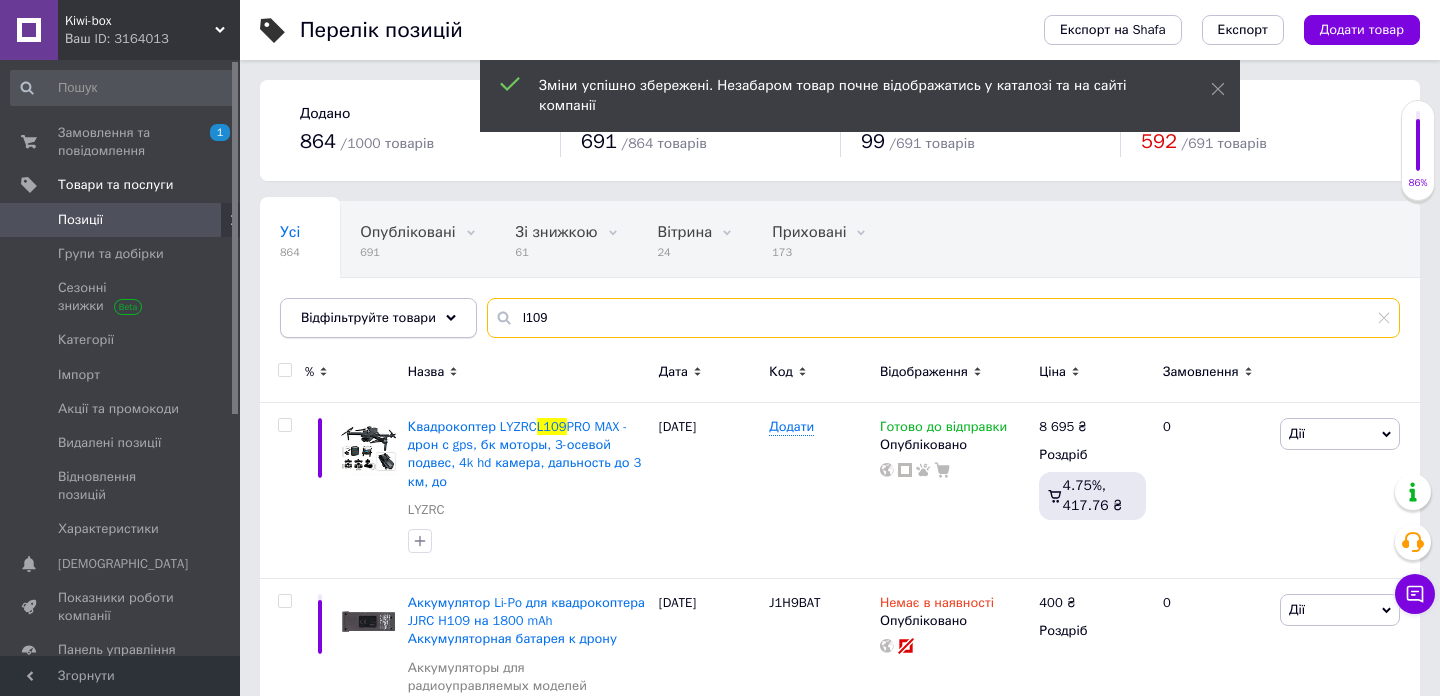 drag, startPoint x: 565, startPoint y: 319, endPoint x: 444, endPoint y: 317, distance: 121.016525 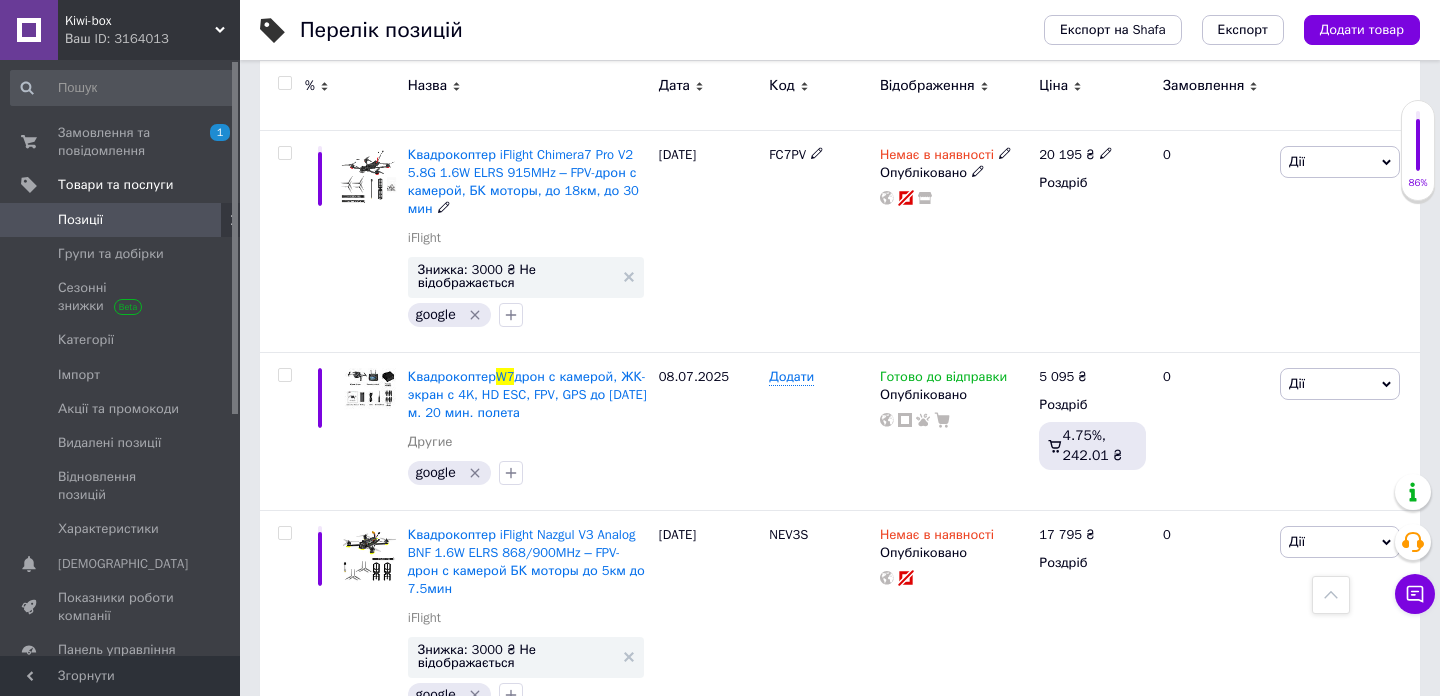 scroll, scrollTop: 908, scrollLeft: 0, axis: vertical 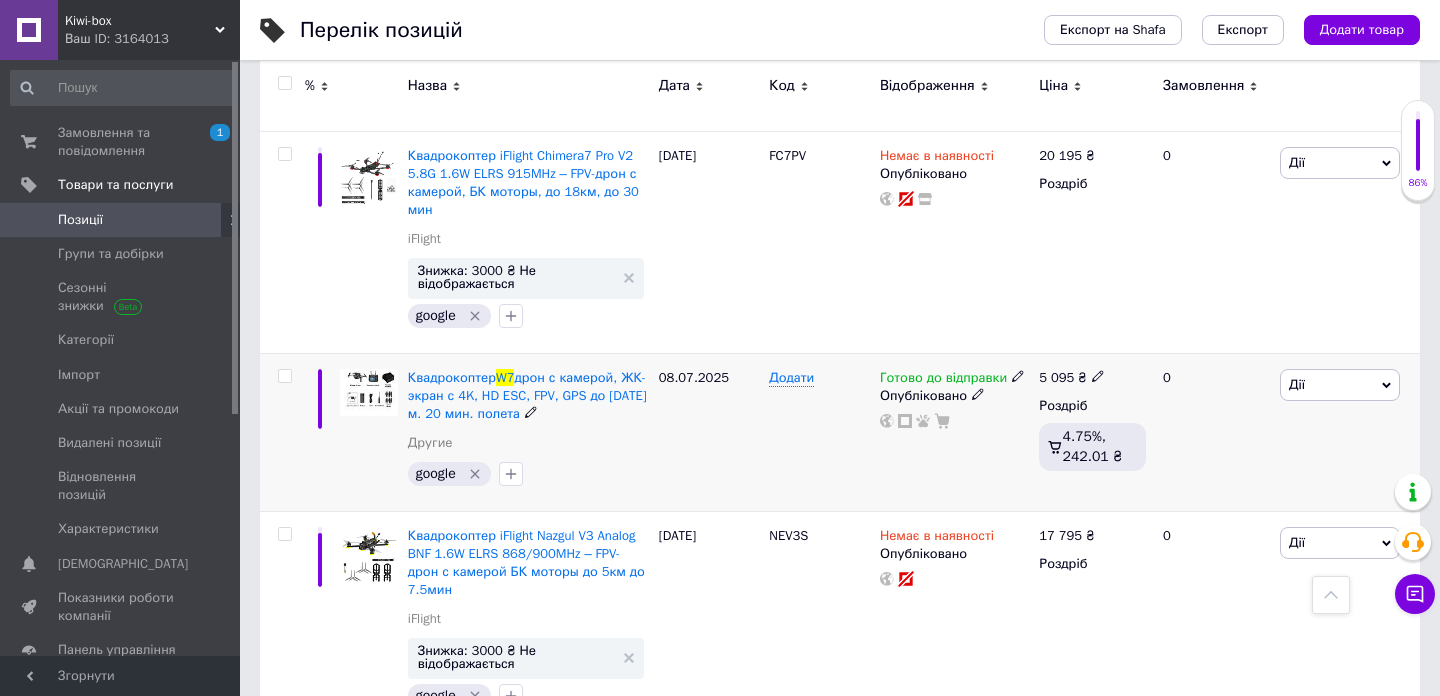 type on "w7" 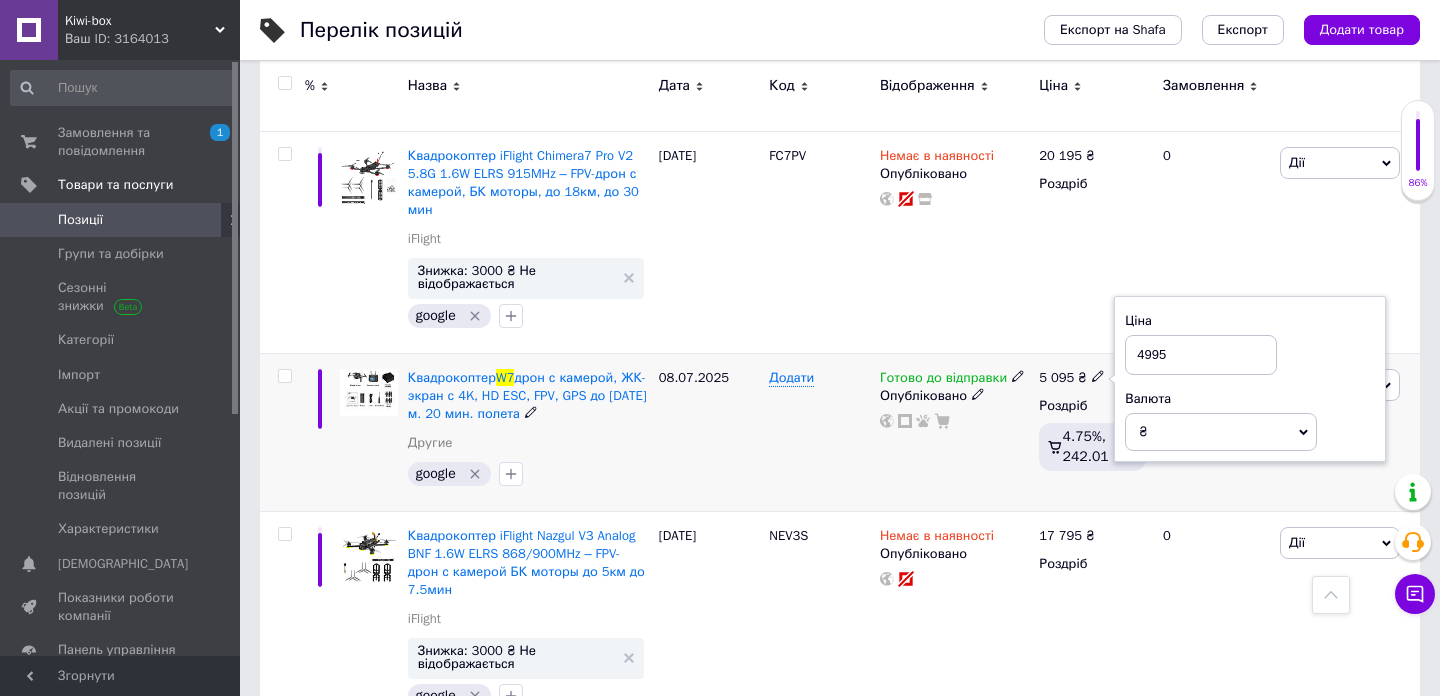 type on "4995" 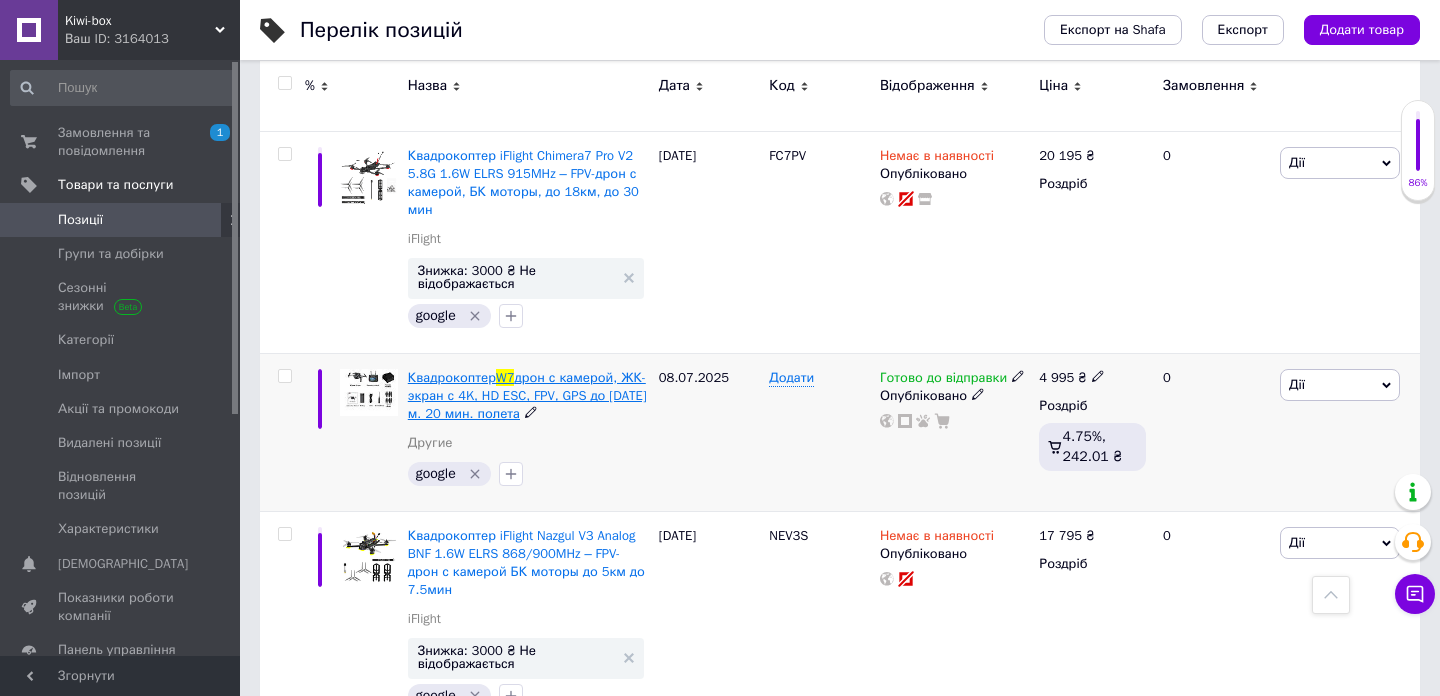 scroll, scrollTop: 0, scrollLeft: 0, axis: both 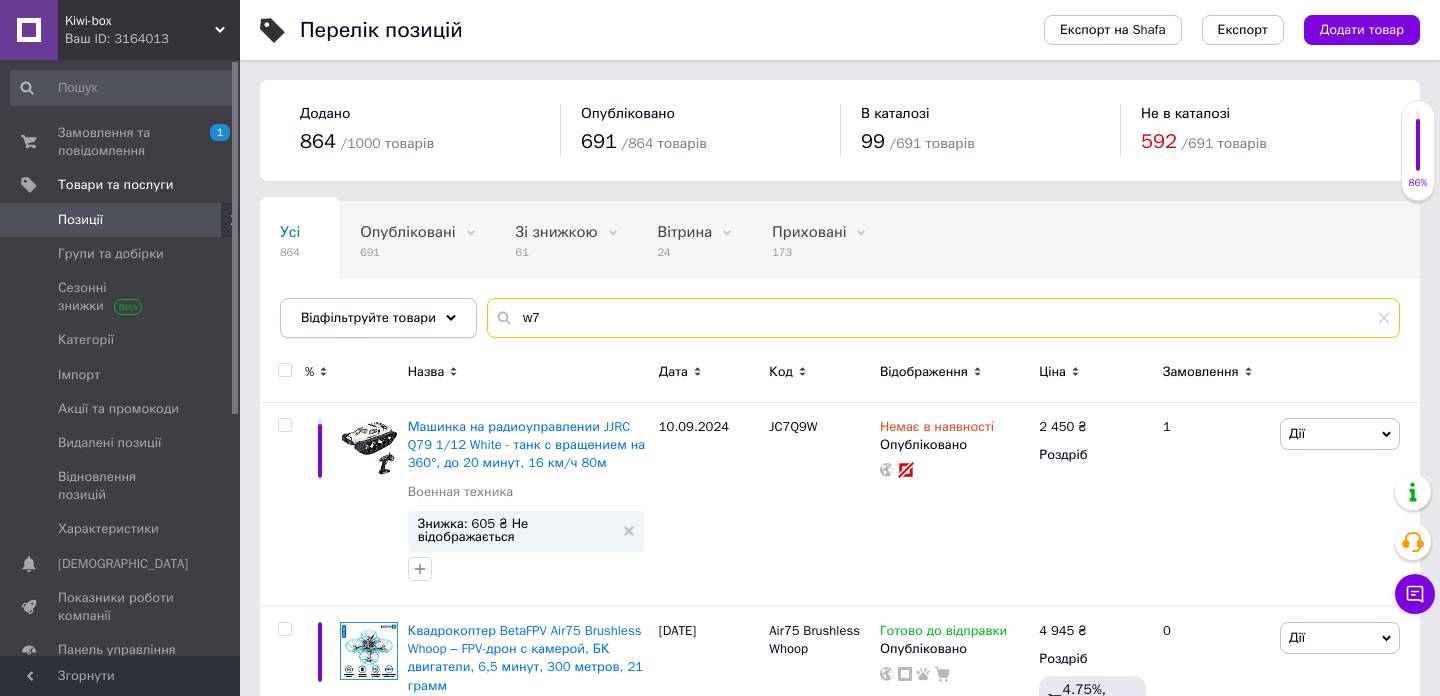 drag, startPoint x: 599, startPoint y: 331, endPoint x: 468, endPoint y: 297, distance: 135.34032 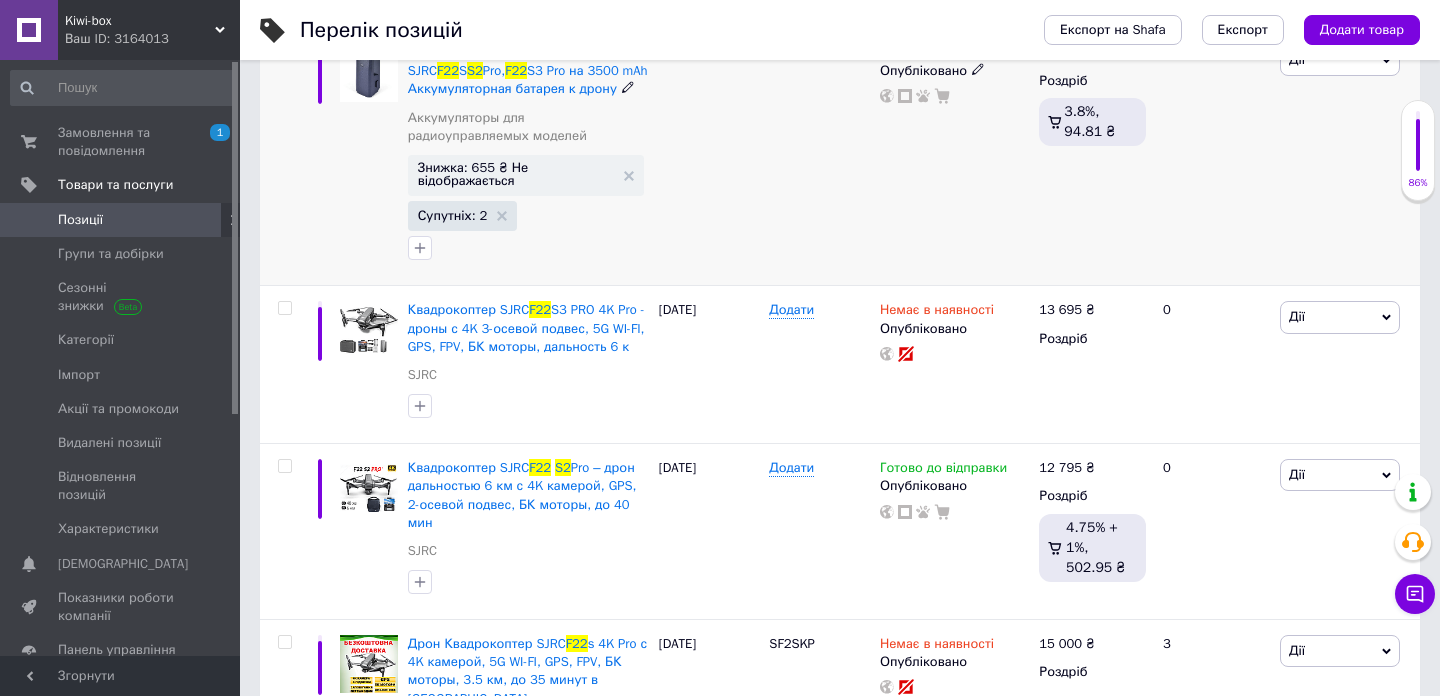 scroll, scrollTop: 376, scrollLeft: 0, axis: vertical 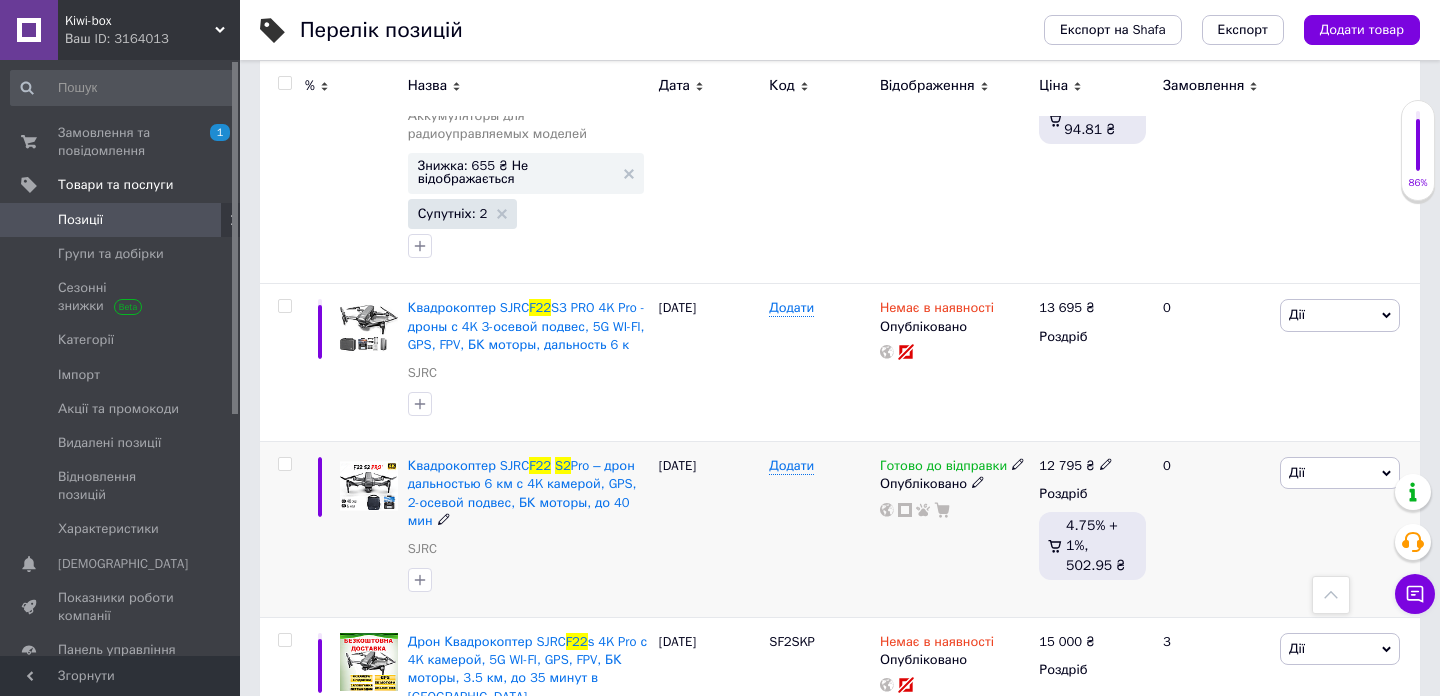 type on "f22 s2" 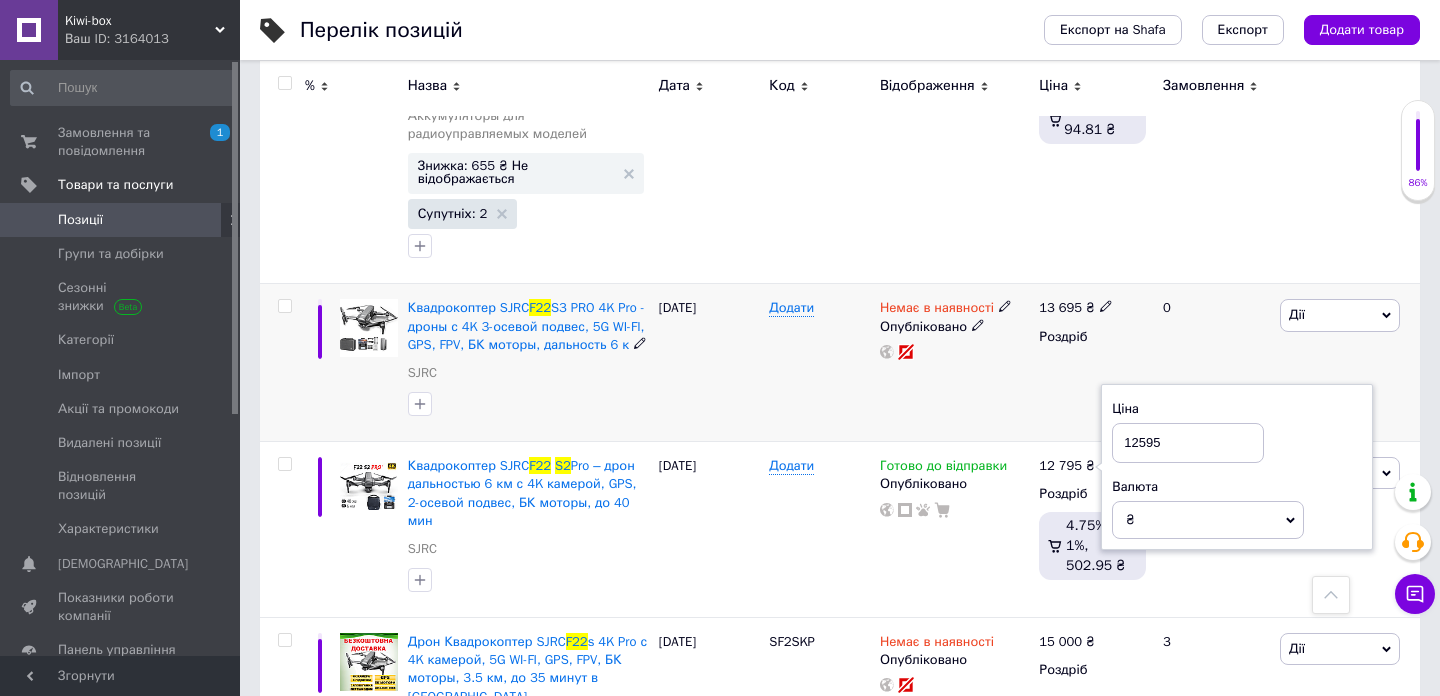type on "12595" 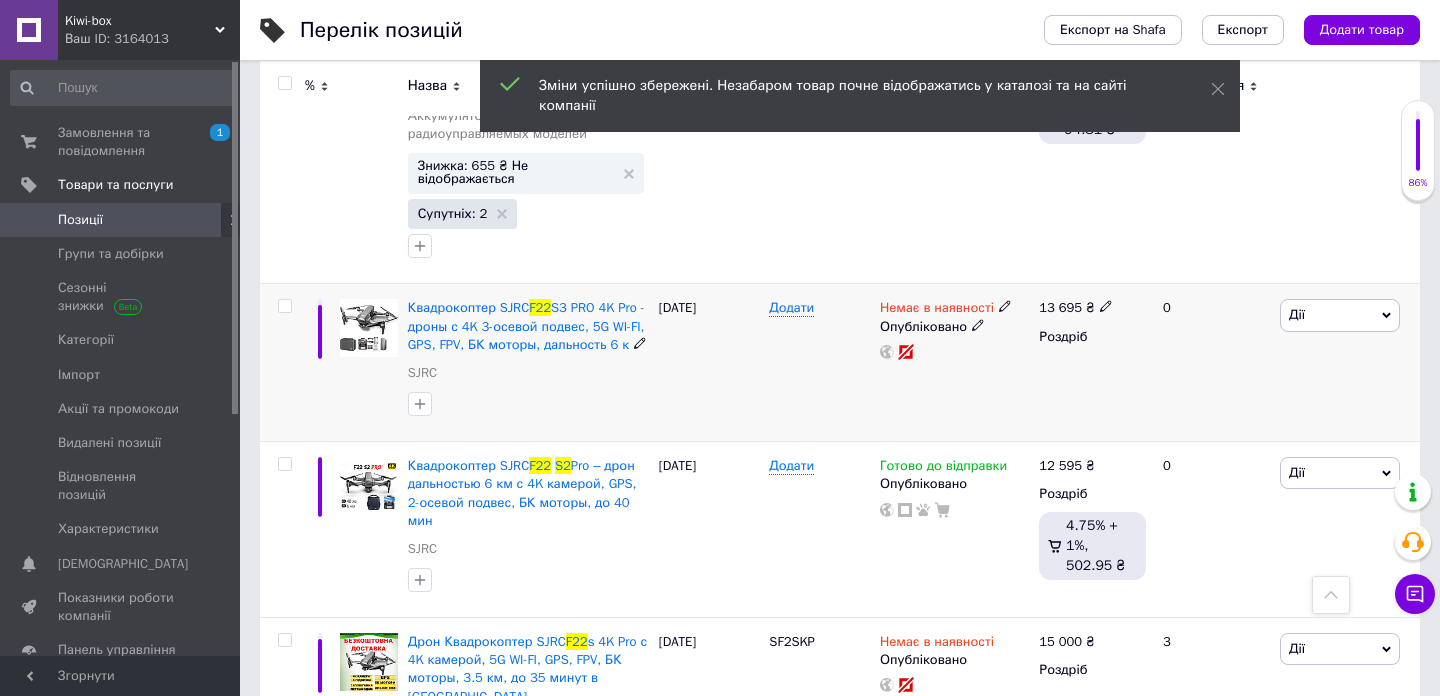 scroll, scrollTop: 0, scrollLeft: 0, axis: both 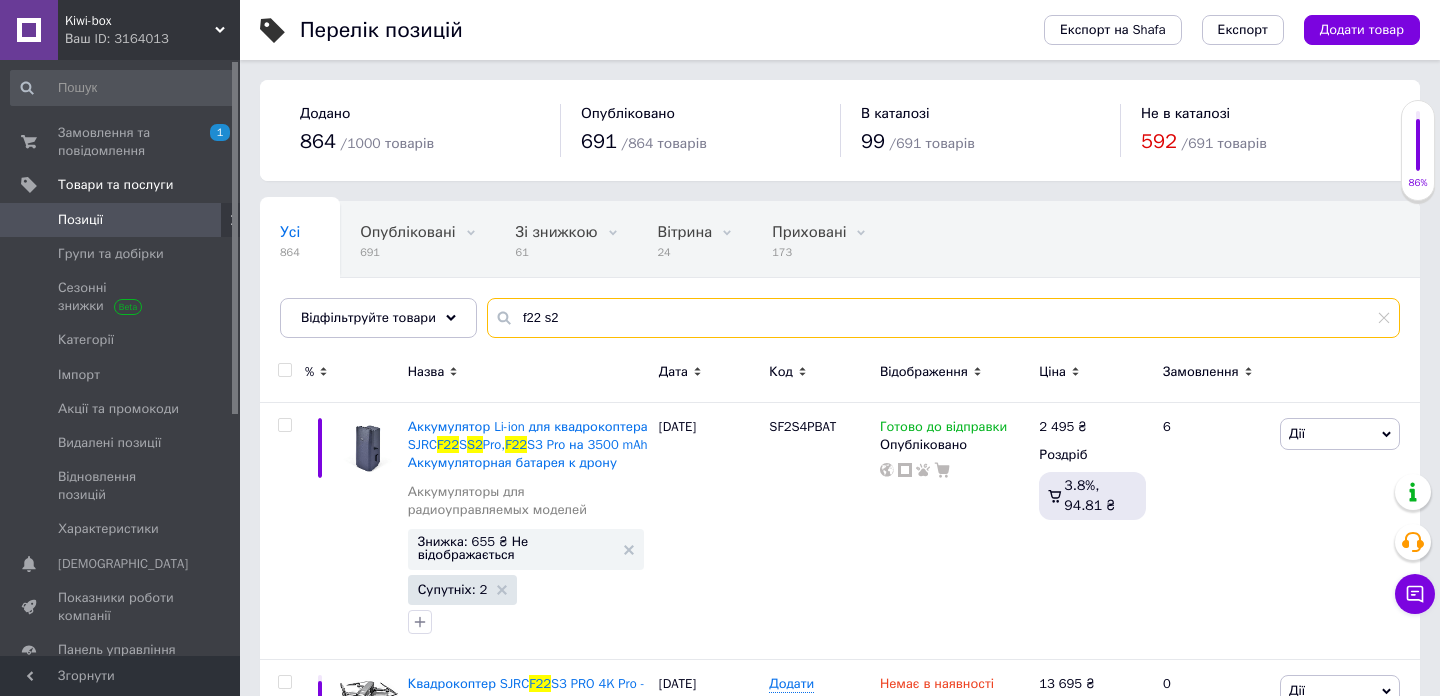 drag, startPoint x: 597, startPoint y: 323, endPoint x: 500, endPoint y: 298, distance: 100.16985 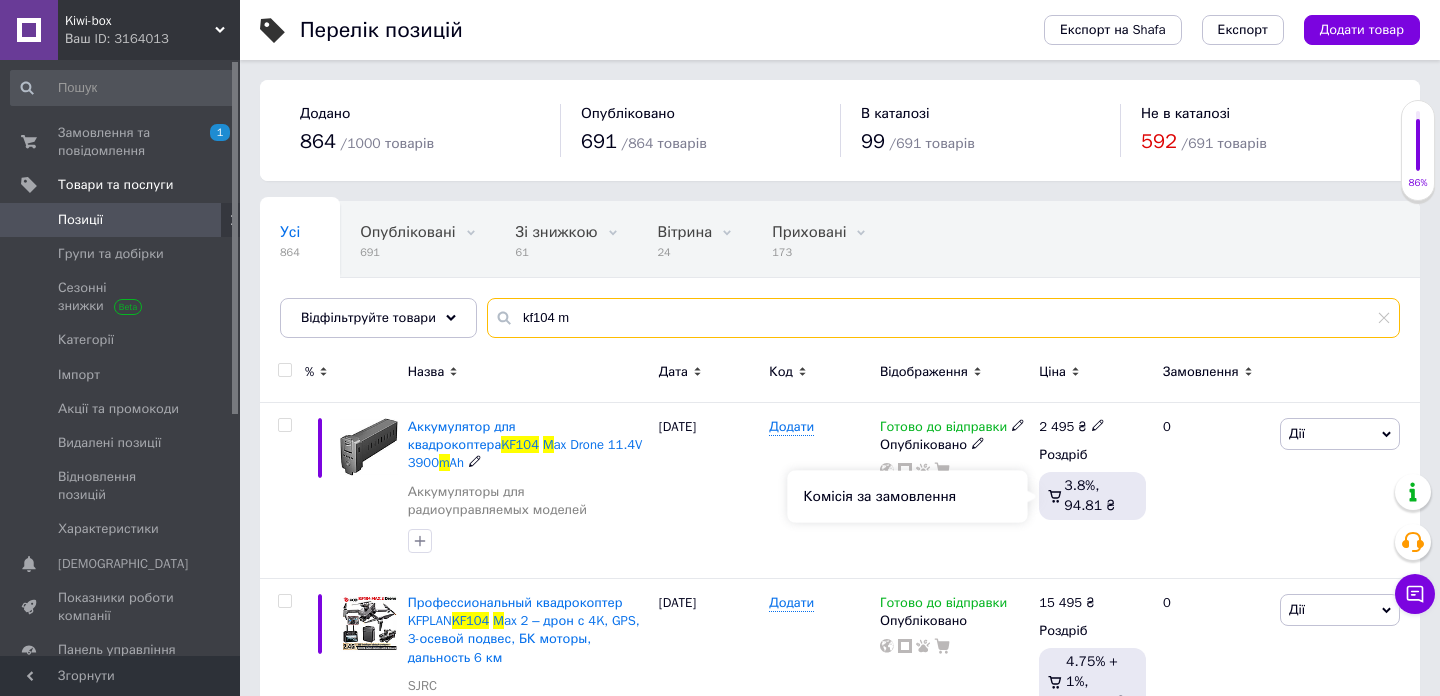 scroll, scrollTop: 60, scrollLeft: 0, axis: vertical 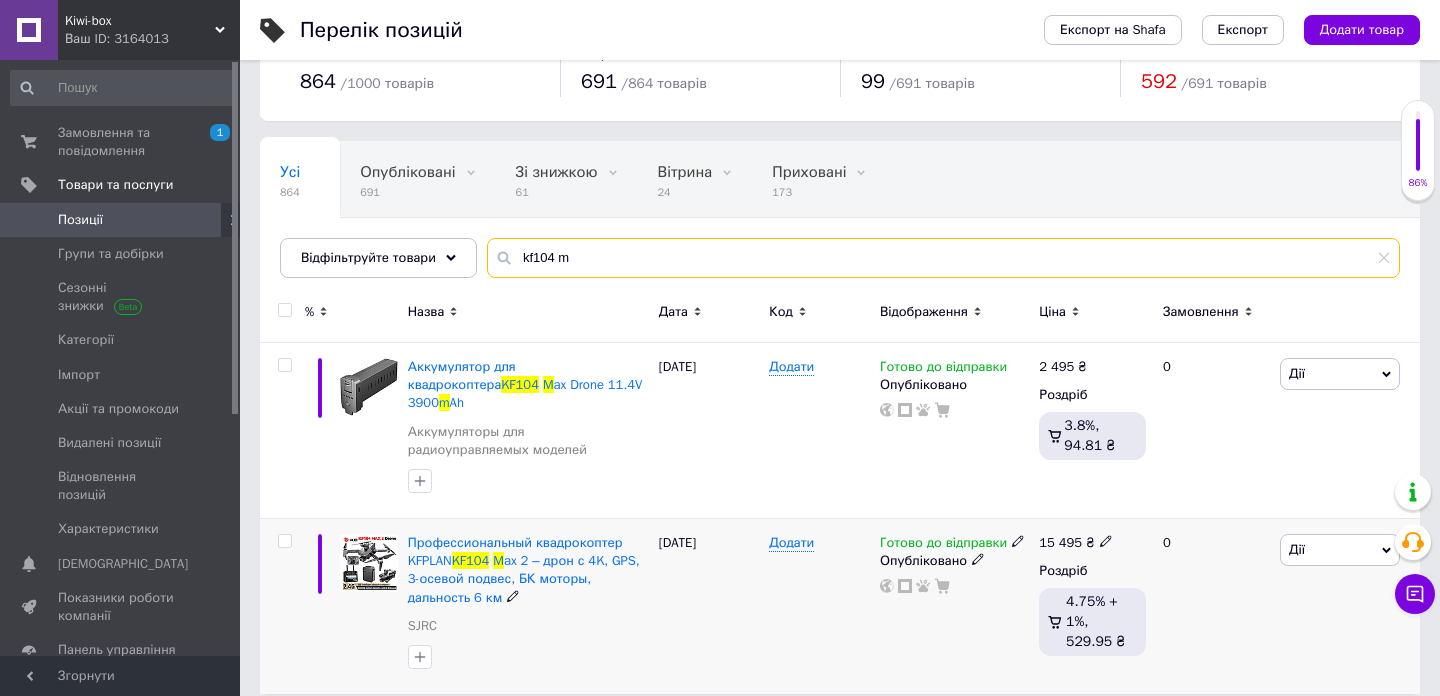 type on "kf104 m" 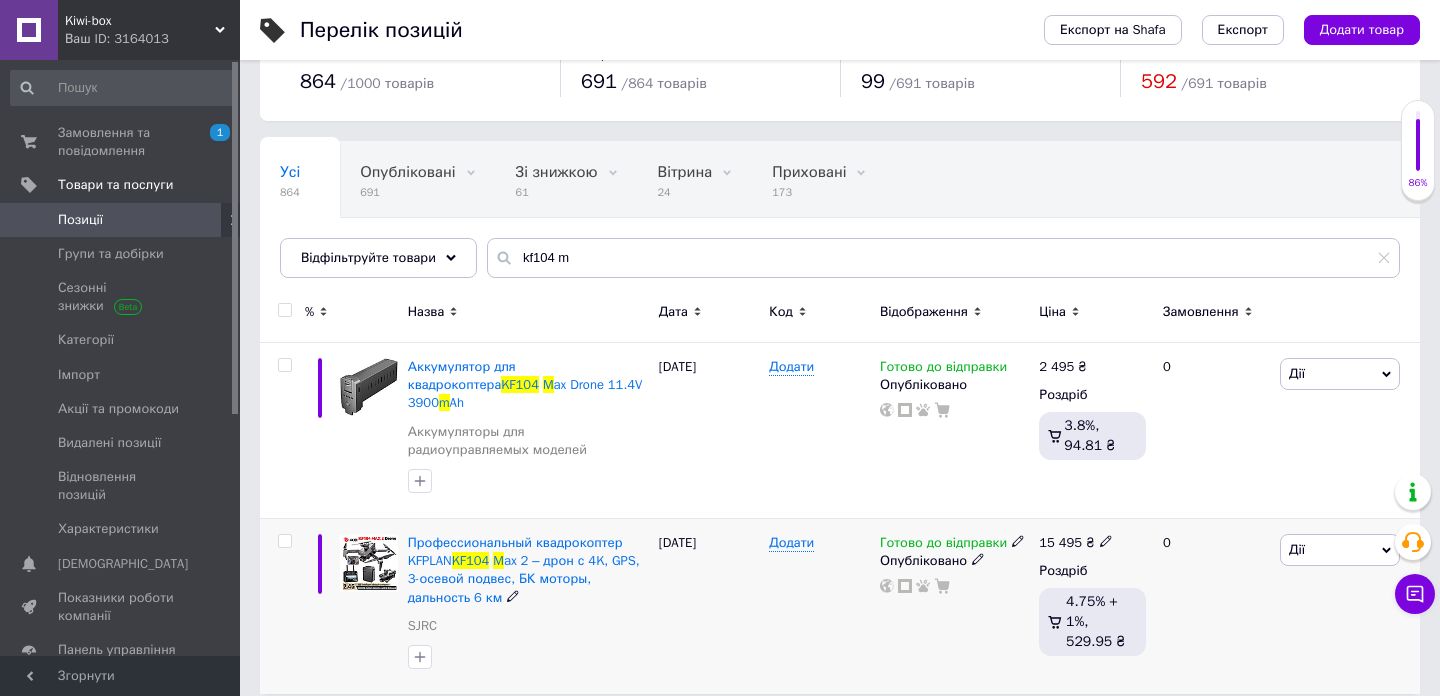 click on "15 495" at bounding box center (1060, 542) 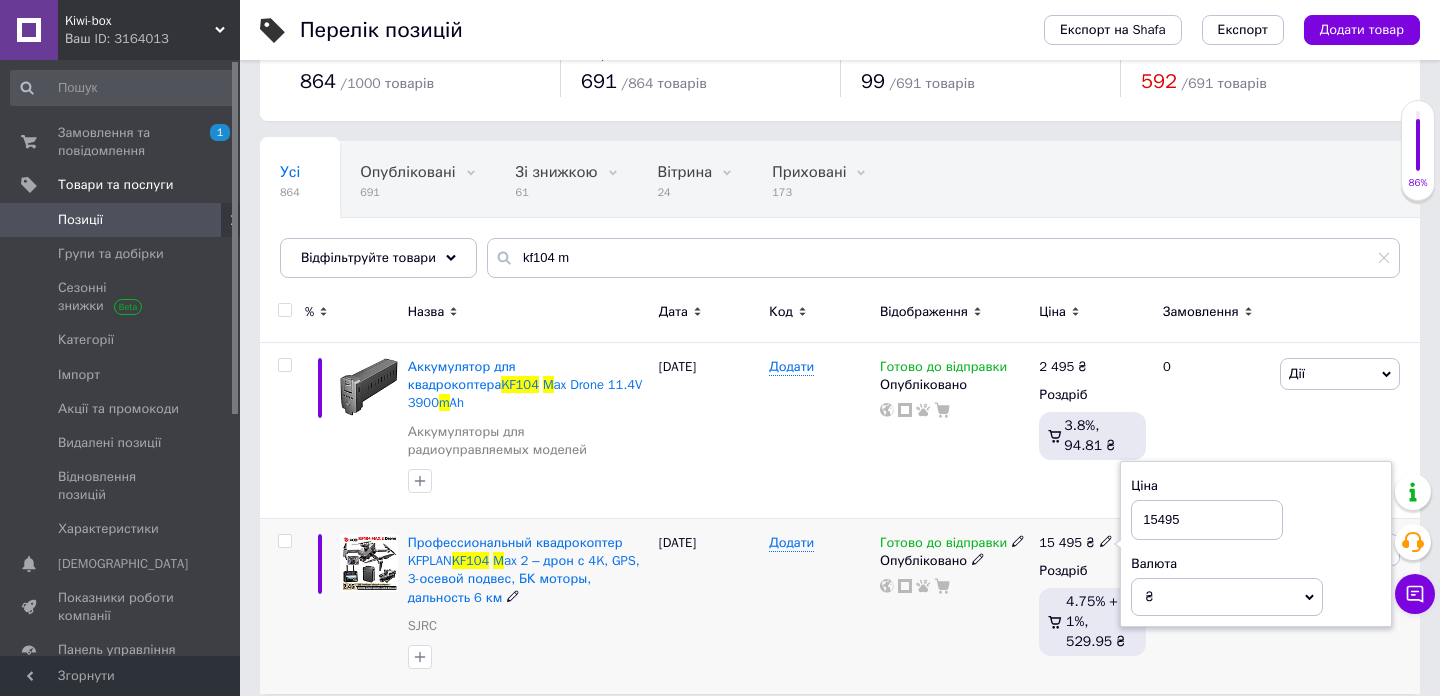 click on "15495" at bounding box center (1207, 520) 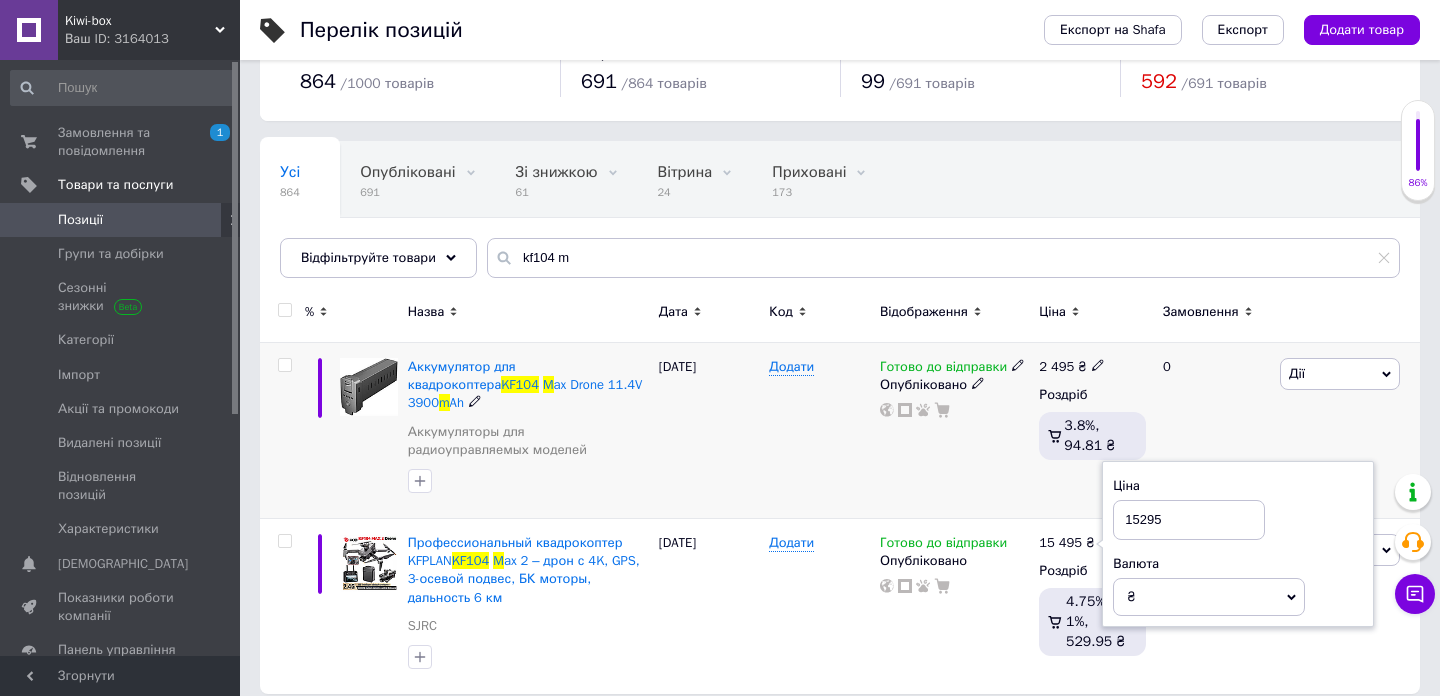 type on "15295" 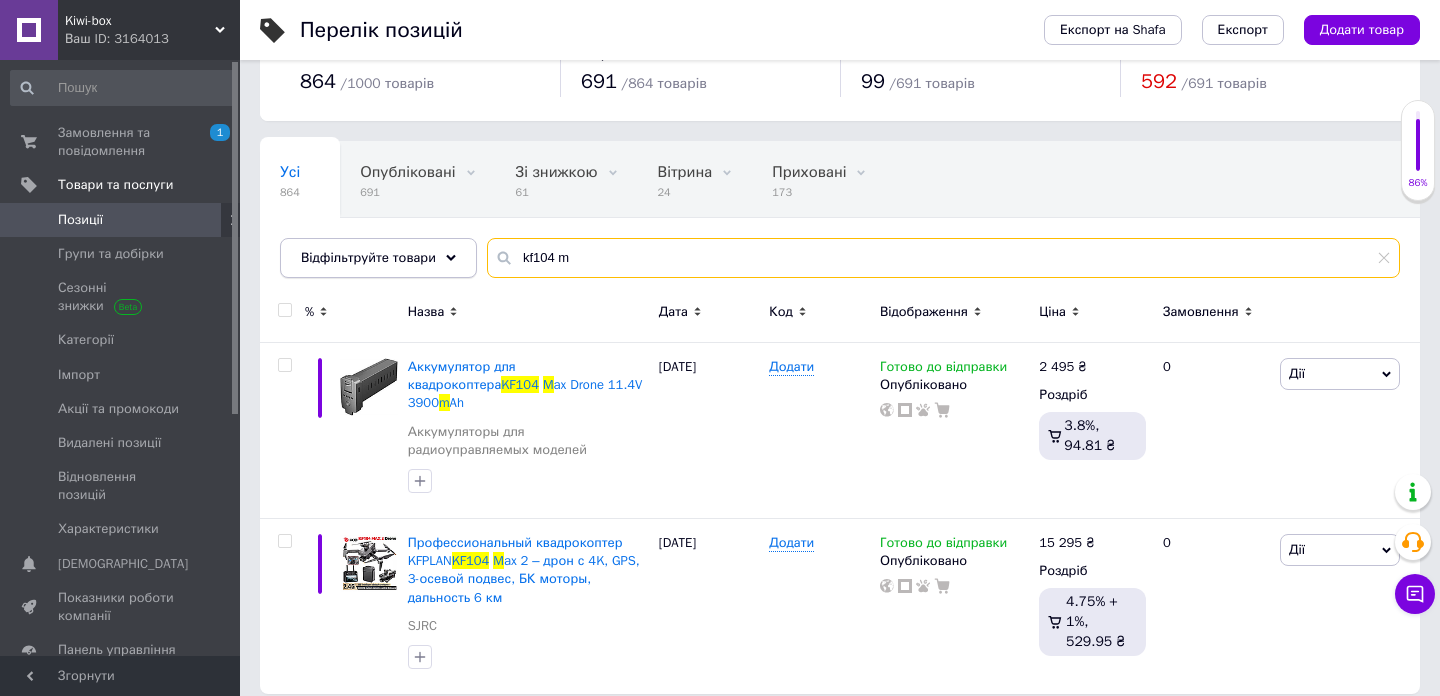 drag, startPoint x: 594, startPoint y: 255, endPoint x: 454, endPoint y: 255, distance: 140 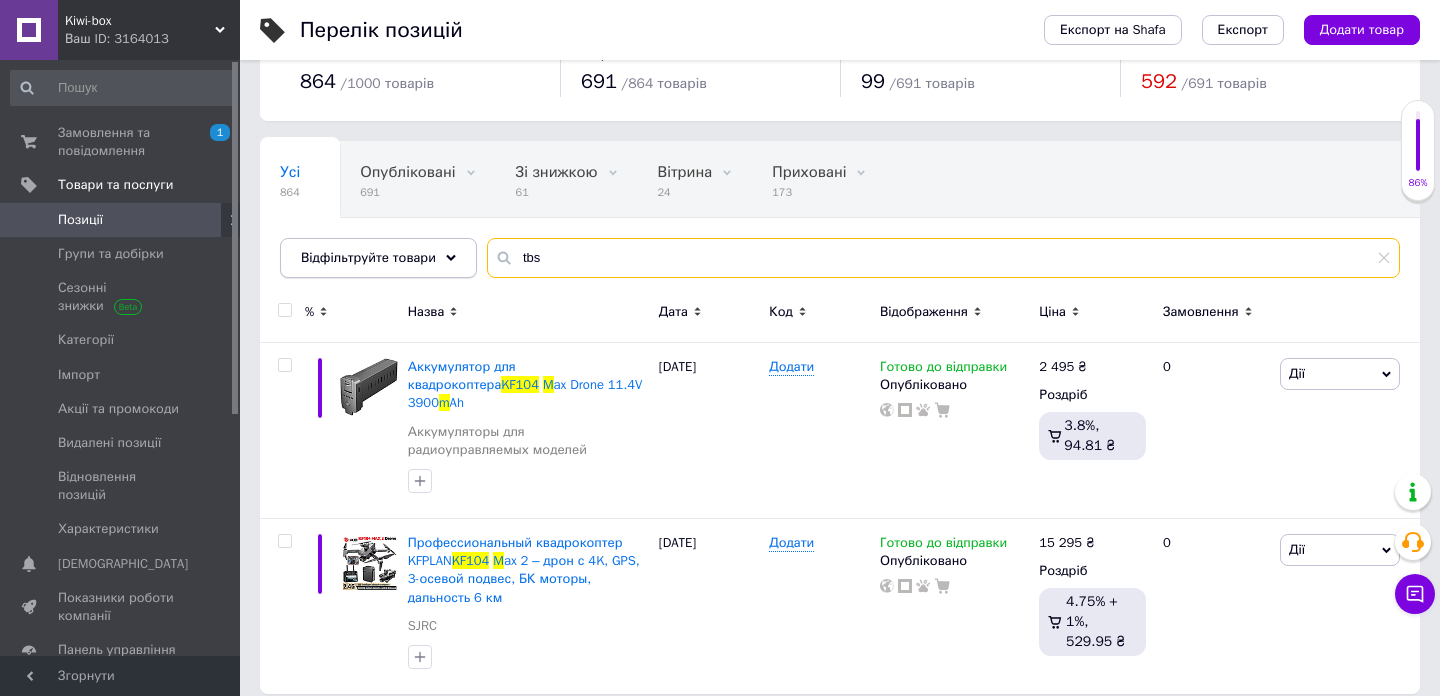 type on "tbs" 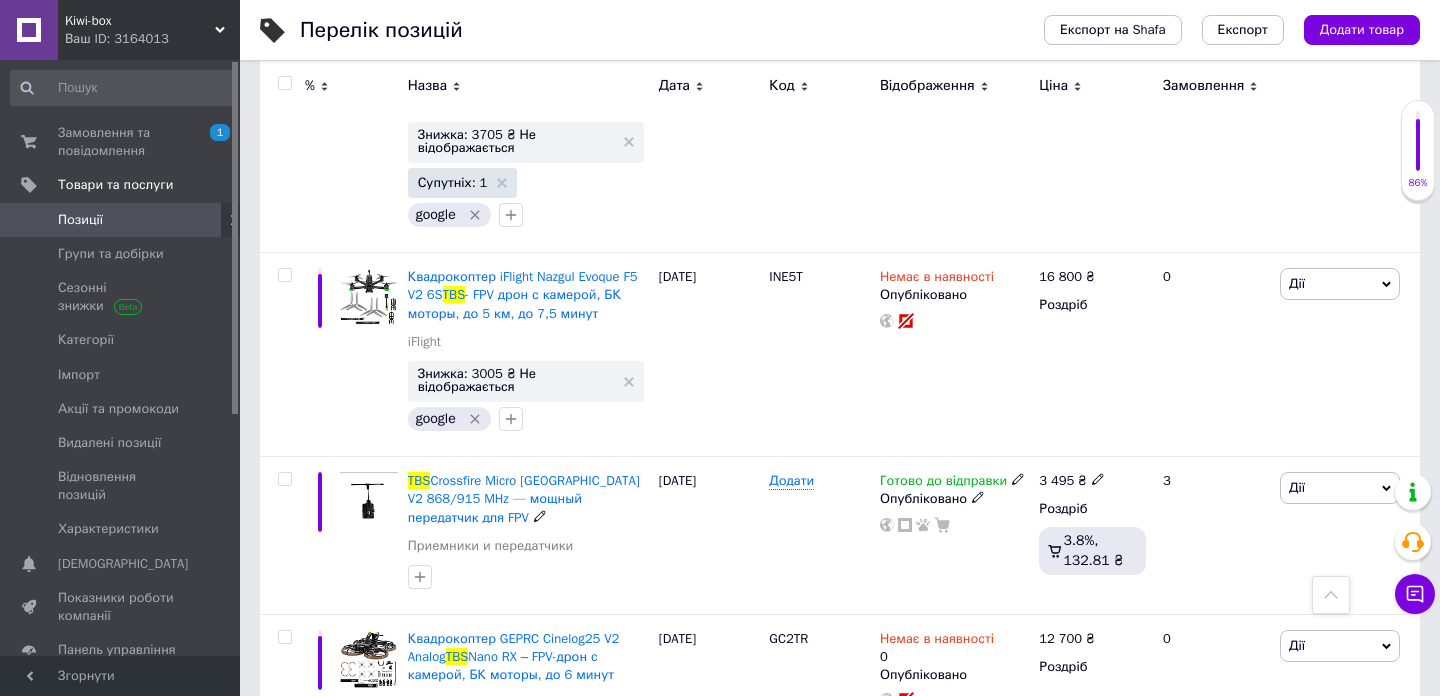 scroll, scrollTop: 595, scrollLeft: 0, axis: vertical 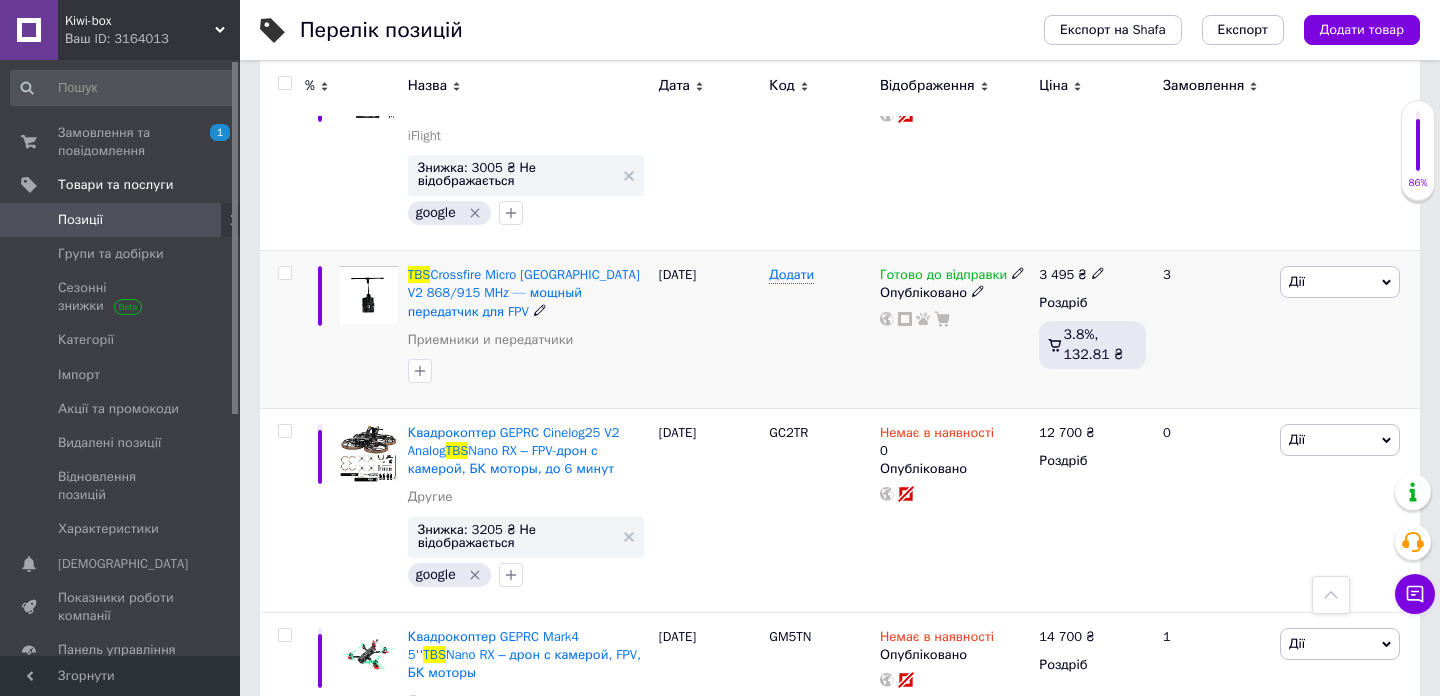 click on "3 495" at bounding box center [1056, 274] 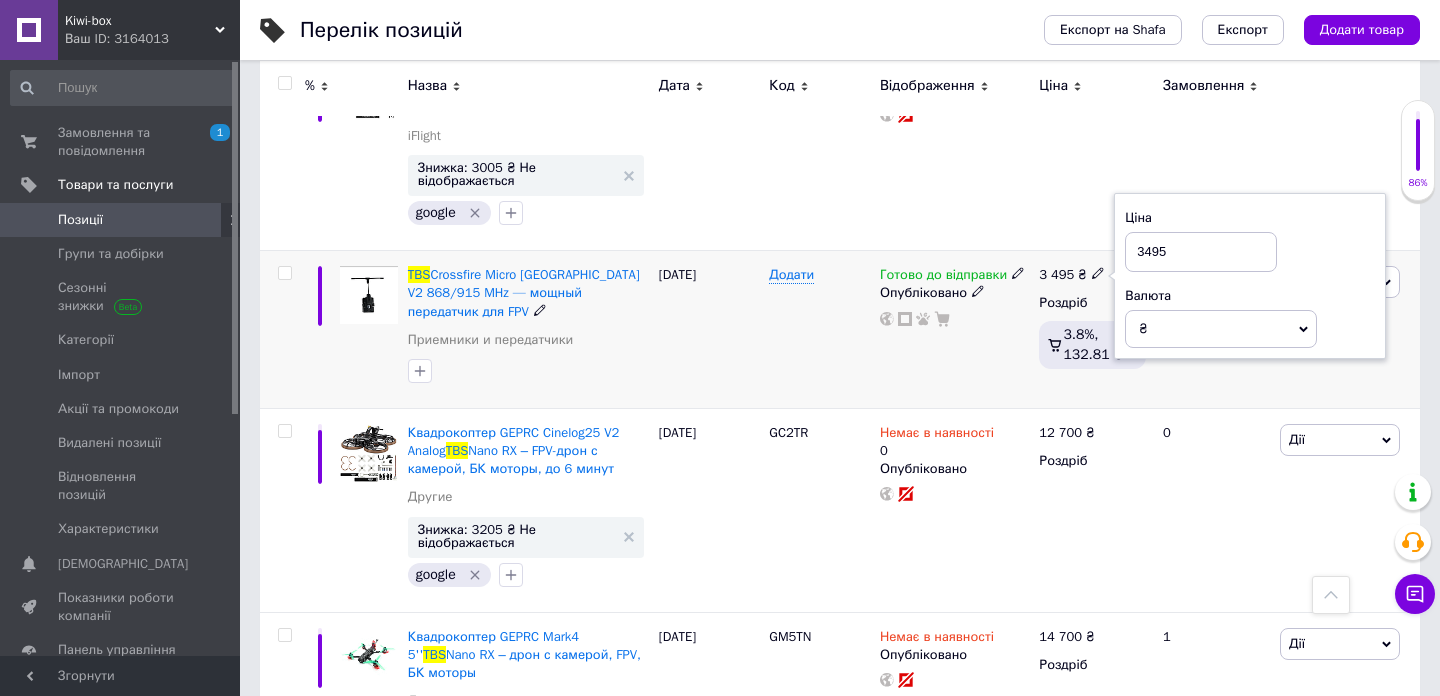 click on "3495" at bounding box center [1201, 252] 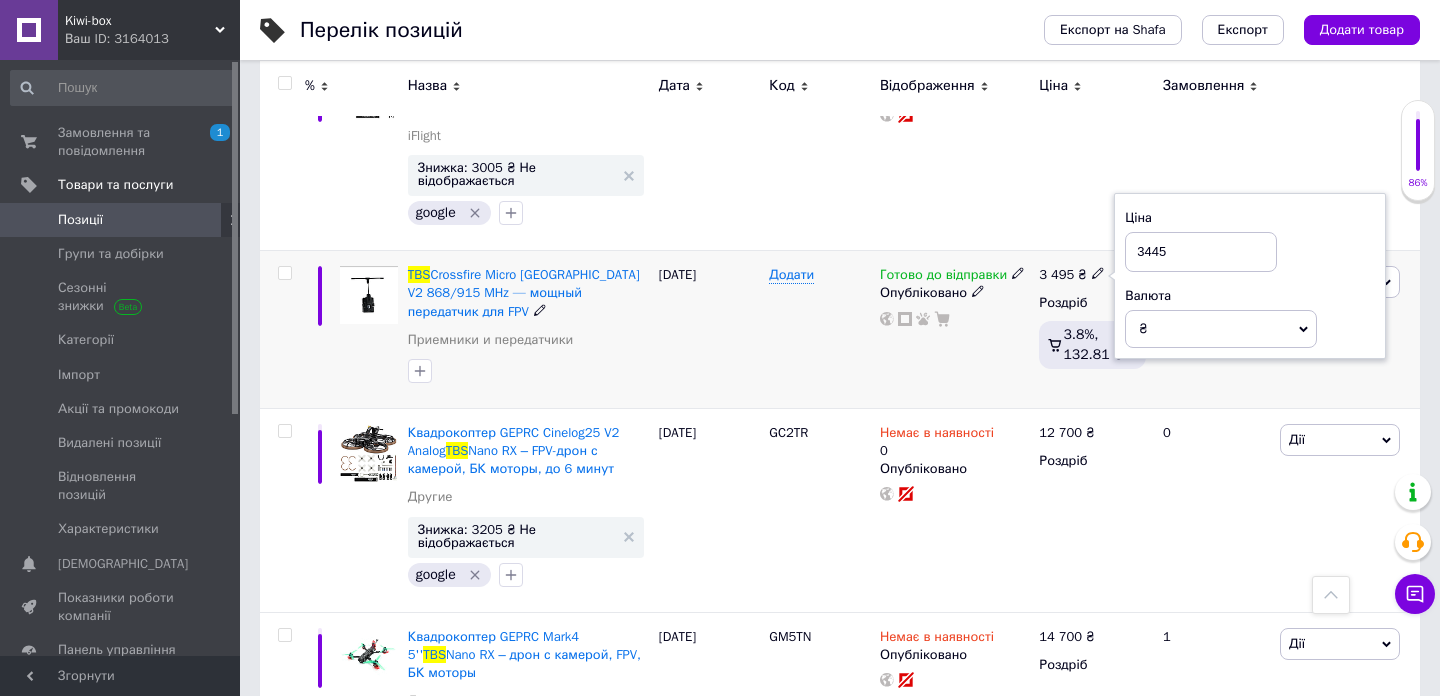 type on "3445" 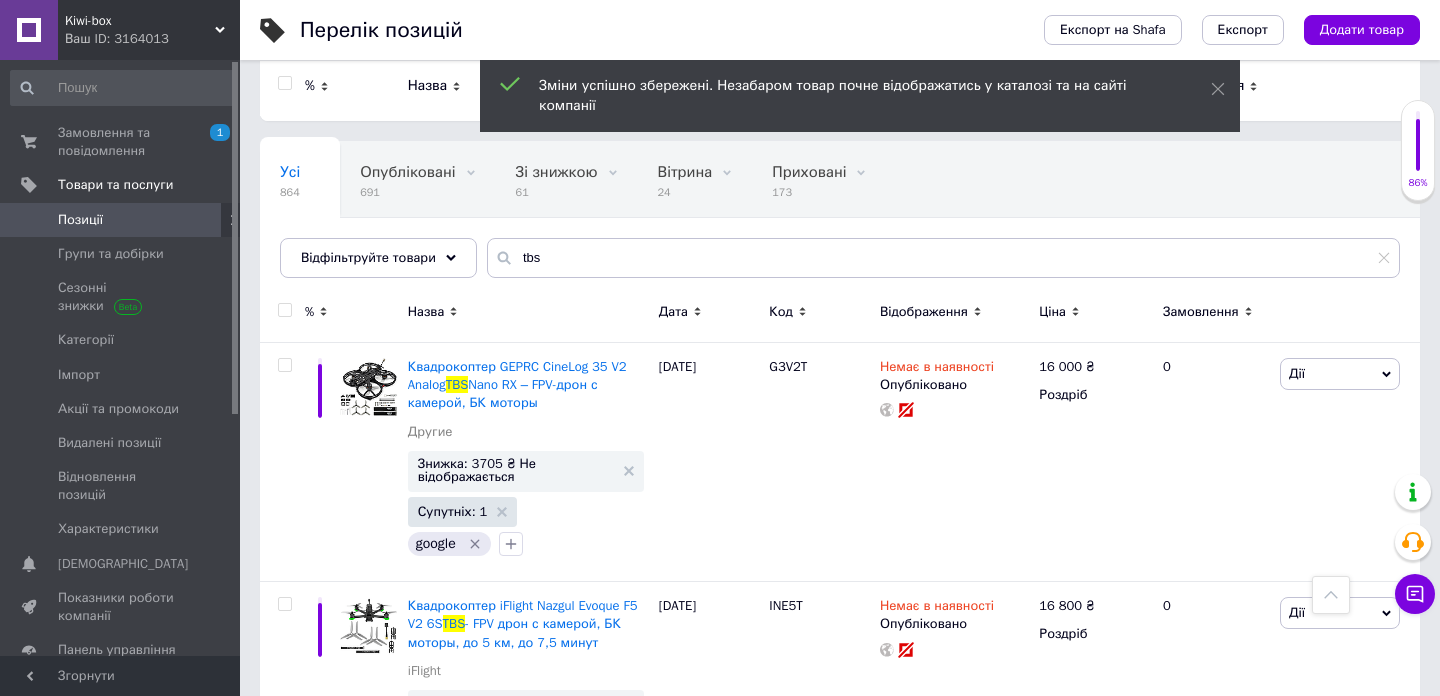 scroll, scrollTop: 0, scrollLeft: 0, axis: both 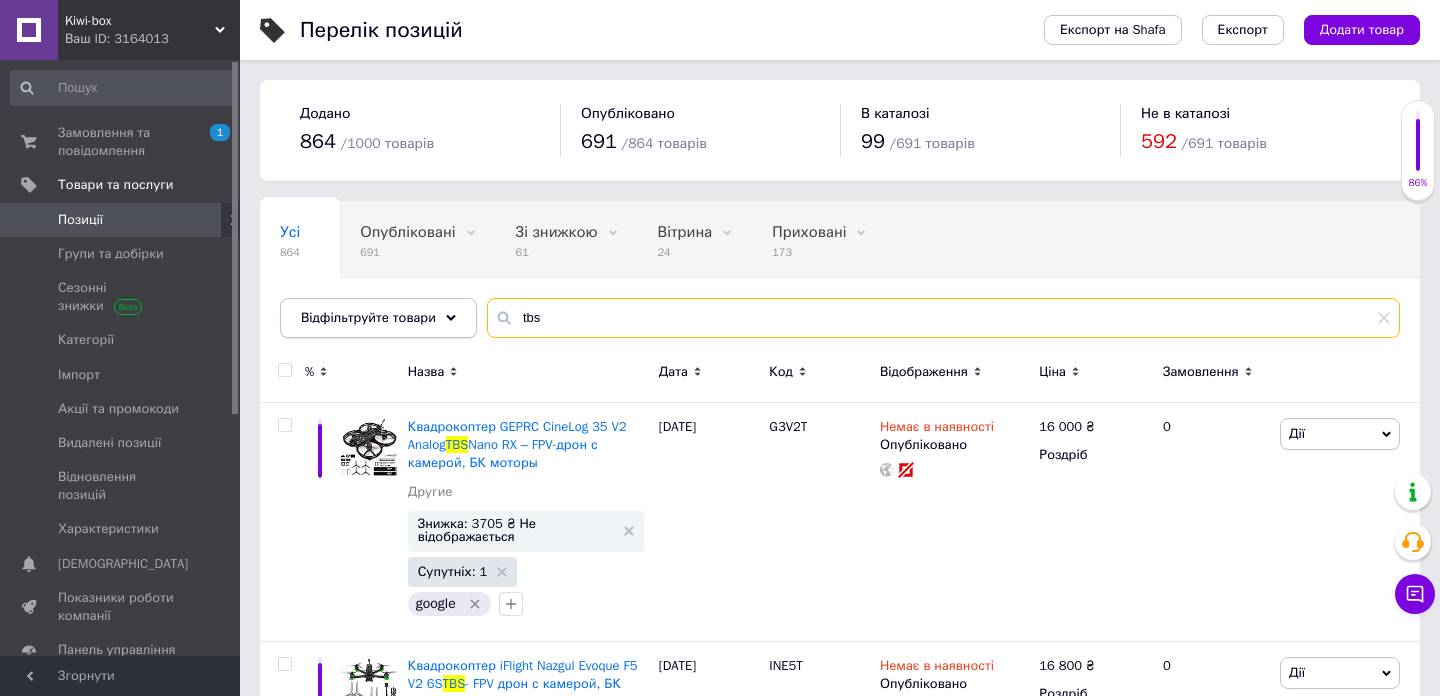 drag, startPoint x: 577, startPoint y: 324, endPoint x: 454, endPoint y: 307, distance: 124.16924 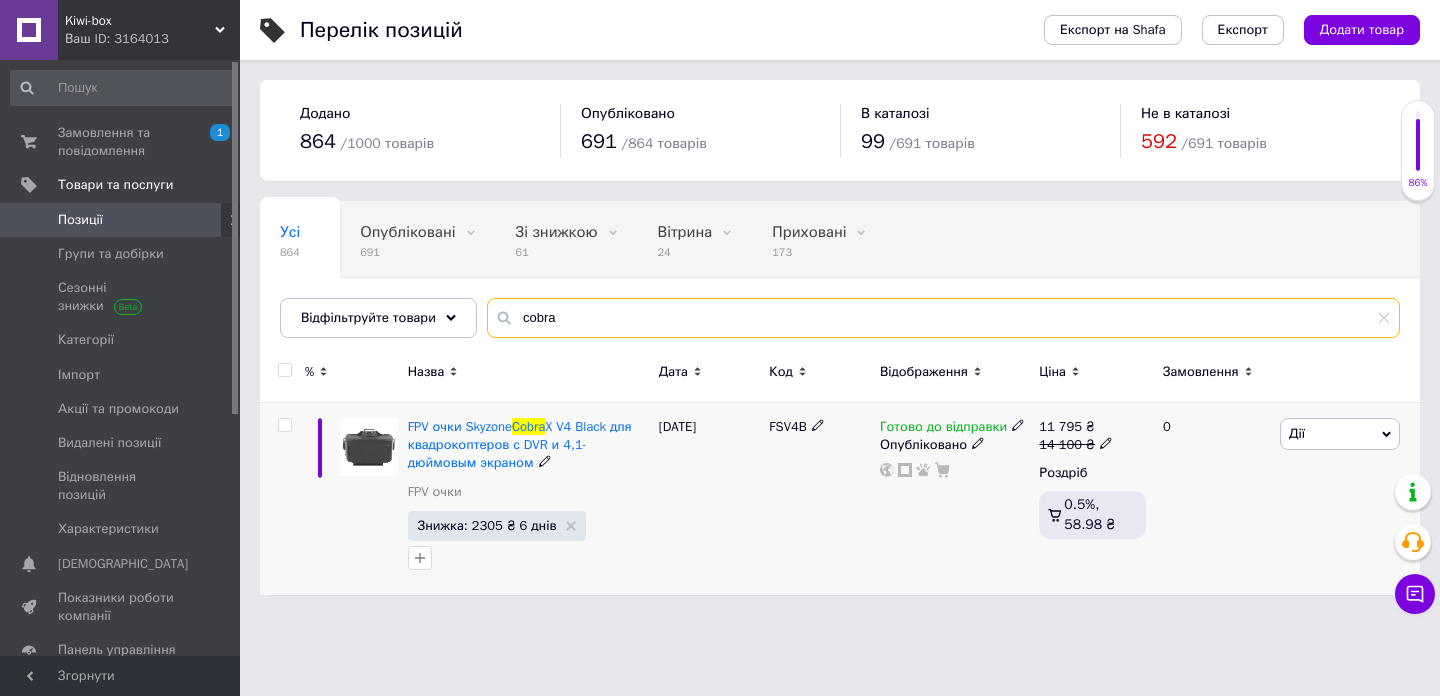type on "cobra" 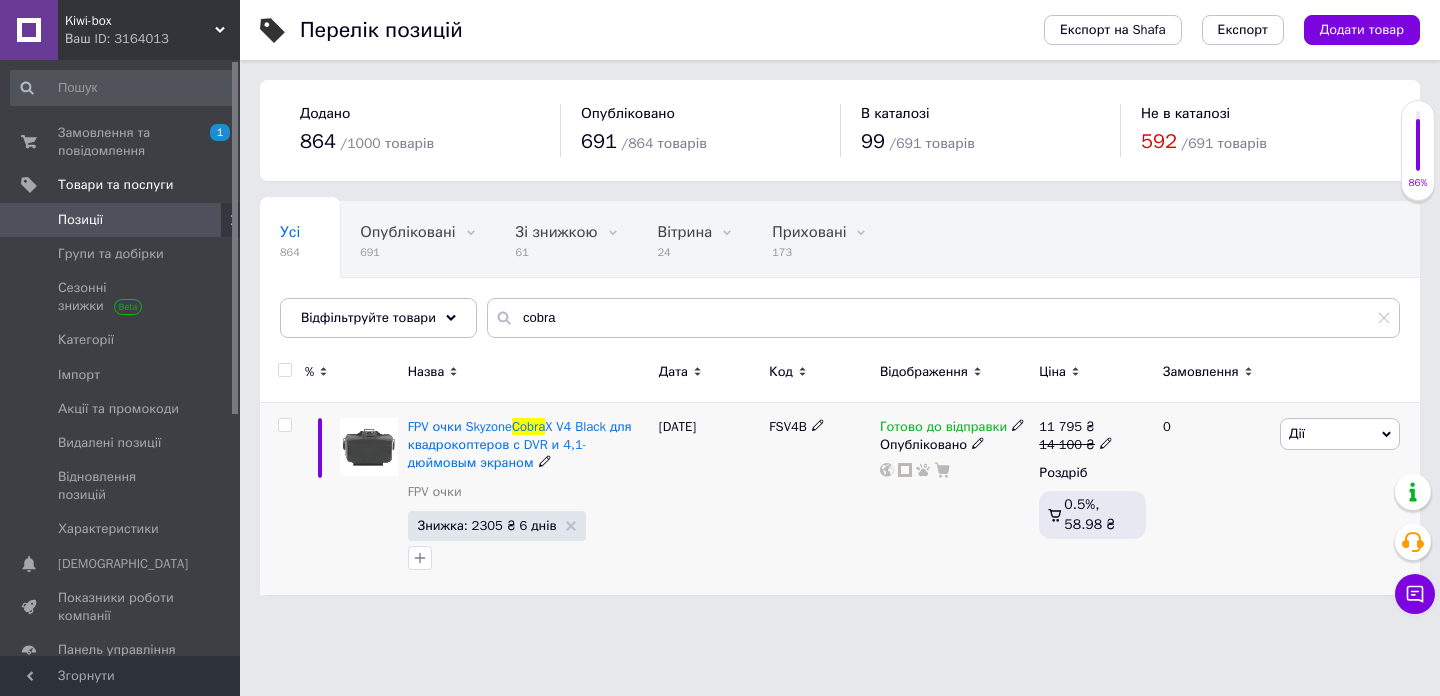 click on "11 795" at bounding box center (1060, 426) 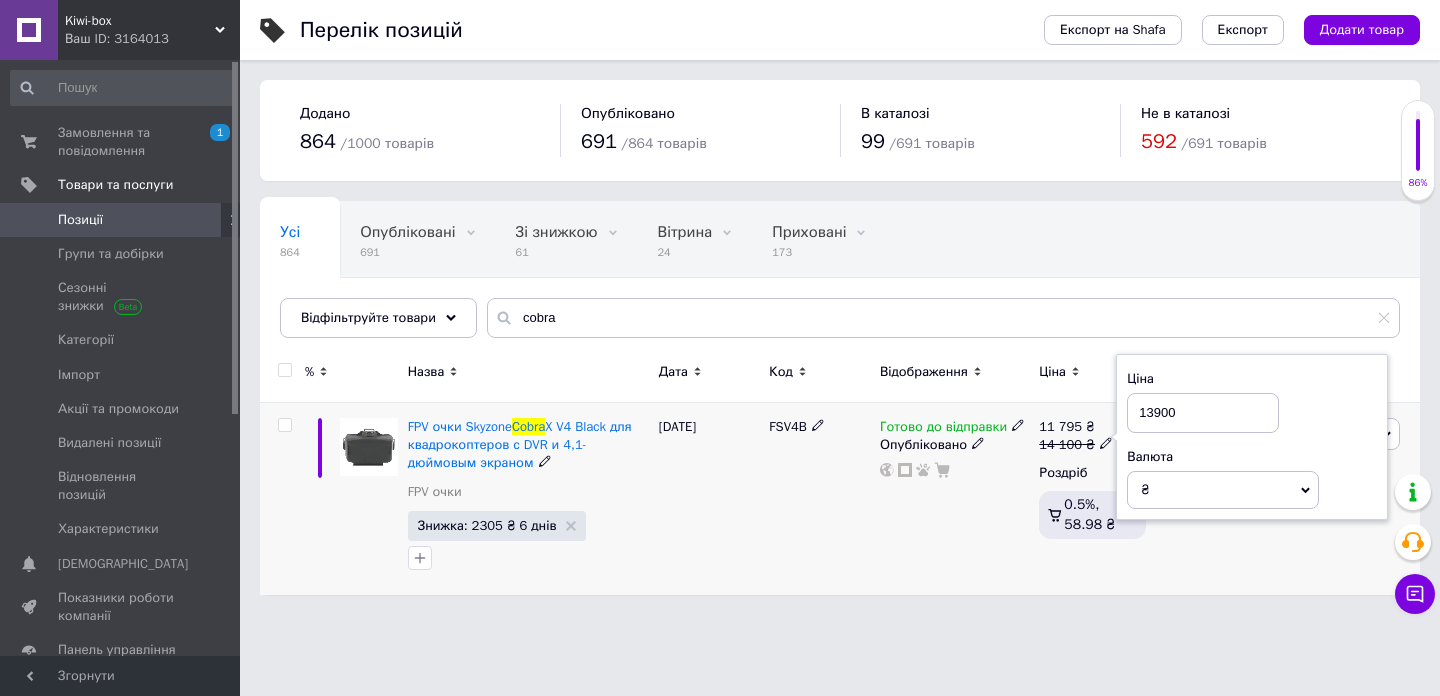 type on "13900" 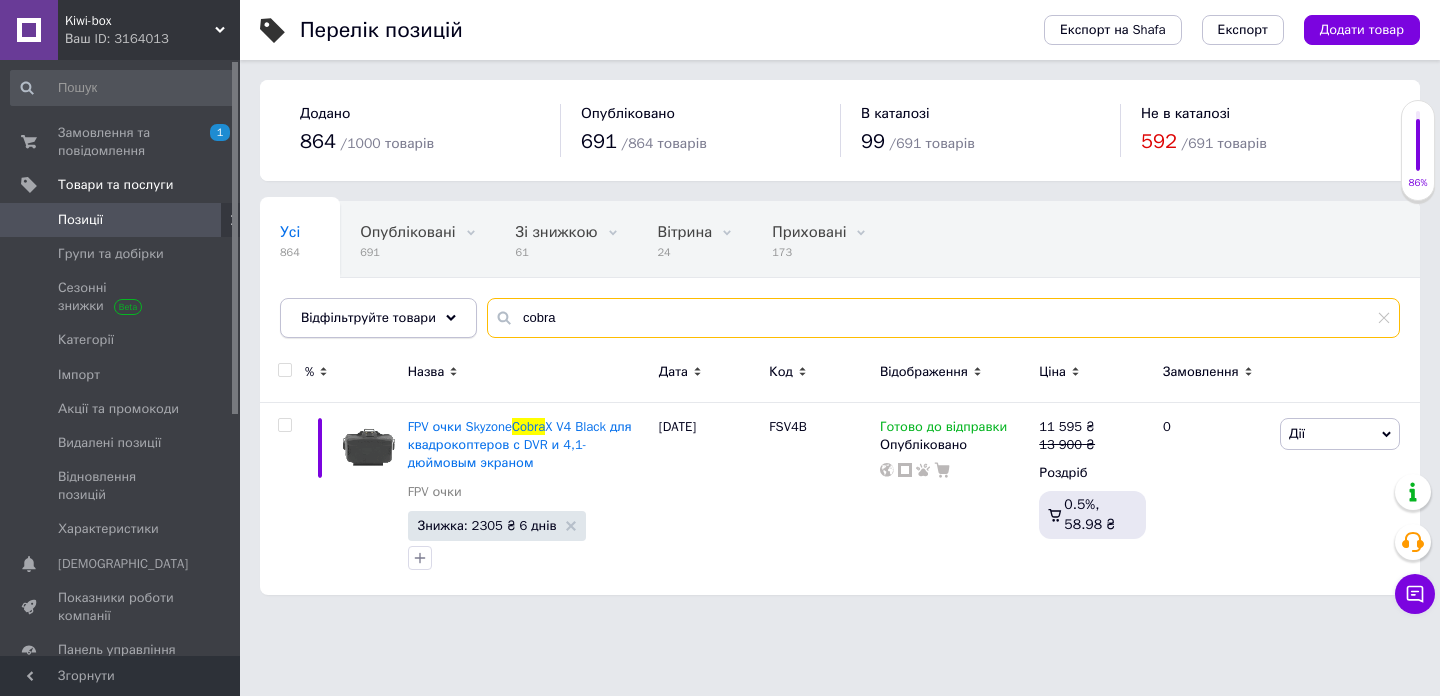 drag, startPoint x: 563, startPoint y: 323, endPoint x: 411, endPoint y: 318, distance: 152.08221 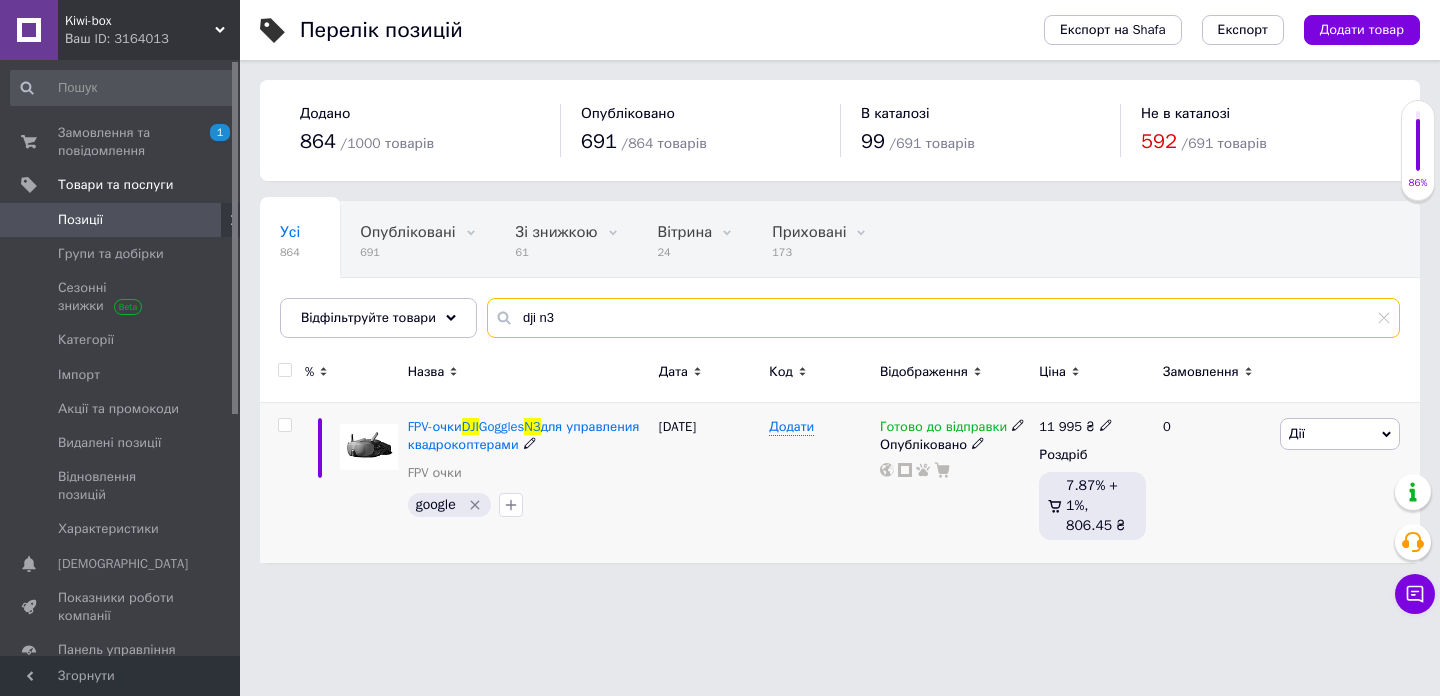 type on "dji n3" 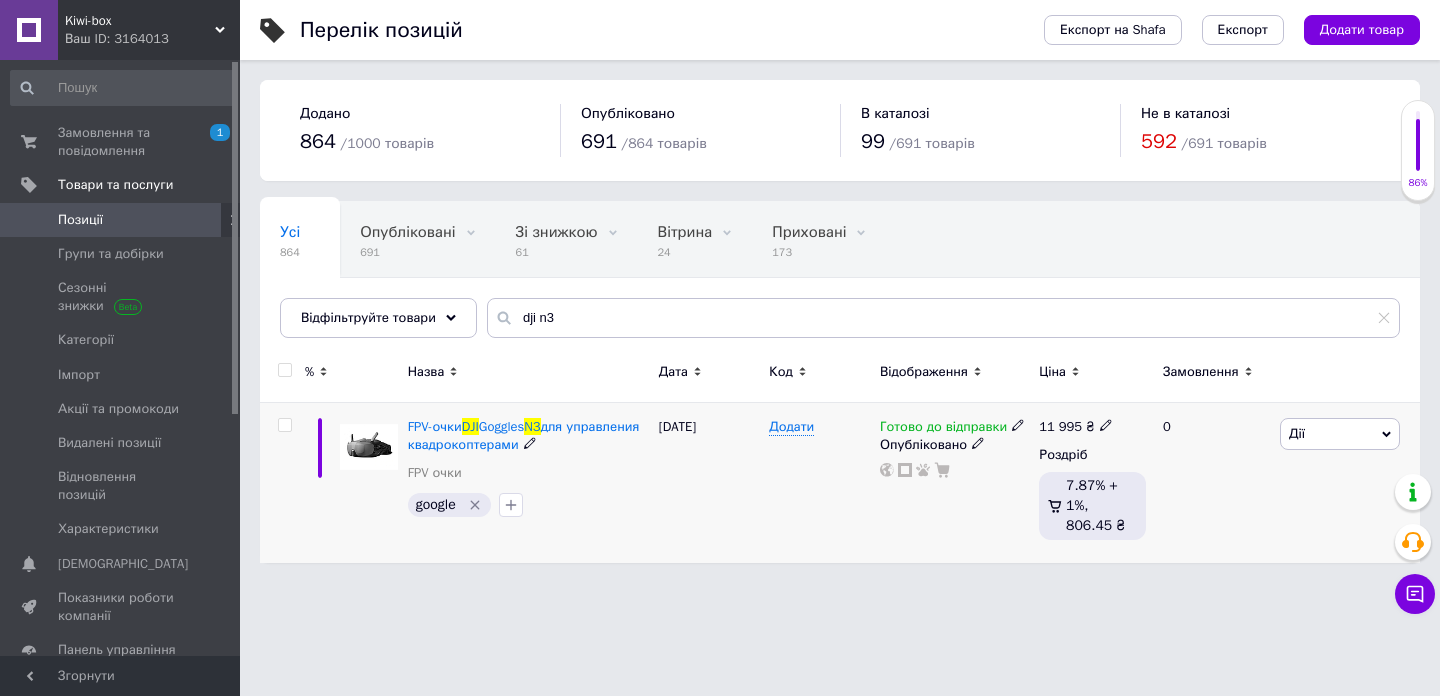 click on "11 995" at bounding box center (1060, 426) 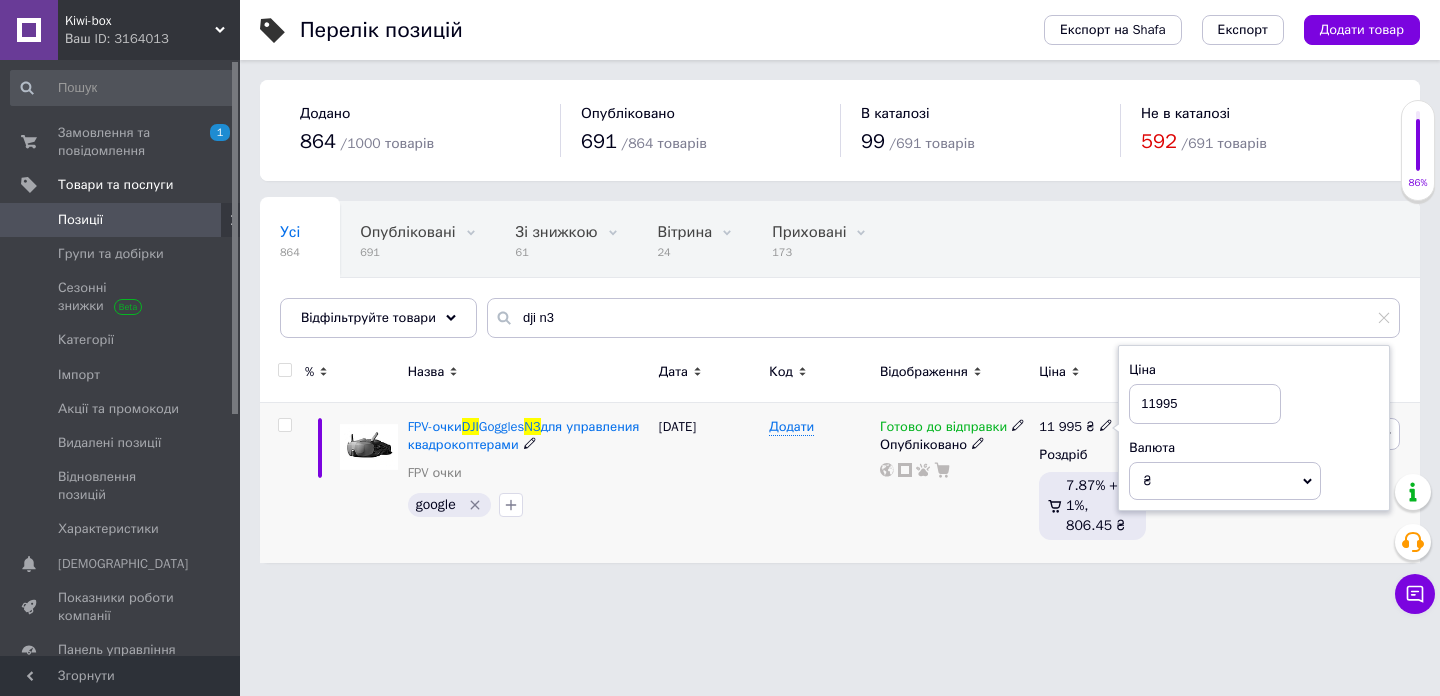 click on "11995" at bounding box center [1205, 404] 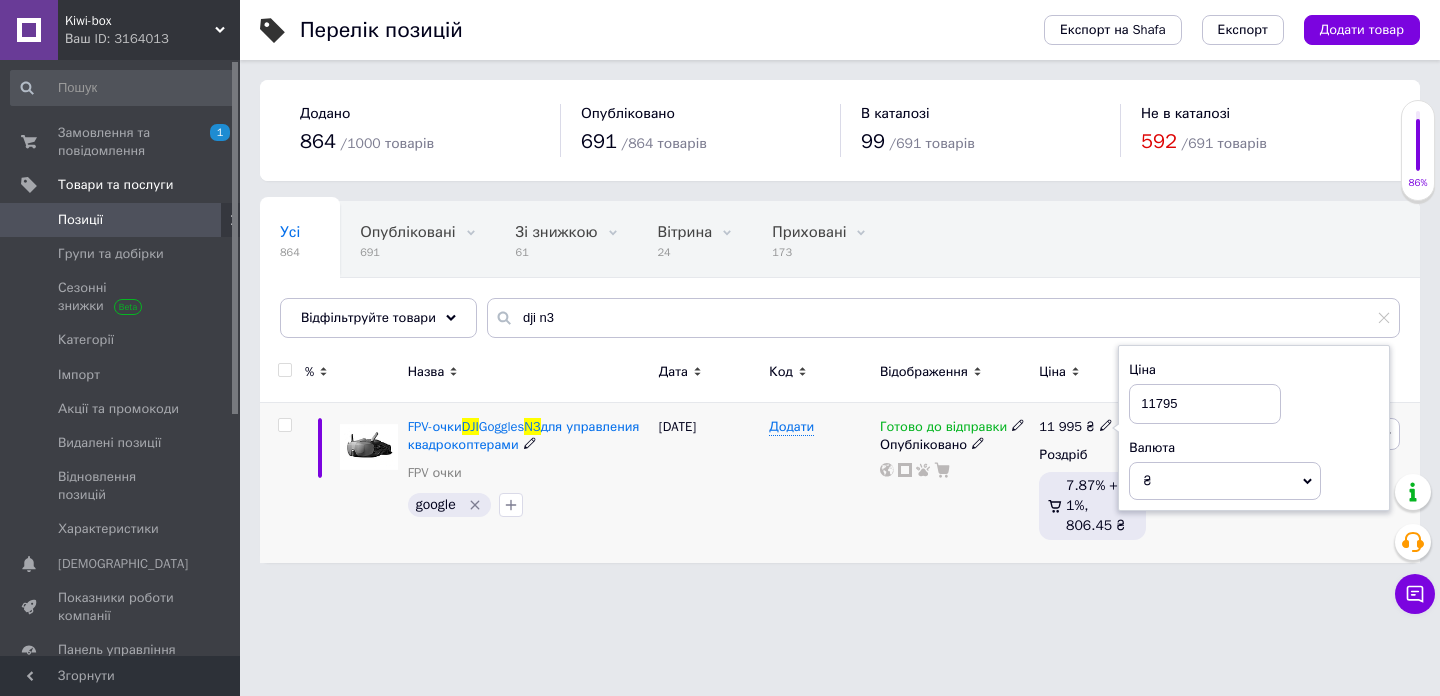 type on "11795" 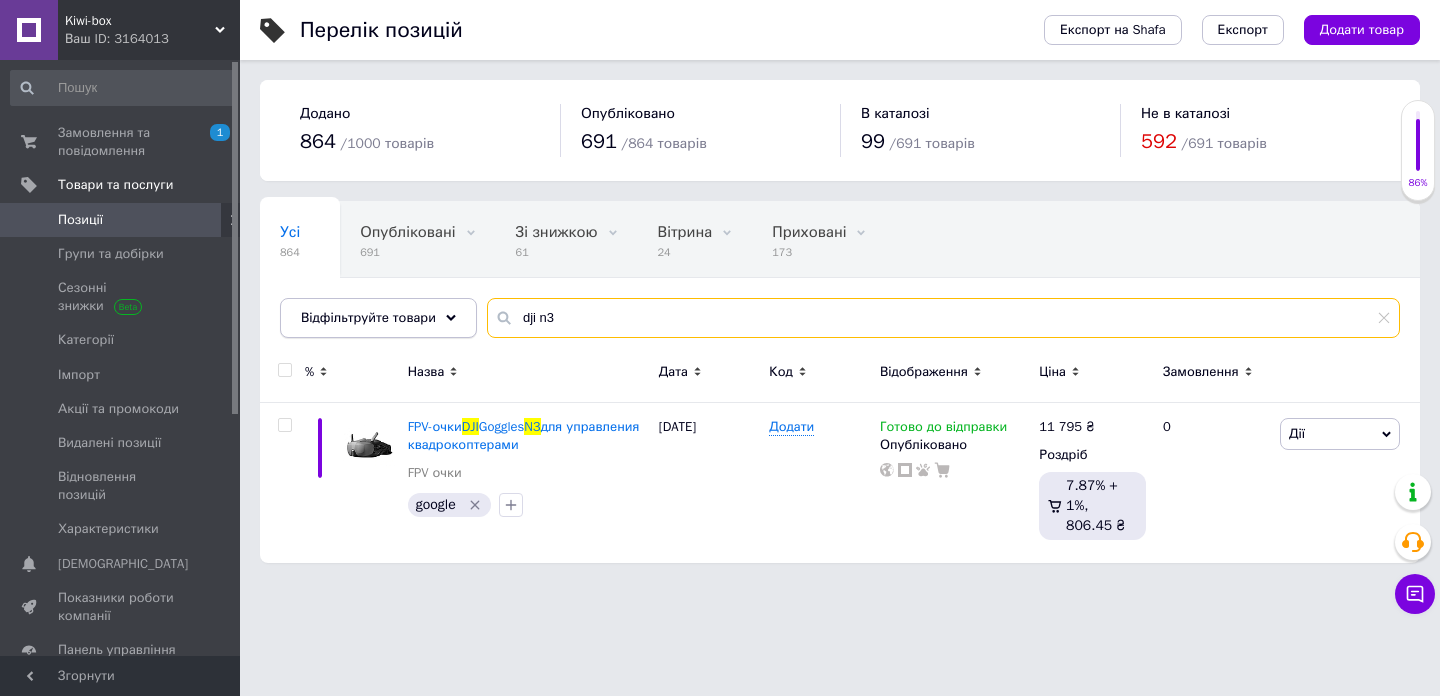 drag, startPoint x: 569, startPoint y: 325, endPoint x: 453, endPoint y: 312, distance: 116.72617 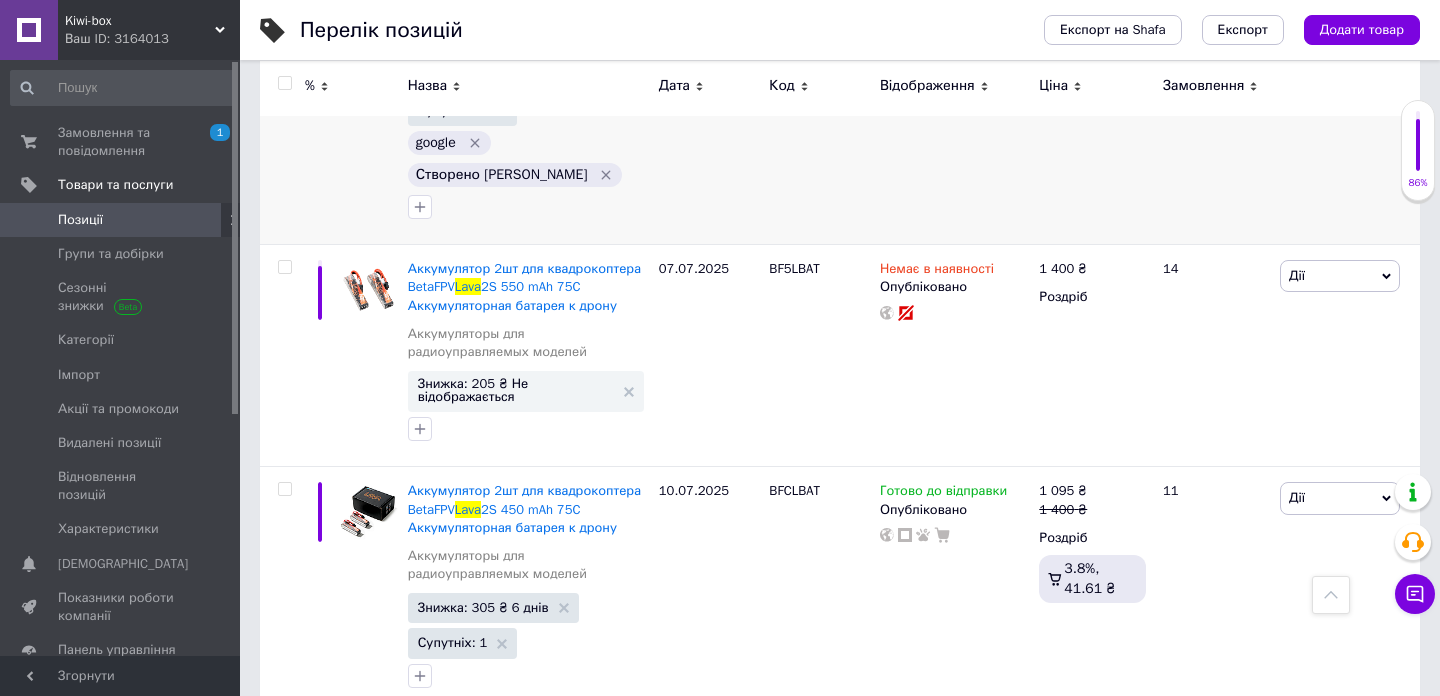 scroll, scrollTop: 0, scrollLeft: 0, axis: both 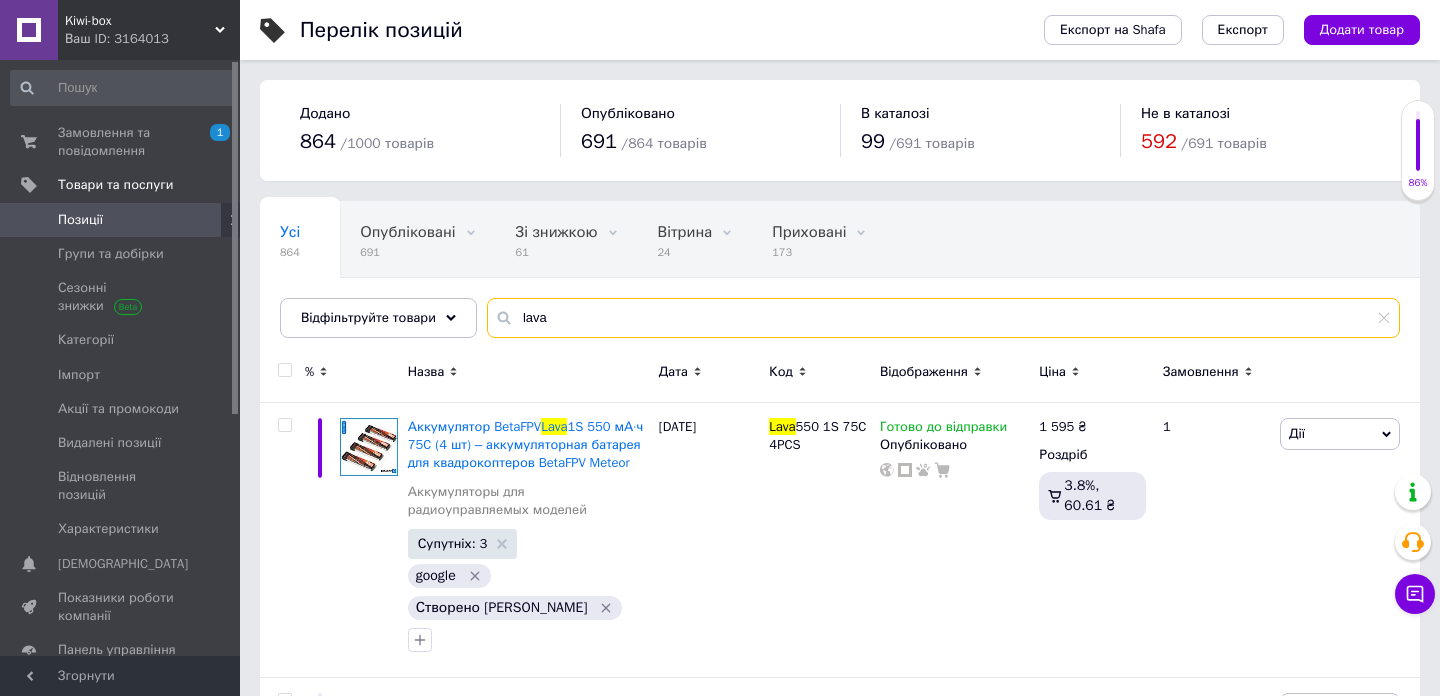 type on "lava" 